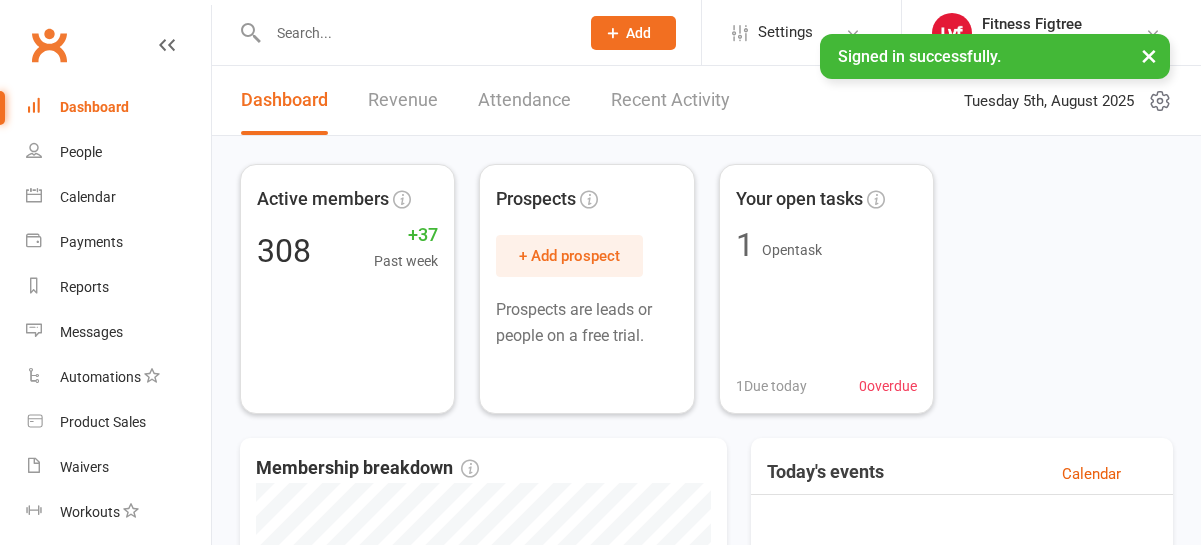 scroll, scrollTop: 0, scrollLeft: 0, axis: both 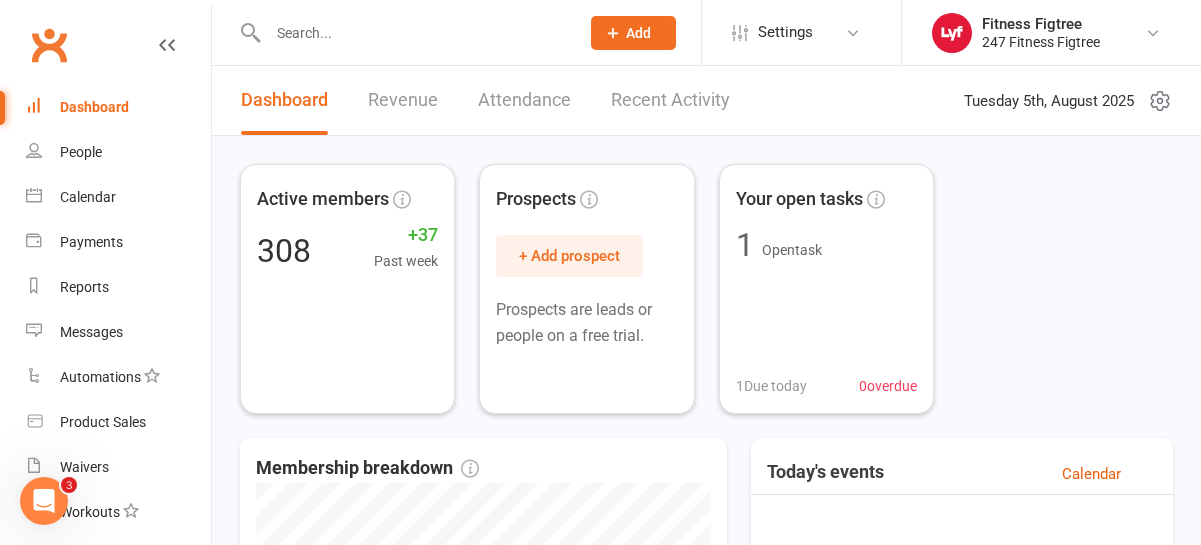 click at bounding box center (413, 33) 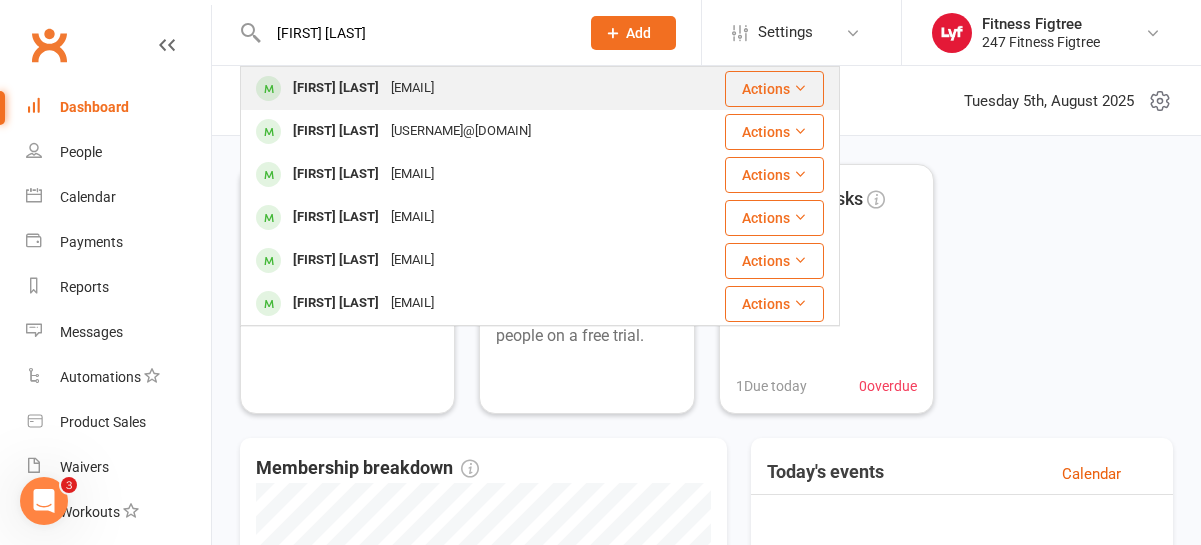type on "[FIRST] [LAST]" 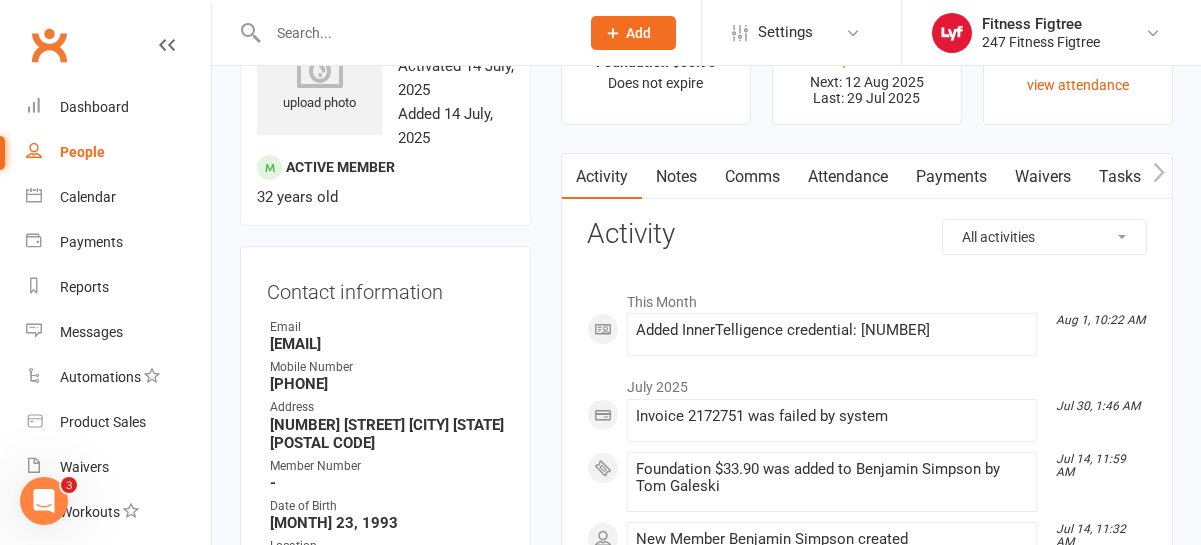 scroll, scrollTop: 33, scrollLeft: 0, axis: vertical 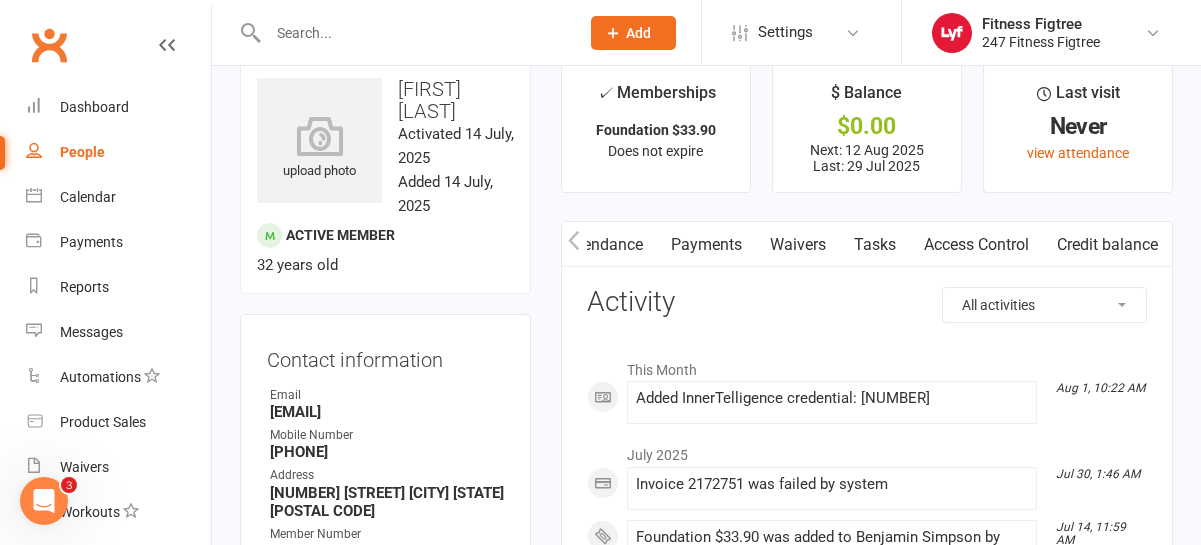 click on "Access Control" at bounding box center [976, 245] 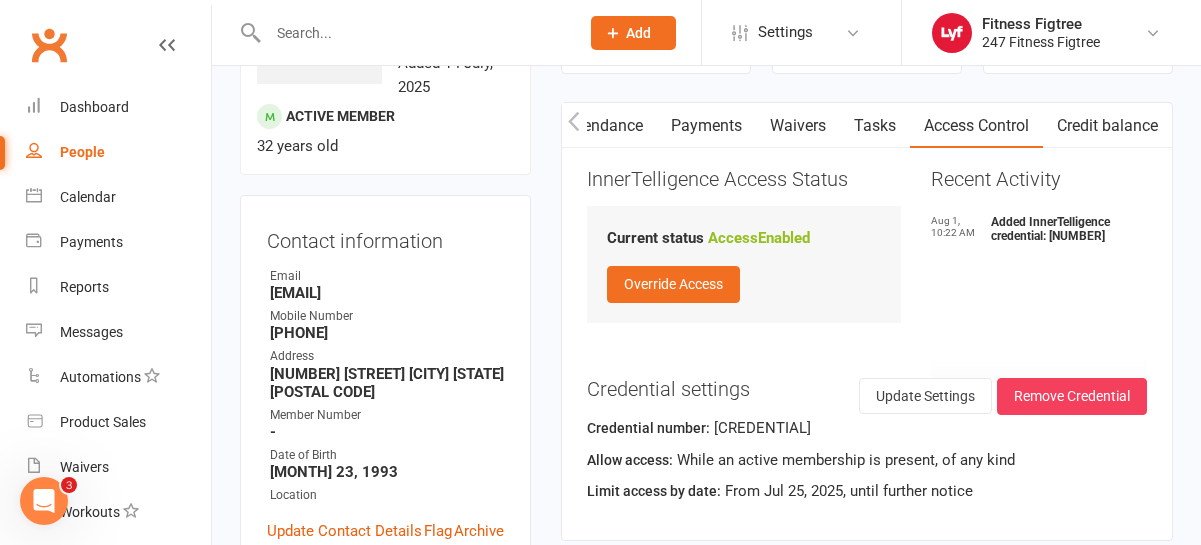 scroll, scrollTop: 149, scrollLeft: 0, axis: vertical 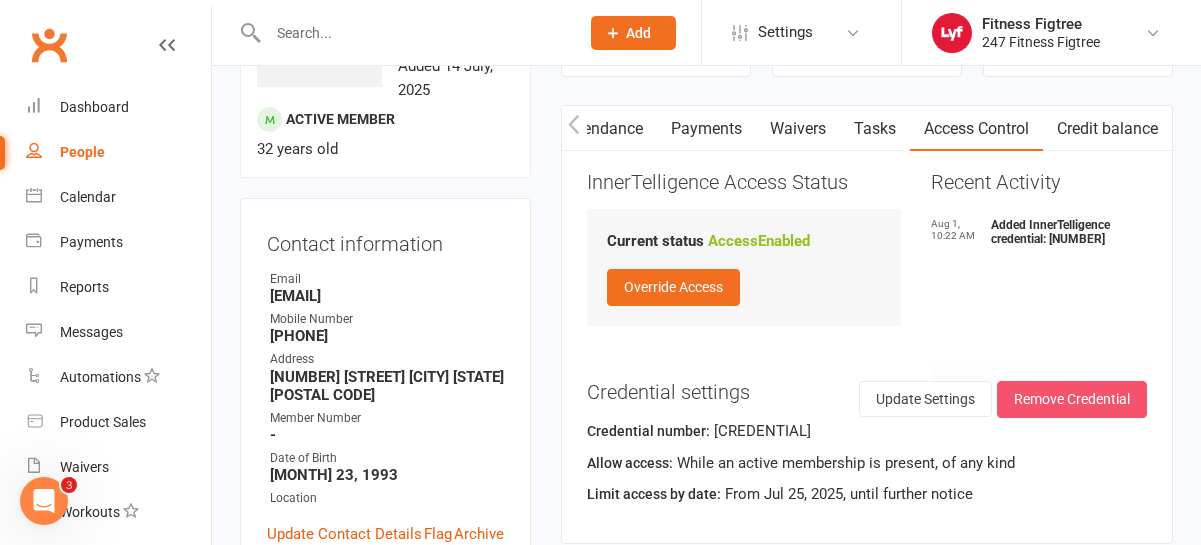 click on "Remove Credential" at bounding box center [1072, 399] 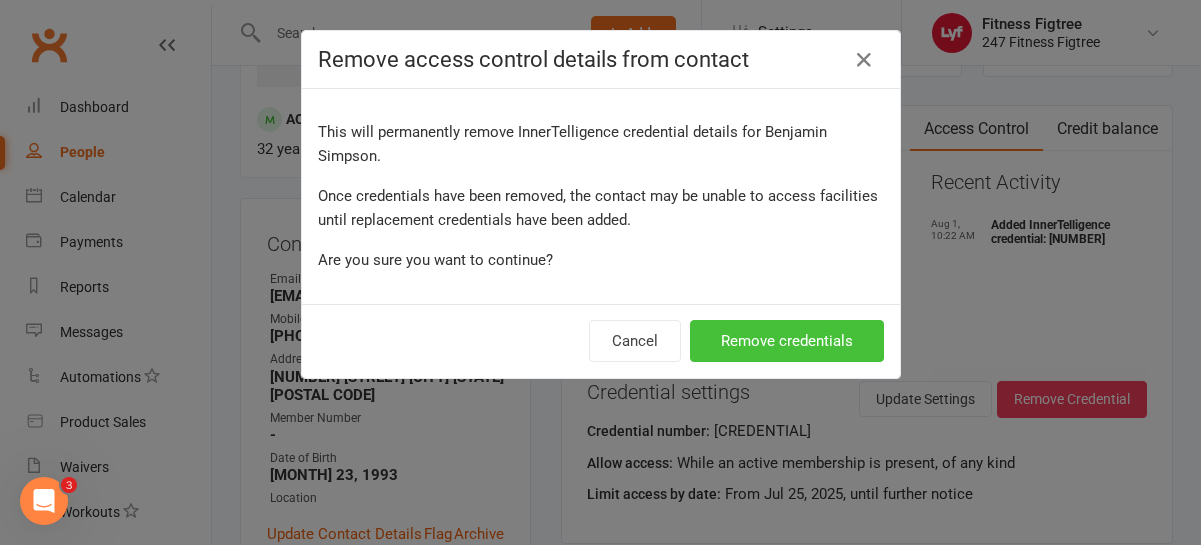click on "Remove credentials" at bounding box center [787, 341] 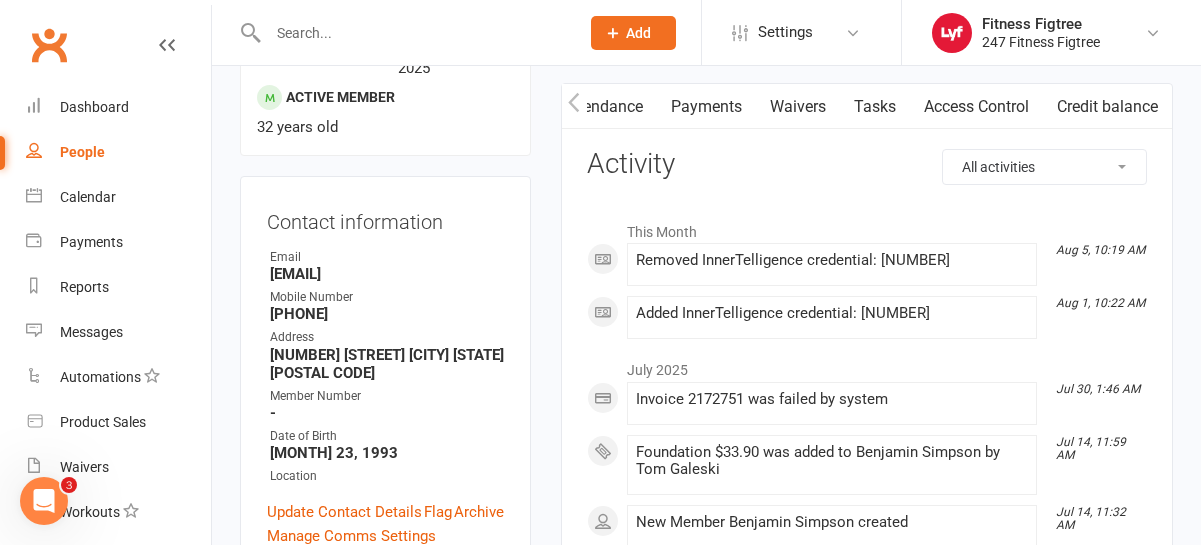 scroll, scrollTop: 154, scrollLeft: 0, axis: vertical 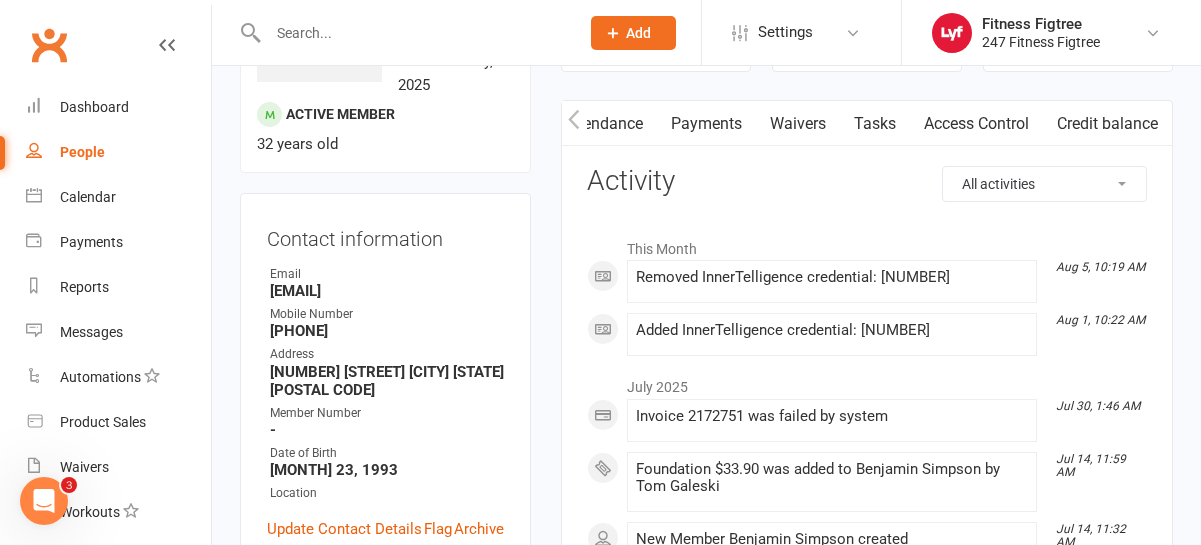 click on "Access Control" at bounding box center [976, 124] 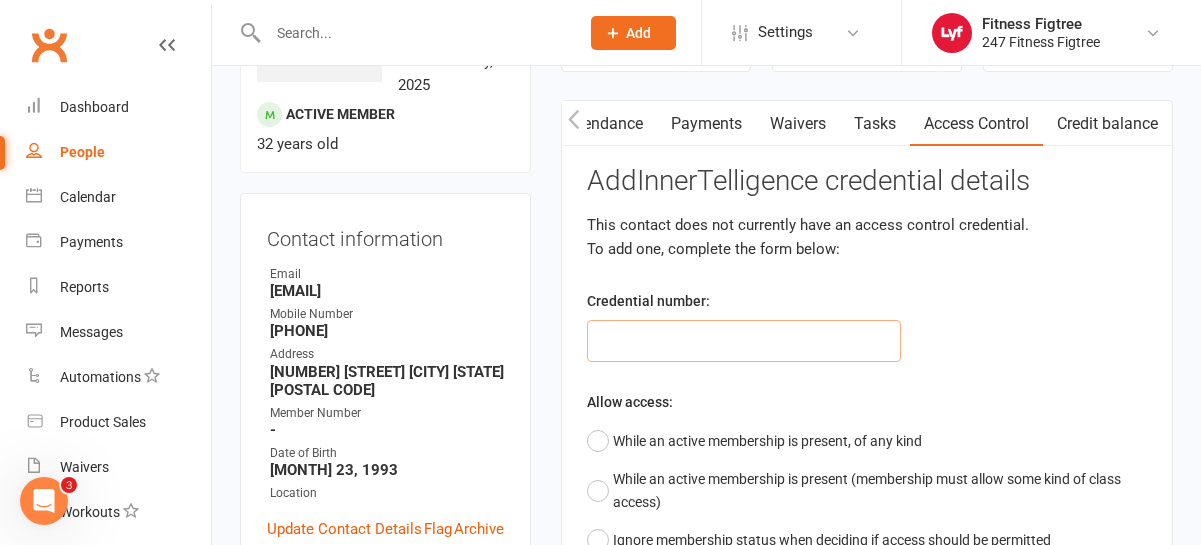 click at bounding box center [744, 341] 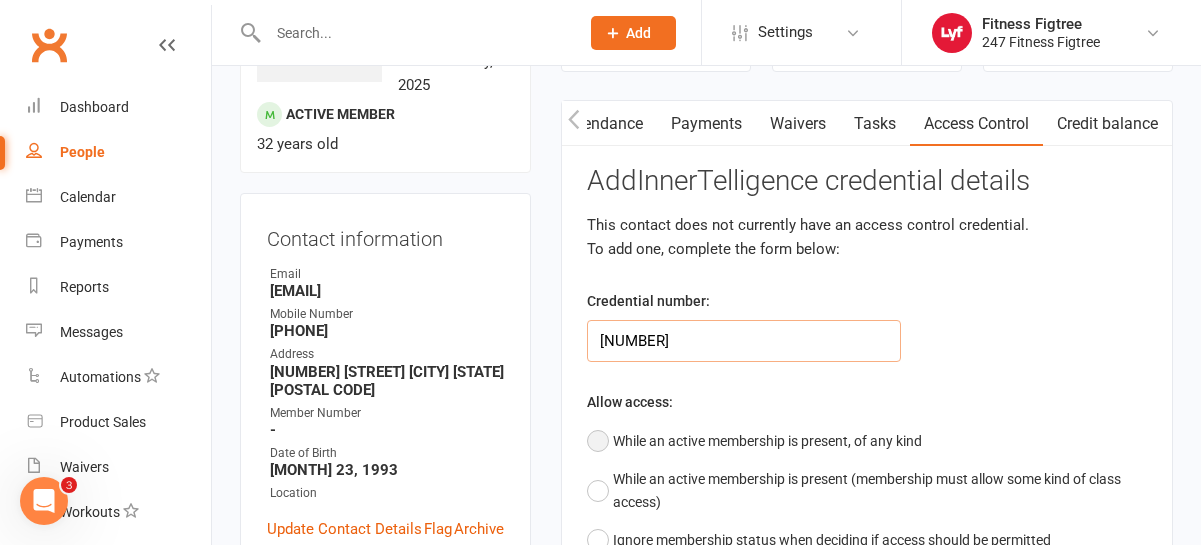 type on "[NUMBER]" 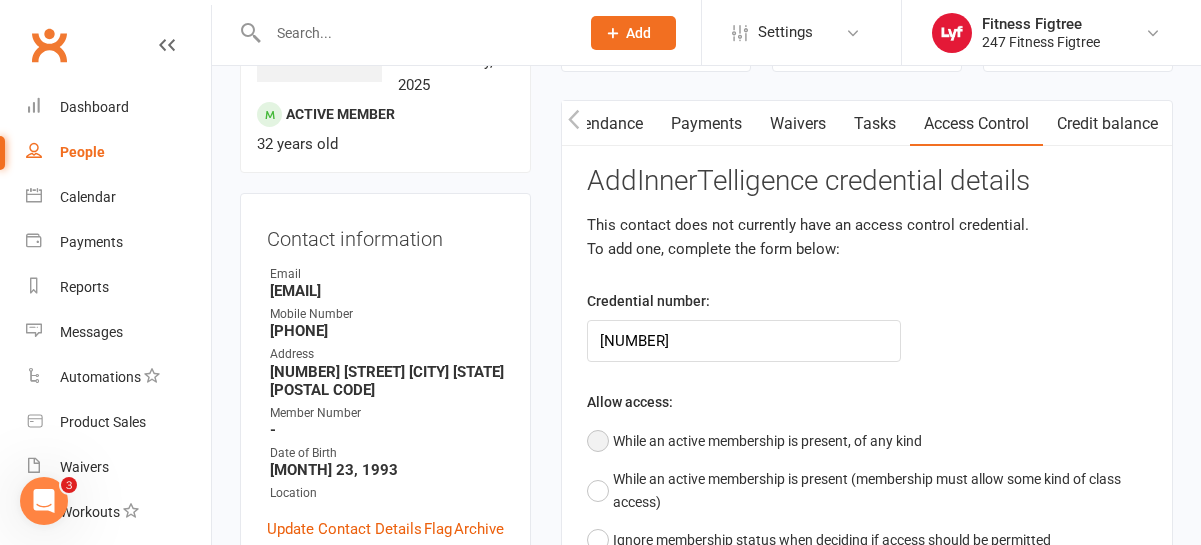 click on "While an active membership is present, of any kind" at bounding box center (754, 441) 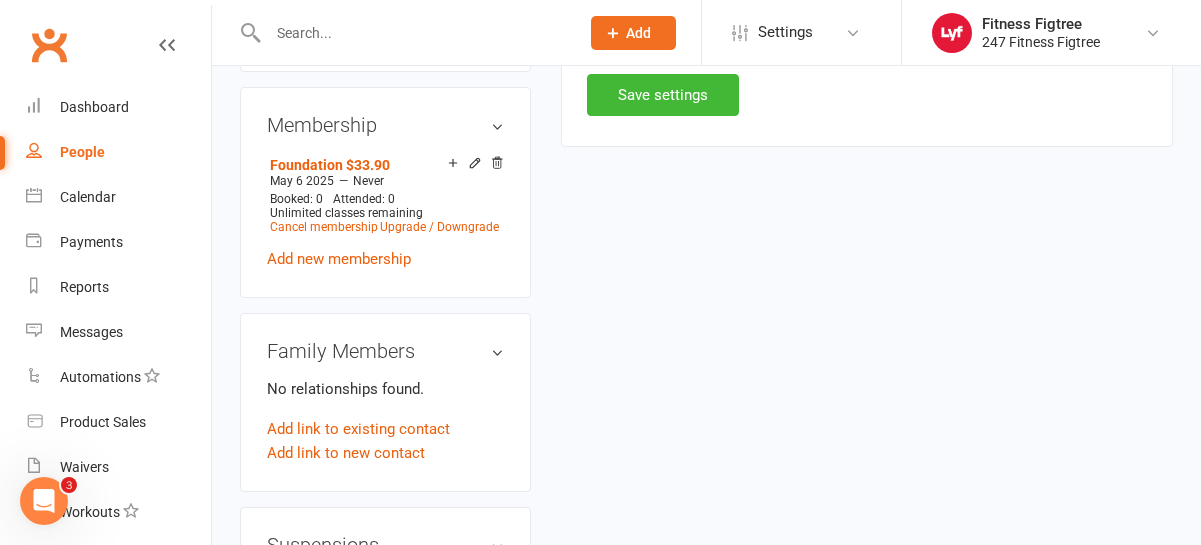 scroll, scrollTop: 688, scrollLeft: 0, axis: vertical 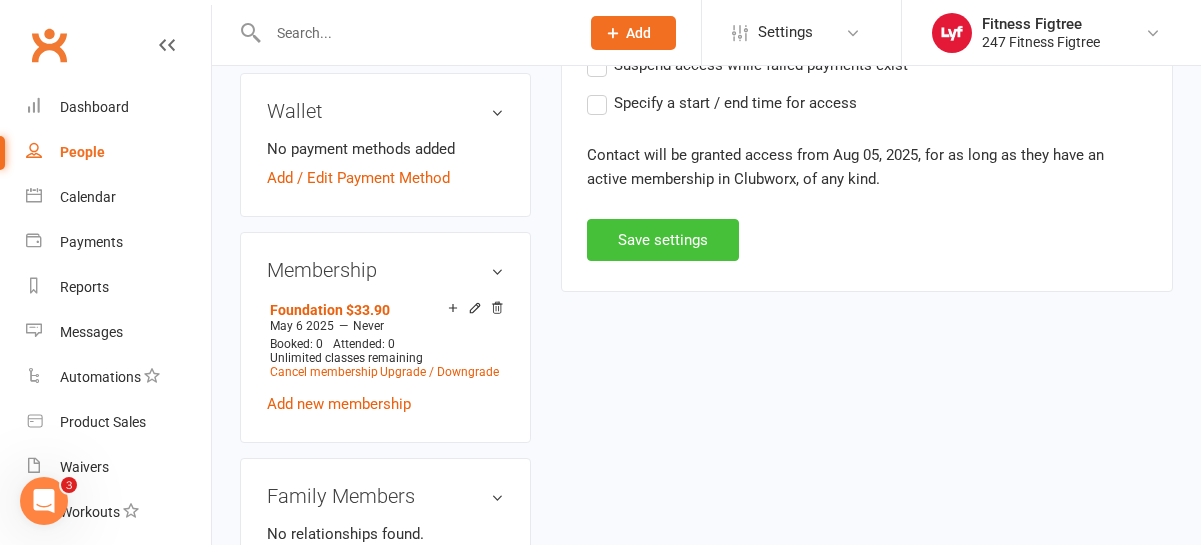 click on "Save settings" at bounding box center [663, 240] 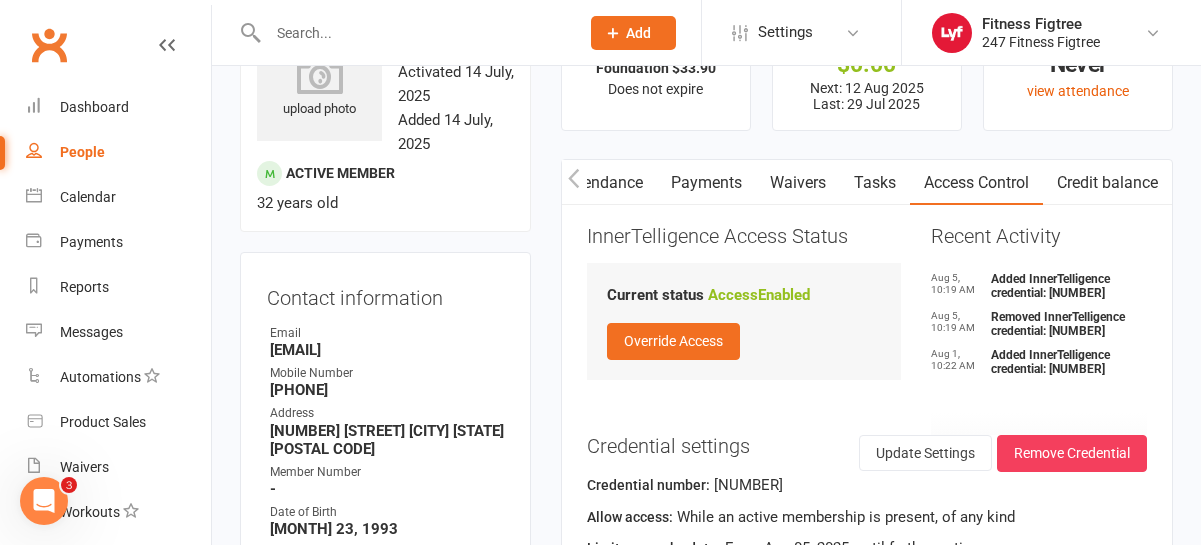scroll, scrollTop: 241, scrollLeft: 0, axis: vertical 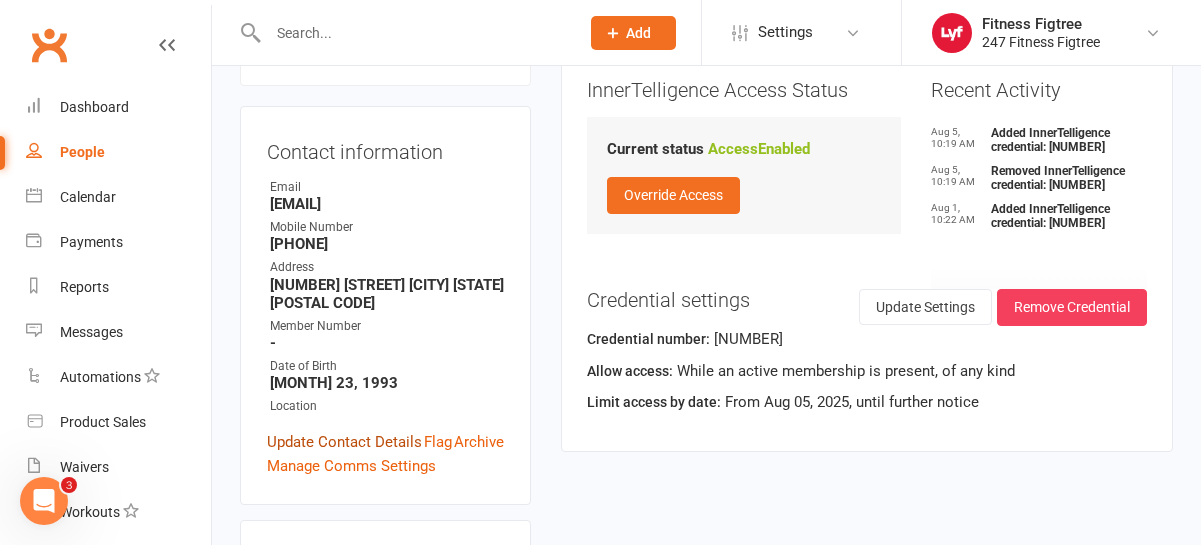 click on "Update Contact Details" at bounding box center (344, 442) 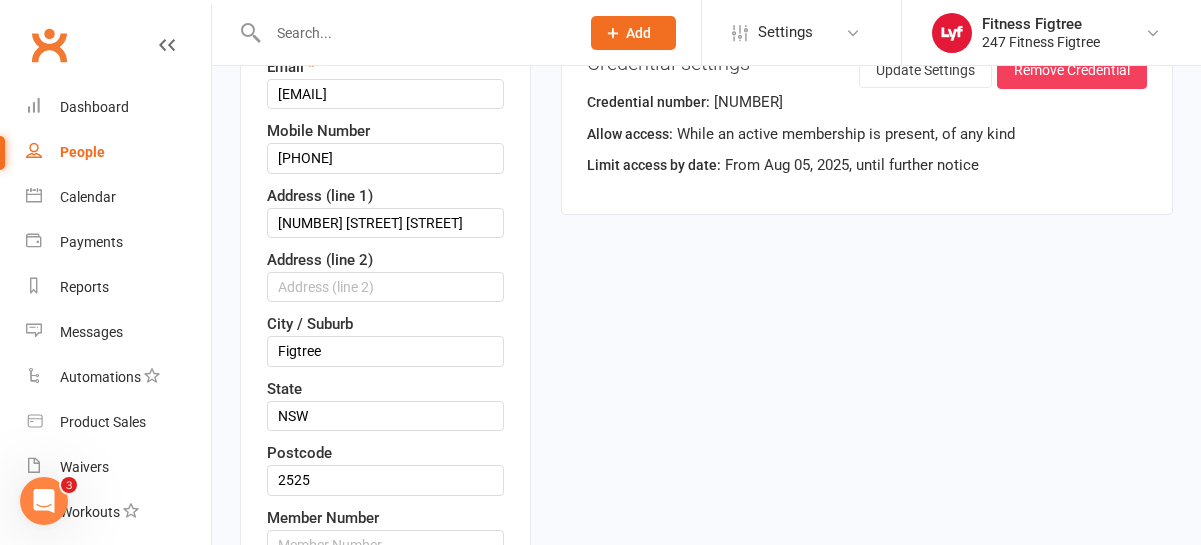 scroll, scrollTop: 621, scrollLeft: 0, axis: vertical 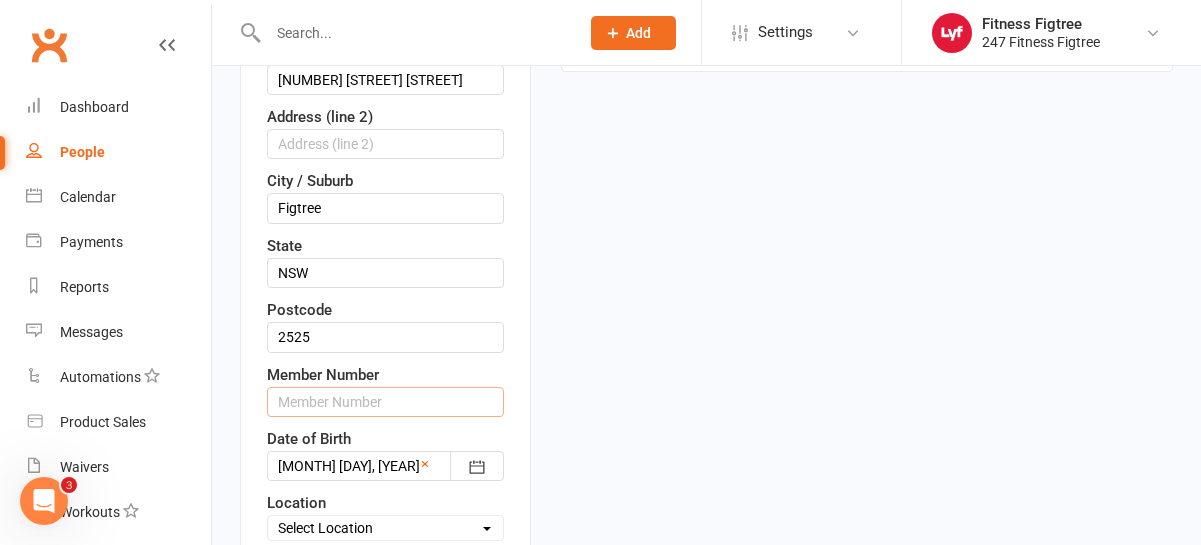 click at bounding box center (385, 402) 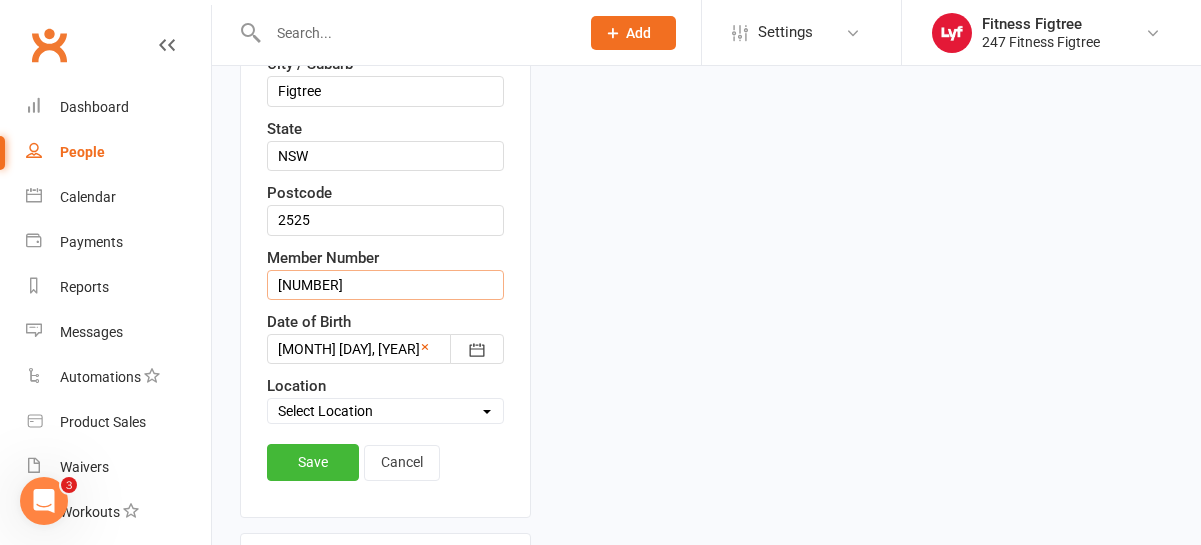 scroll, scrollTop: 860, scrollLeft: 0, axis: vertical 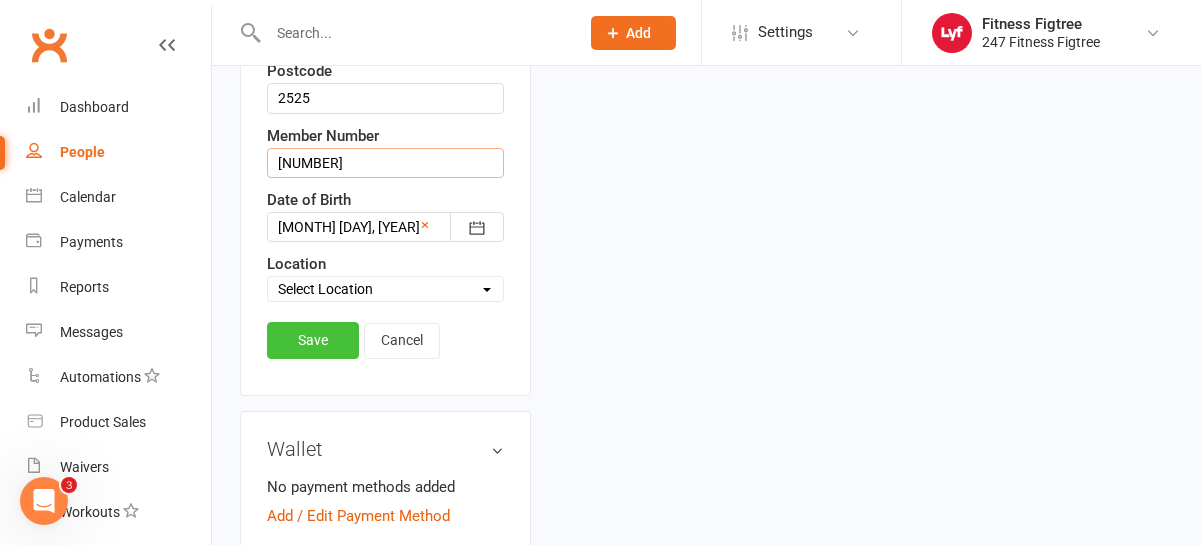 type on "[NUMBER]" 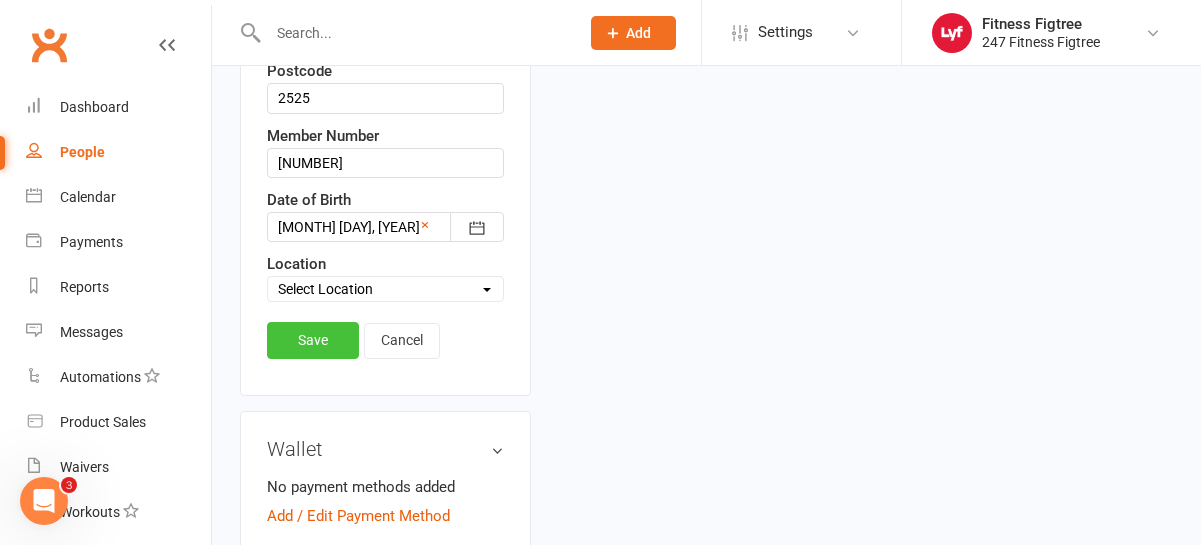 click on "Save" at bounding box center (313, 340) 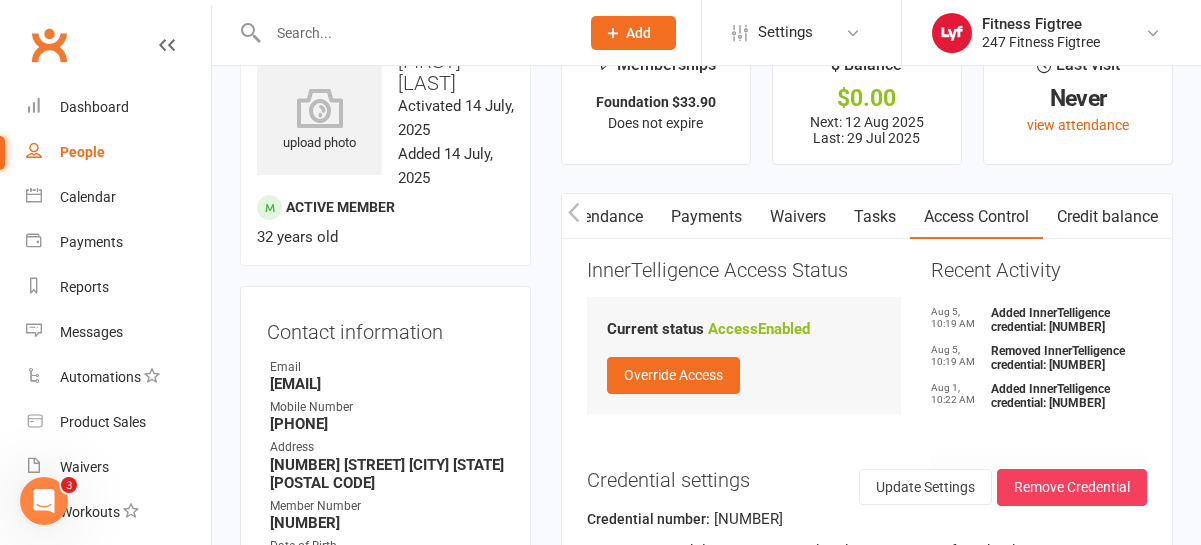 scroll, scrollTop: 63, scrollLeft: 0, axis: vertical 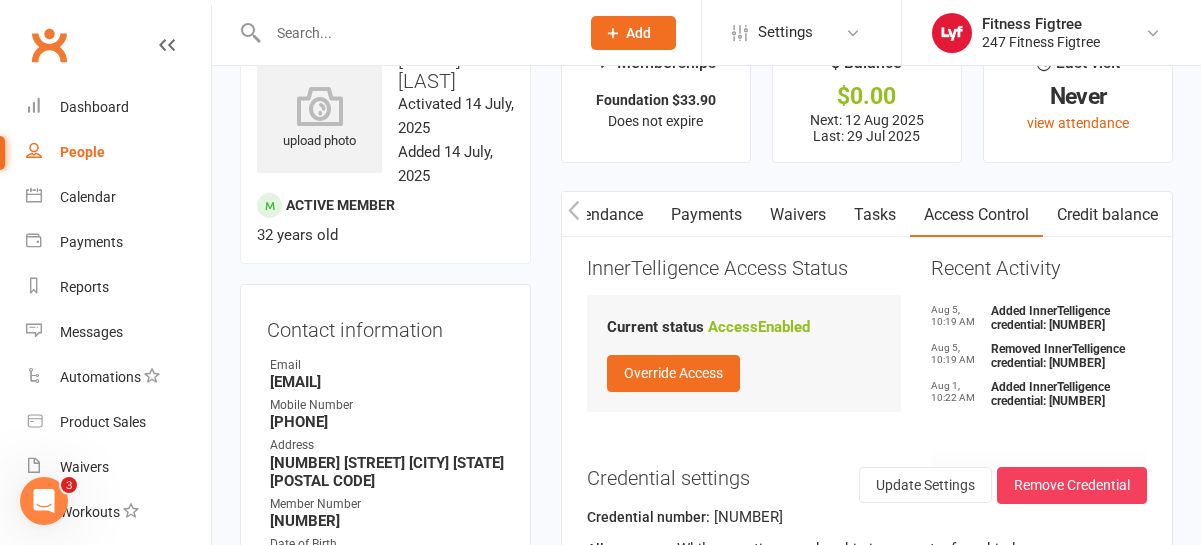 click at bounding box center [413, 33] 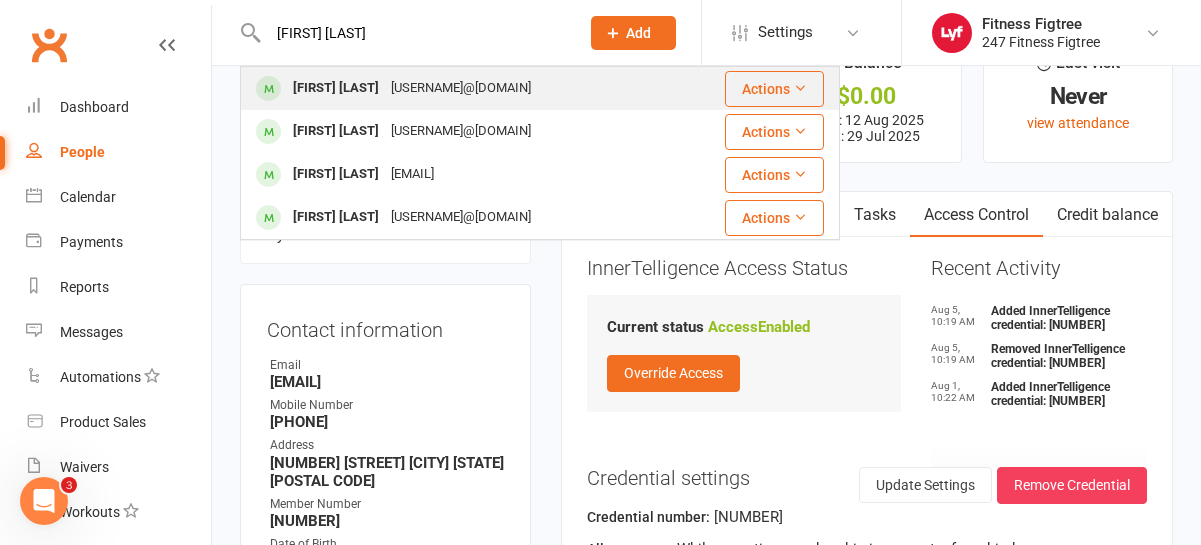 type on "[FIRST] [LAST]" 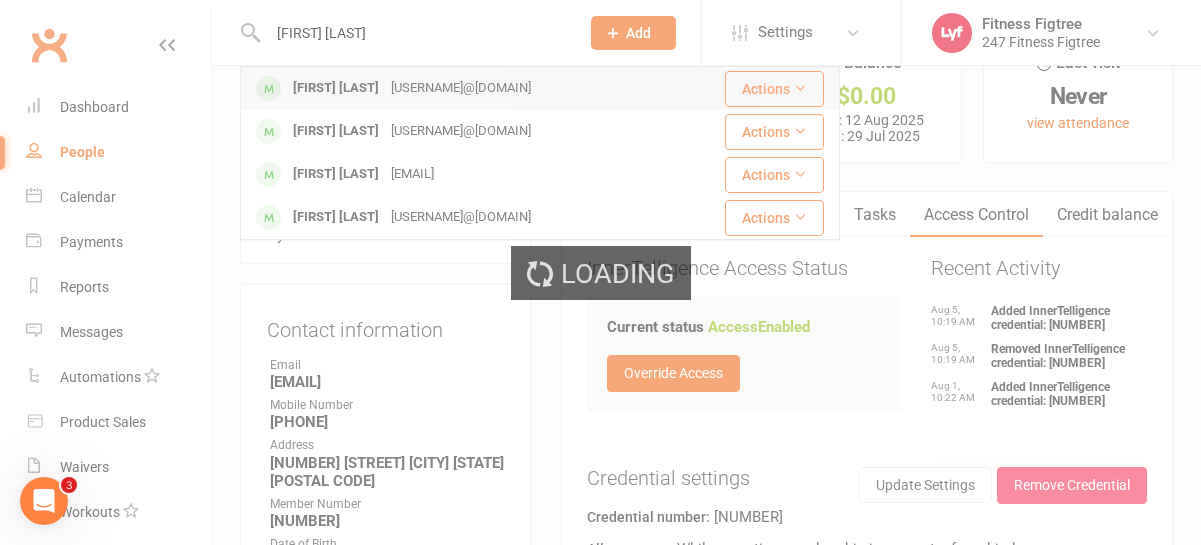 type 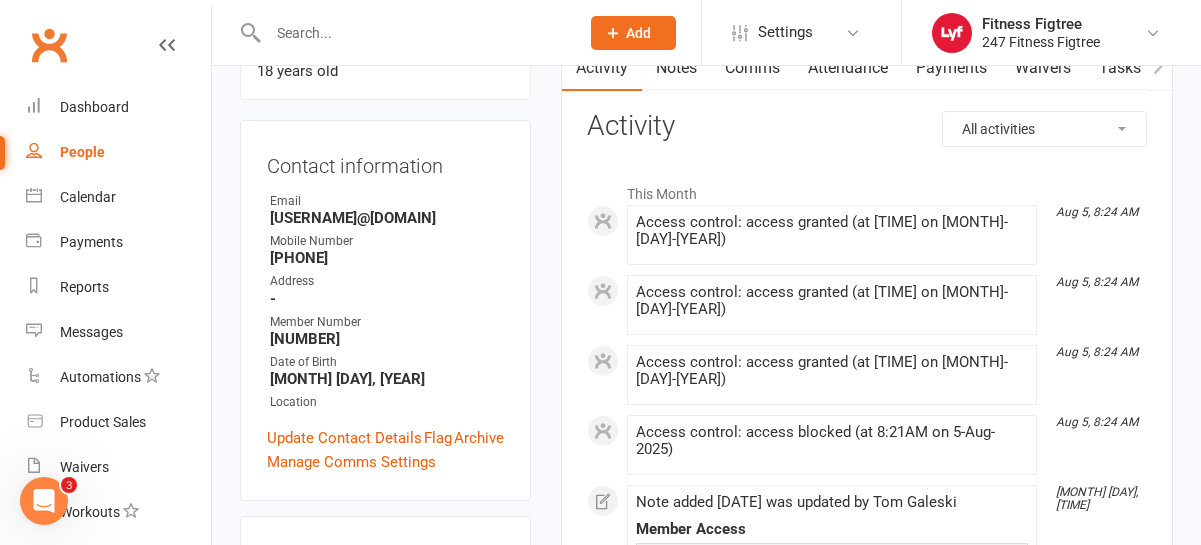 scroll, scrollTop: 0, scrollLeft: 0, axis: both 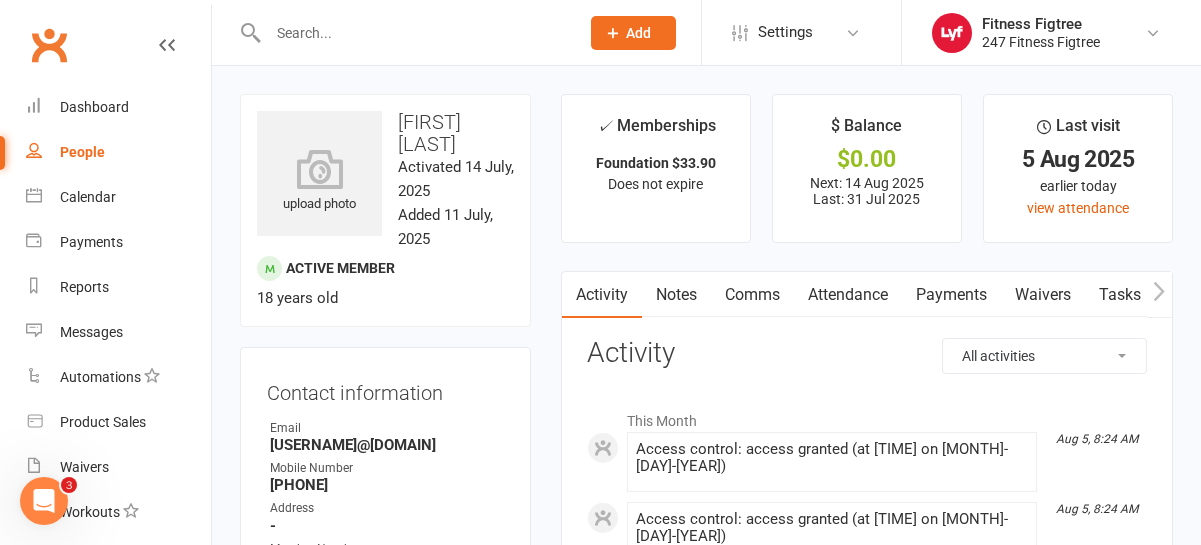 click 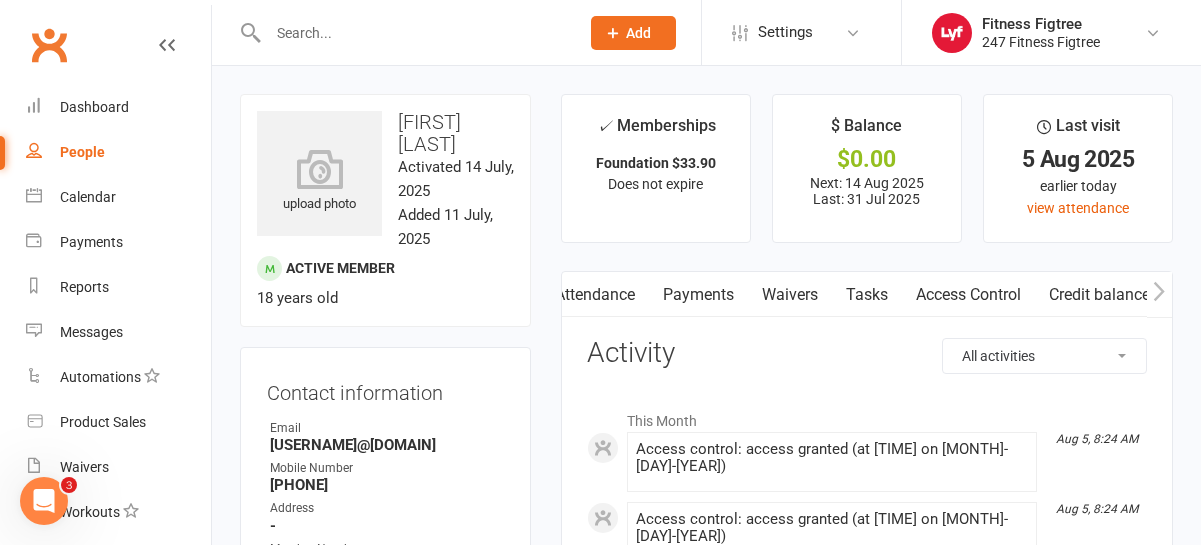 scroll, scrollTop: 0, scrollLeft: 253, axis: horizontal 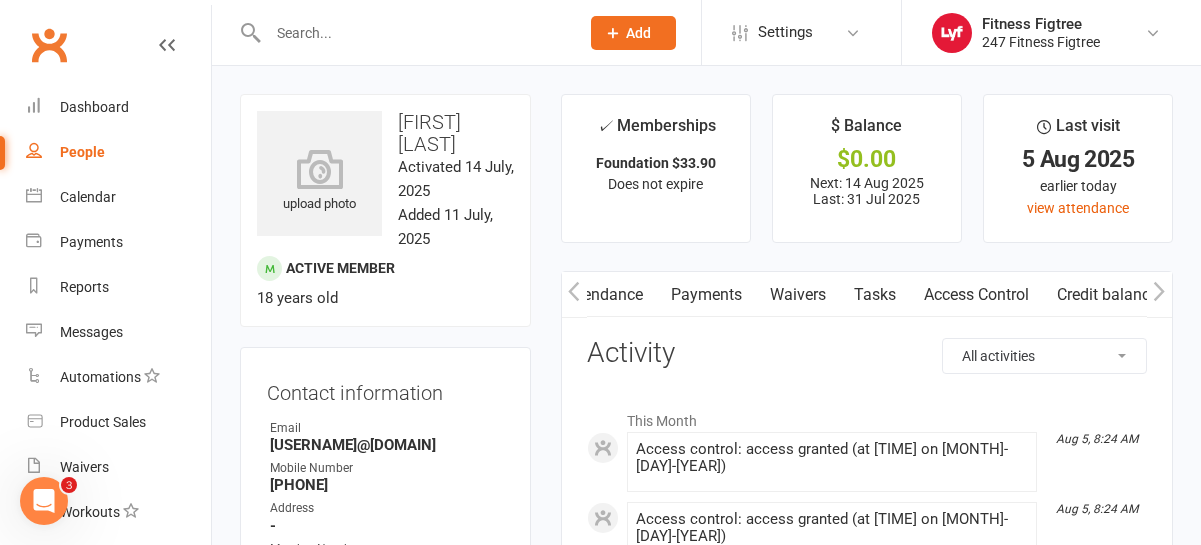 click on "Access Control" at bounding box center (976, 295) 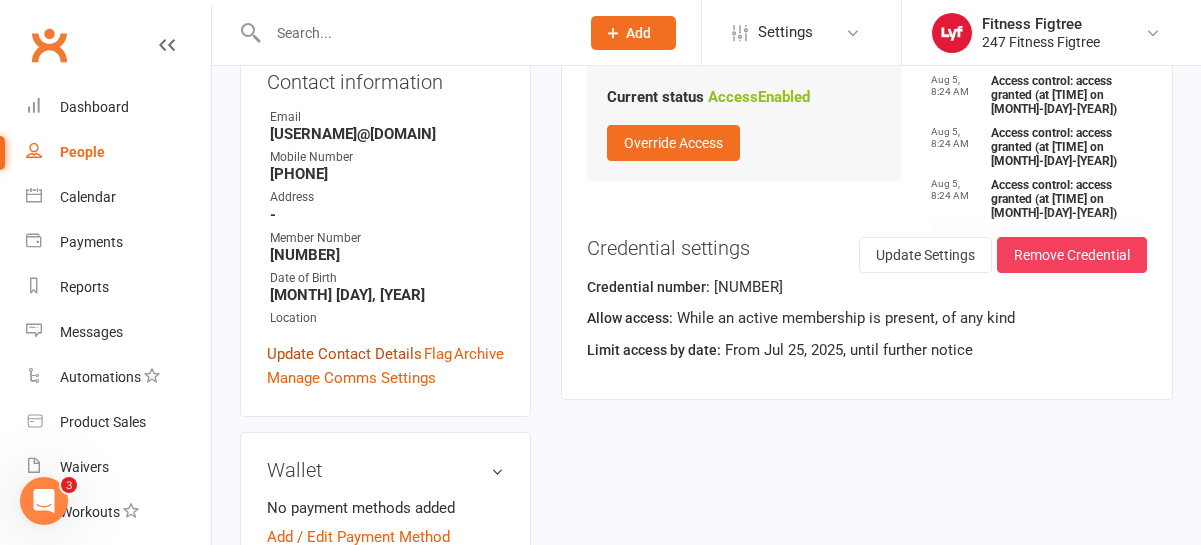 scroll, scrollTop: 342, scrollLeft: 0, axis: vertical 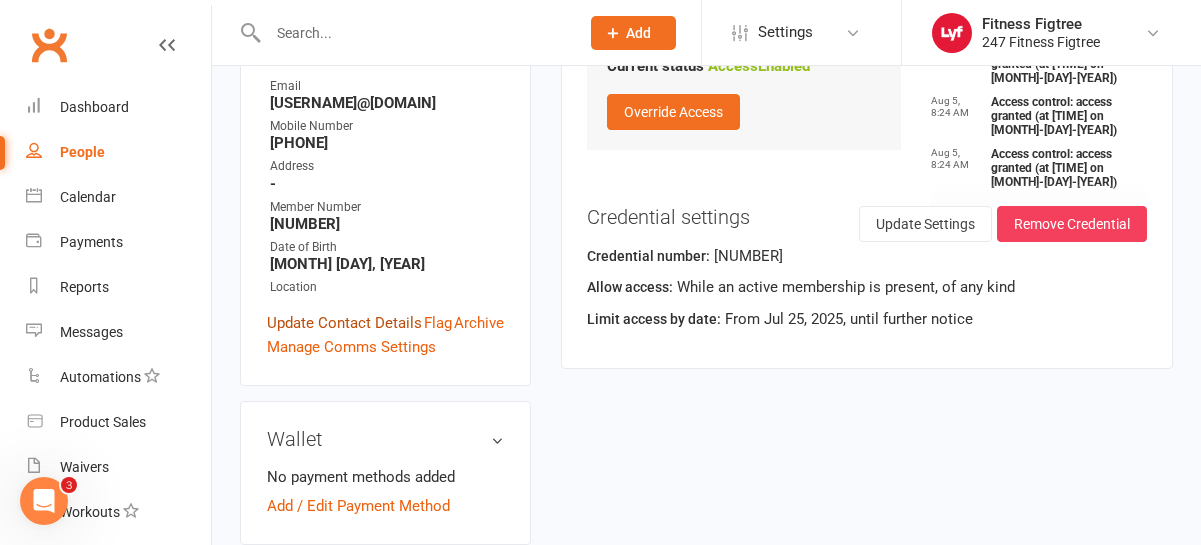 click on "Update Contact Details" at bounding box center (344, 323) 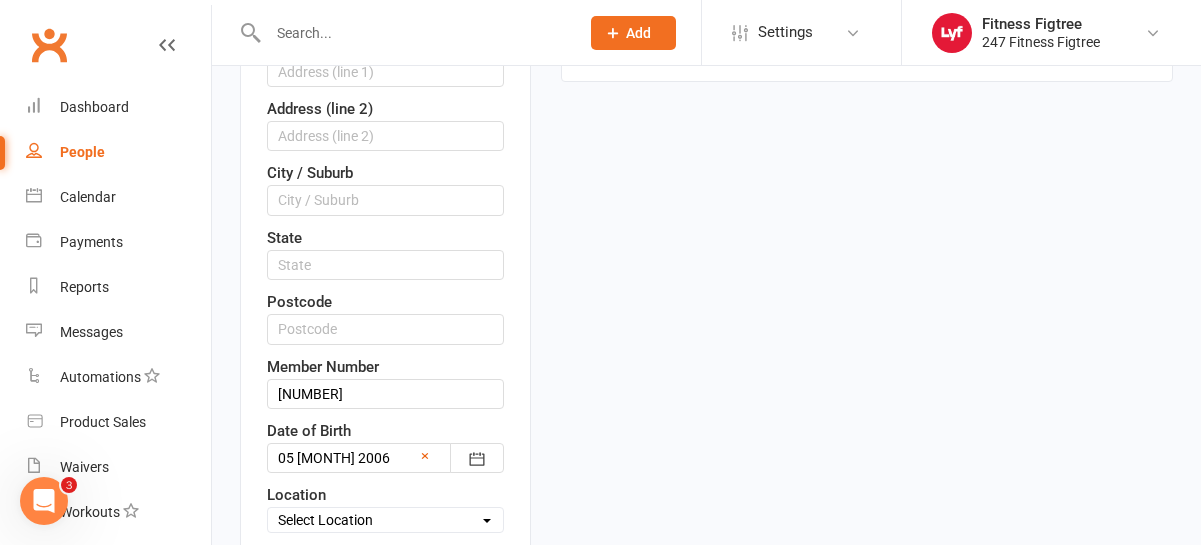 scroll, scrollTop: 591, scrollLeft: 0, axis: vertical 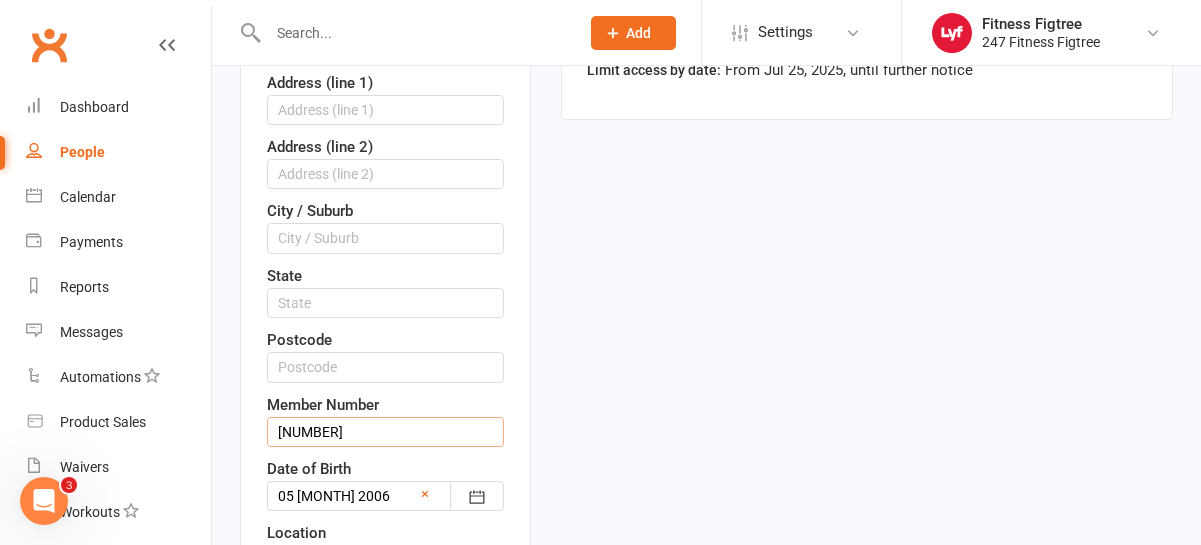 drag, startPoint x: 342, startPoint y: 436, endPoint x: 251, endPoint y: 425, distance: 91.66242 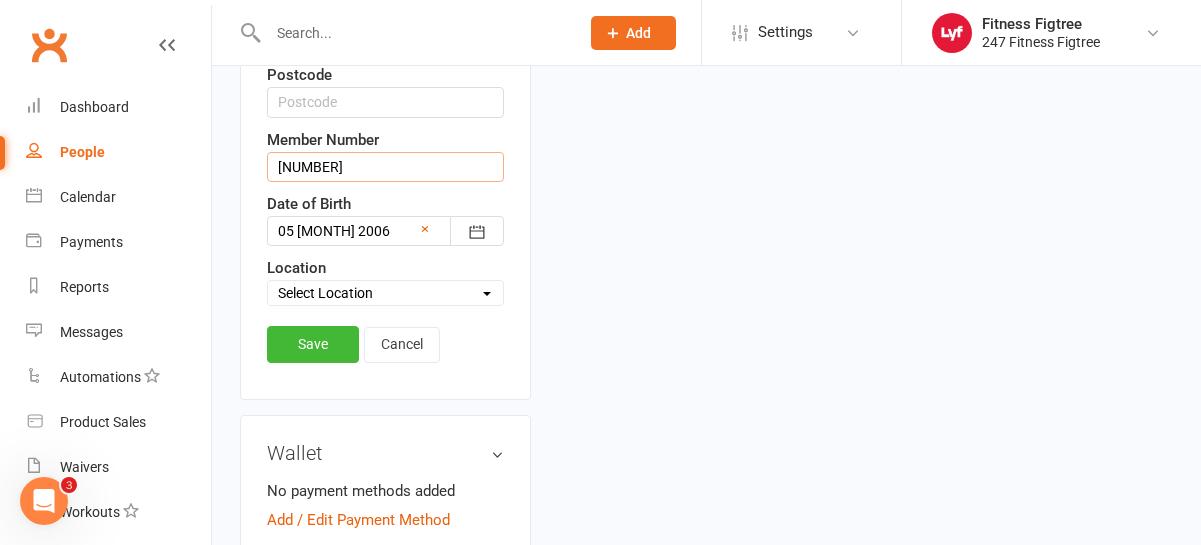 scroll, scrollTop: 909, scrollLeft: 0, axis: vertical 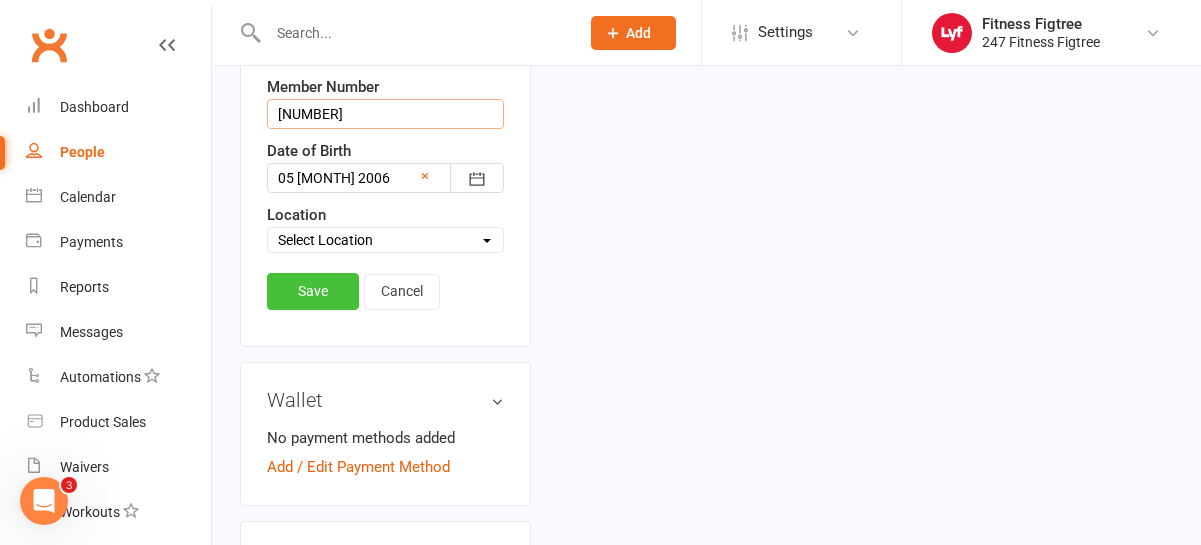 type on "[NUMBER]" 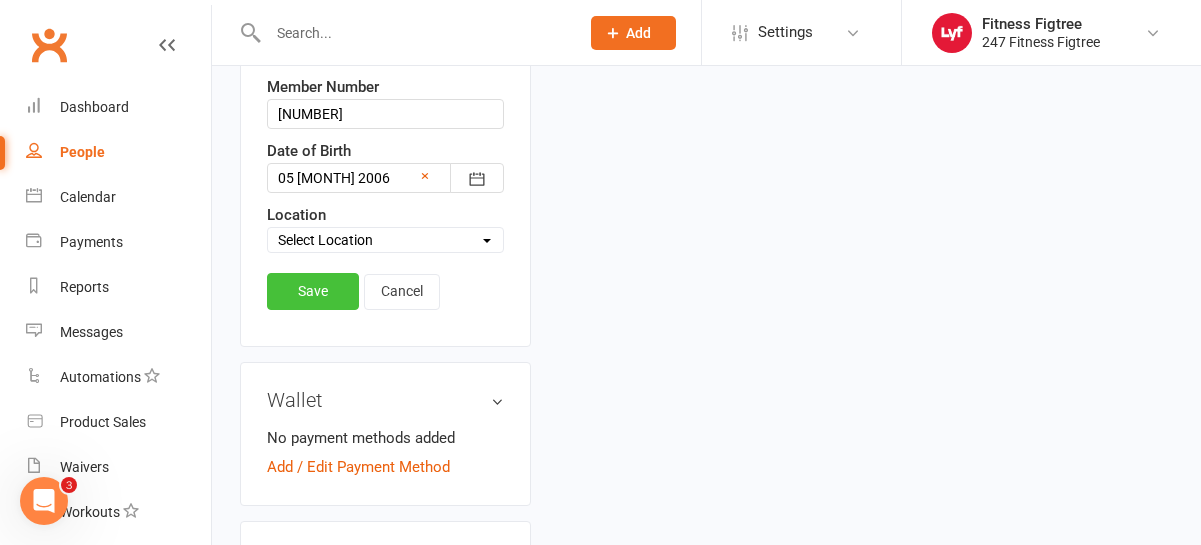 click on "Save" at bounding box center (313, 291) 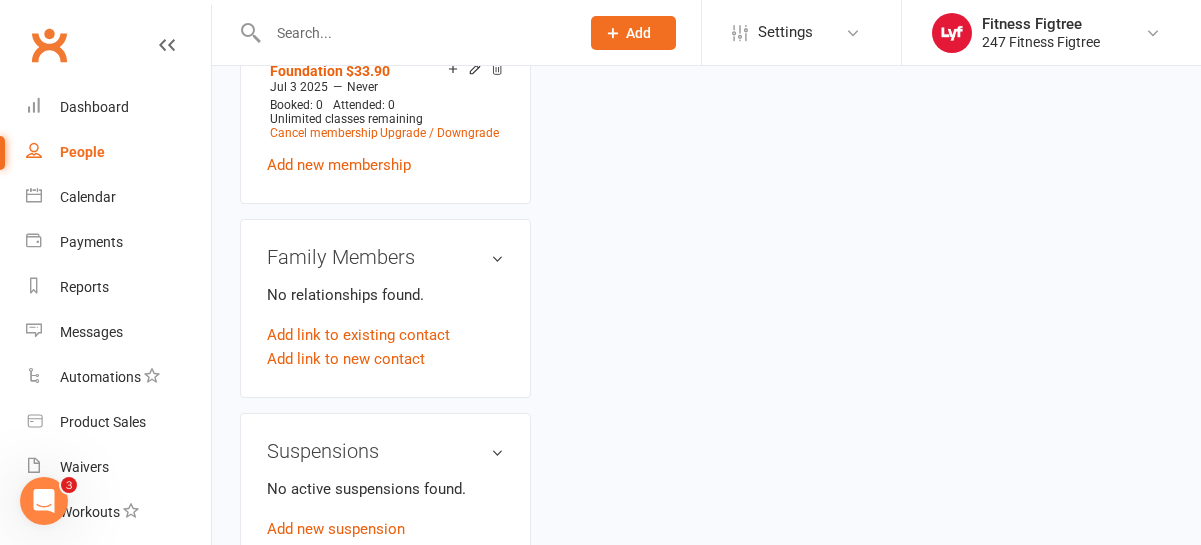 click at bounding box center [413, 33] 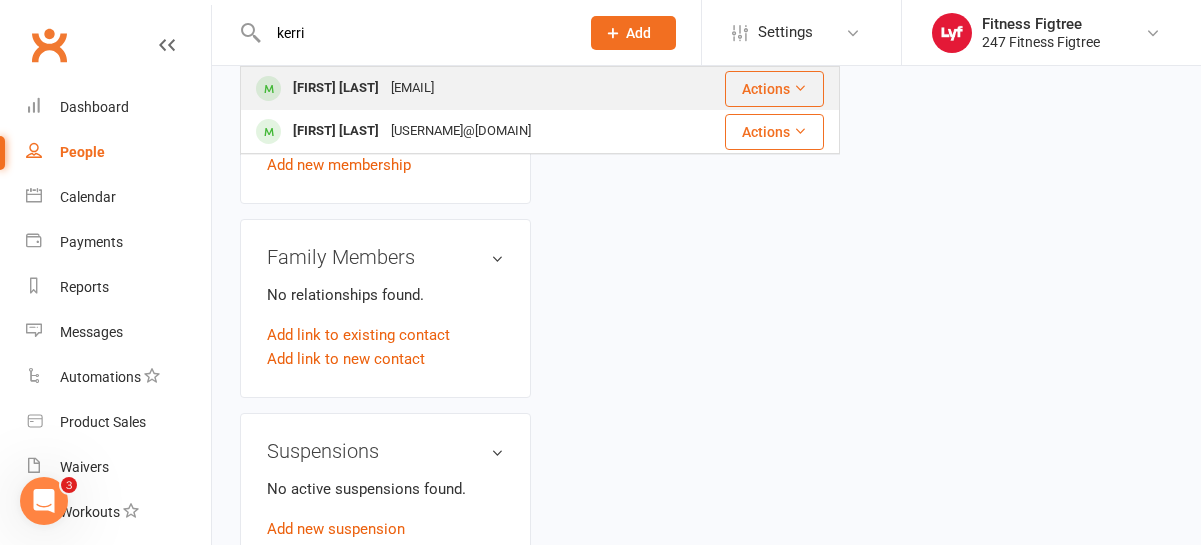 type on "kerri" 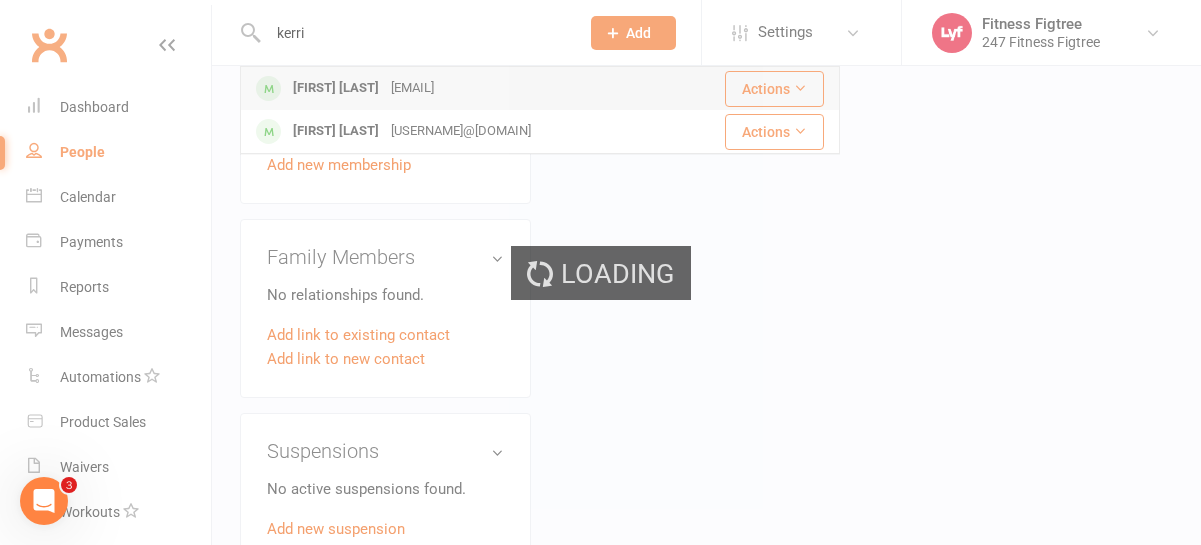 type 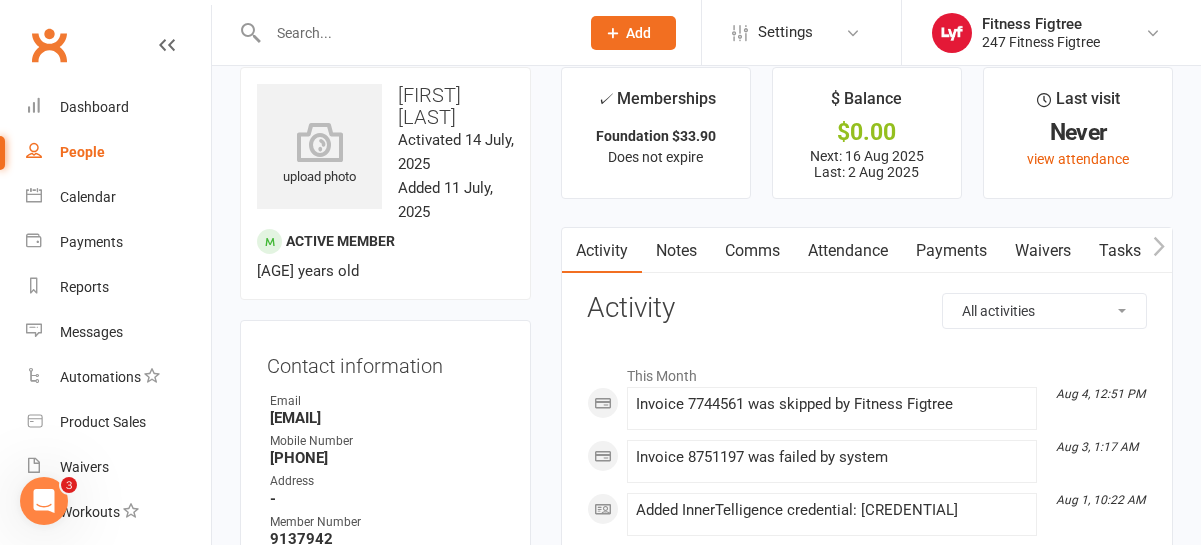 scroll, scrollTop: 81, scrollLeft: 0, axis: vertical 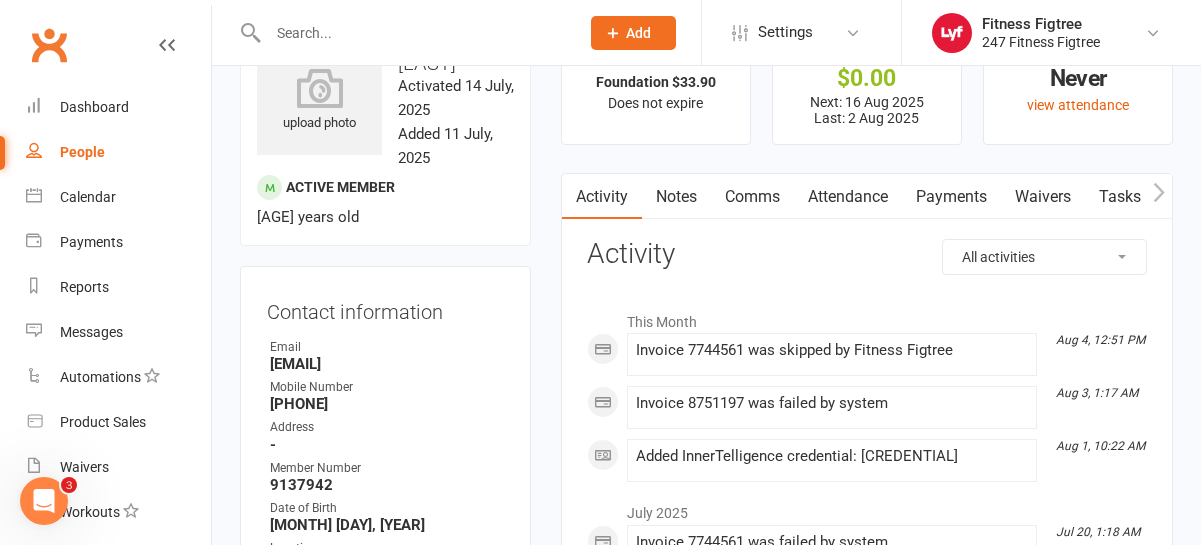 click on "Waivers" at bounding box center [1043, 197] 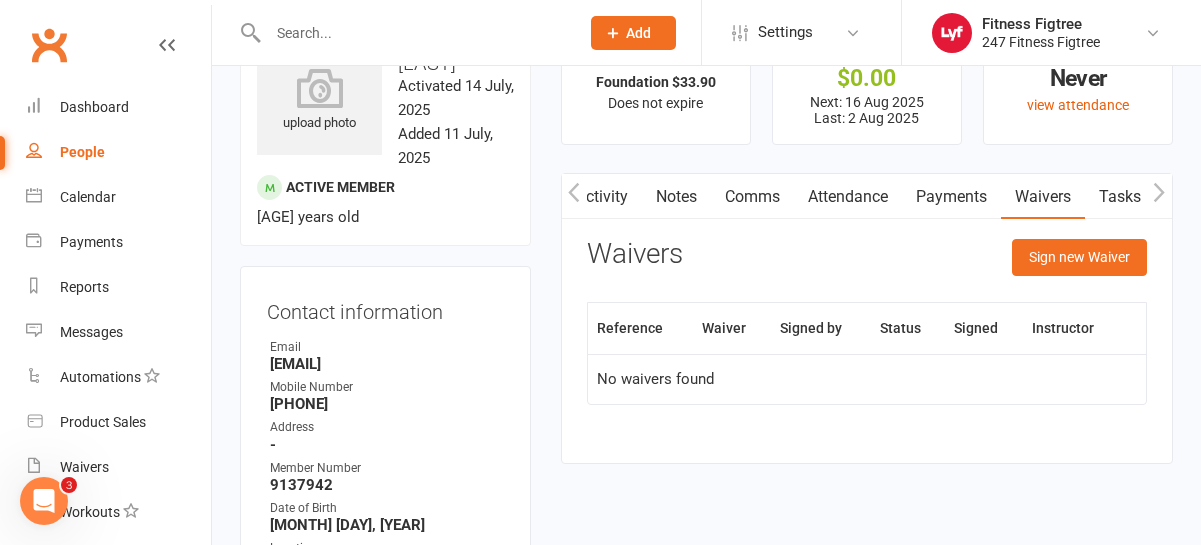 scroll, scrollTop: 0, scrollLeft: 254, axis: horizontal 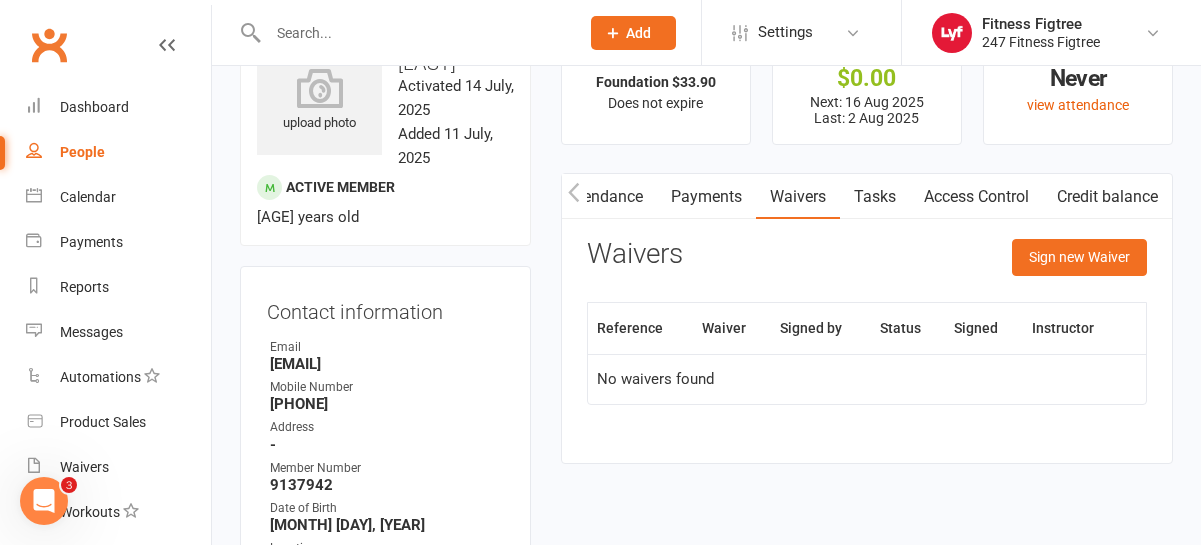 click on "Access Control" at bounding box center (976, 197) 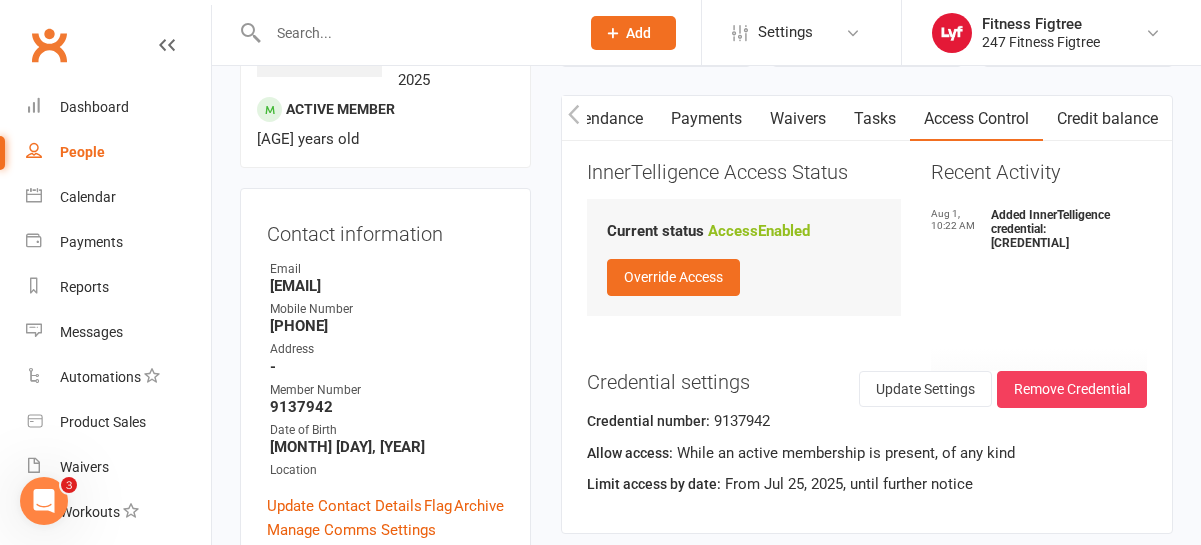 scroll, scrollTop: 162, scrollLeft: 0, axis: vertical 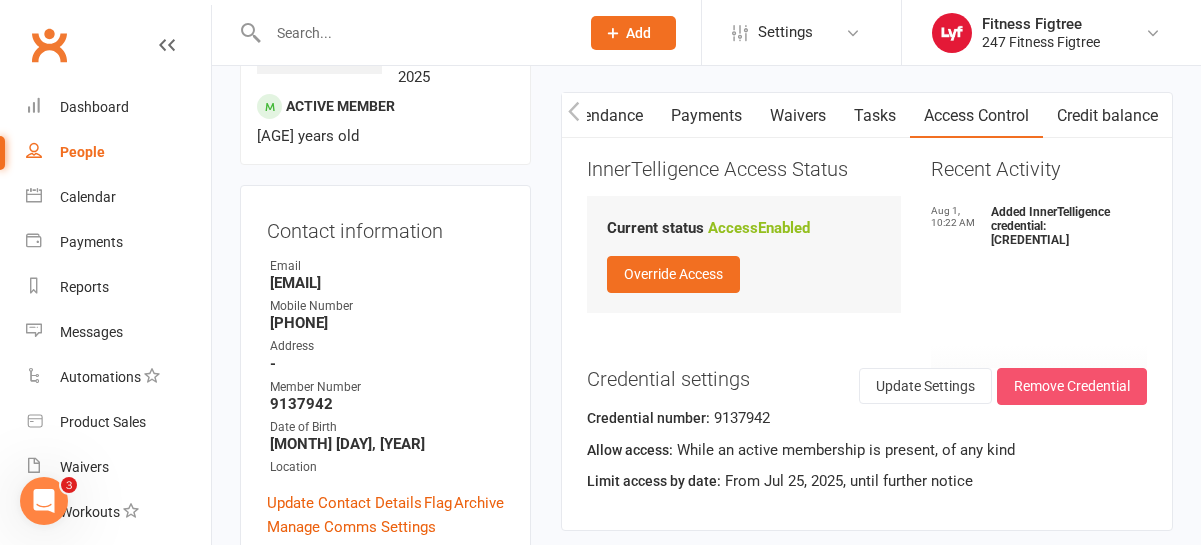 click on "Remove Credential" at bounding box center [1072, 386] 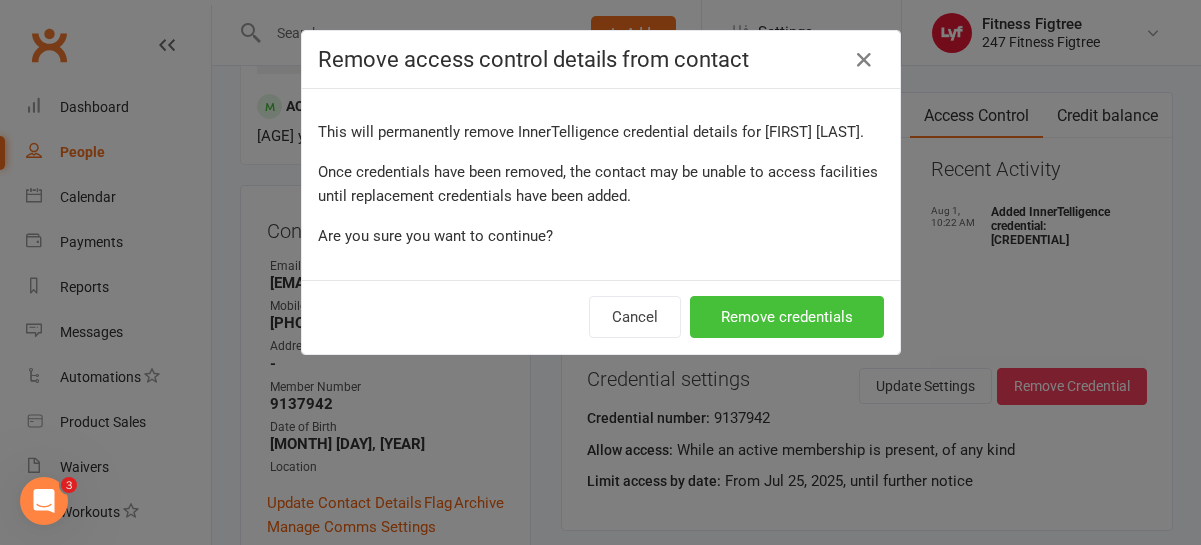 click on "Remove credentials" at bounding box center (787, 317) 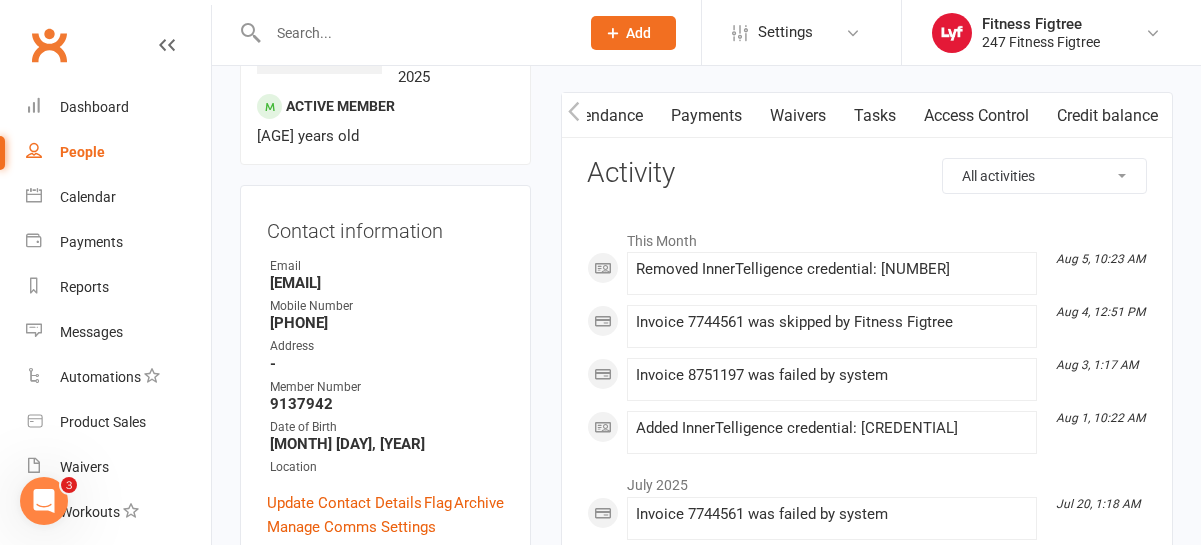 click on "Access Control" at bounding box center (976, 116) 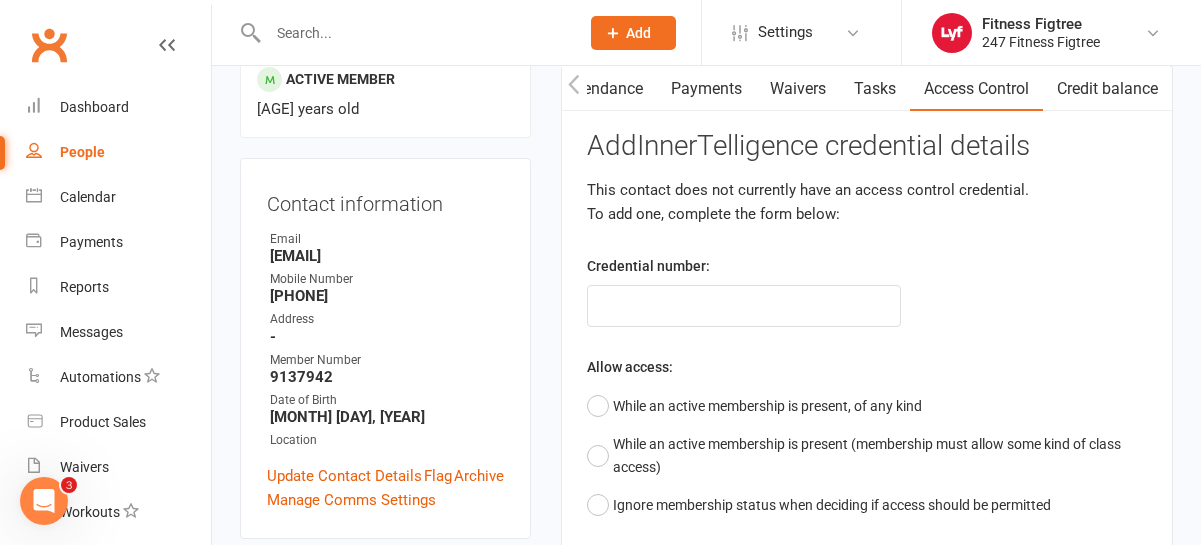 scroll, scrollTop: 191, scrollLeft: 0, axis: vertical 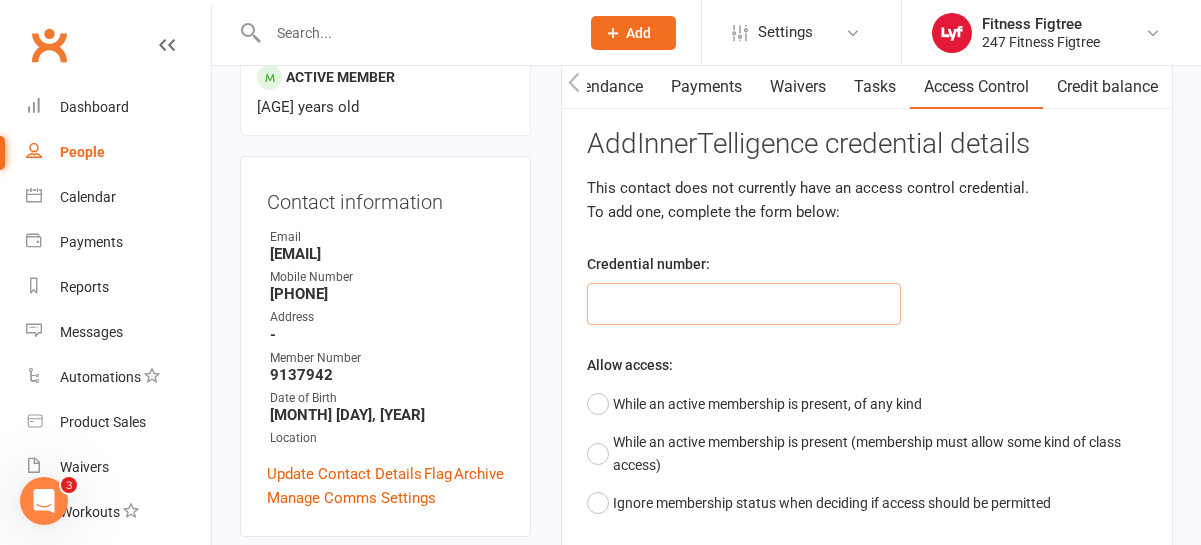 click at bounding box center [744, 304] 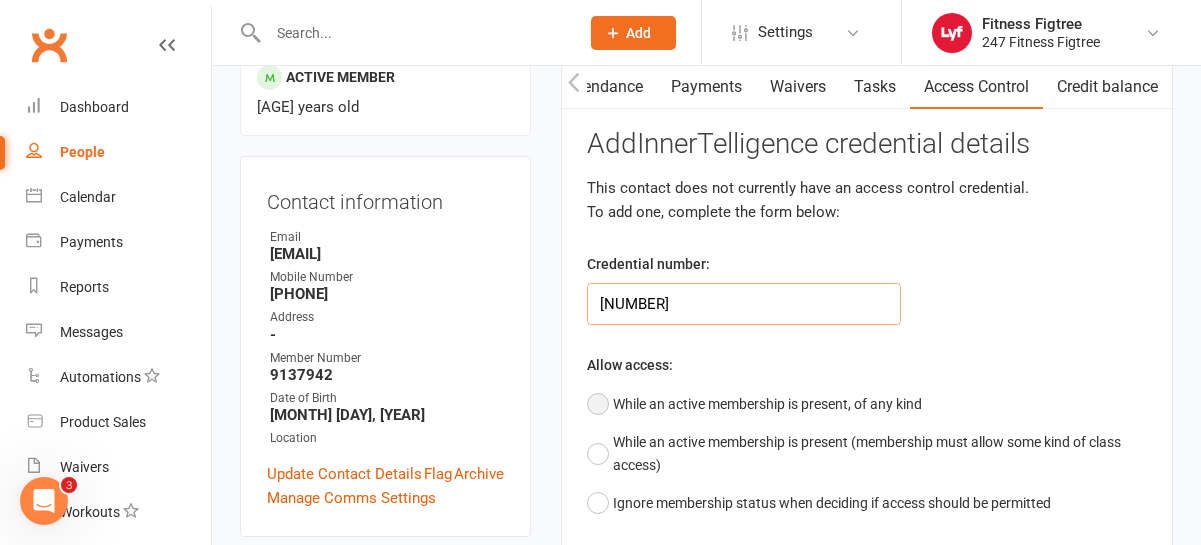 type on "[NUMBER]" 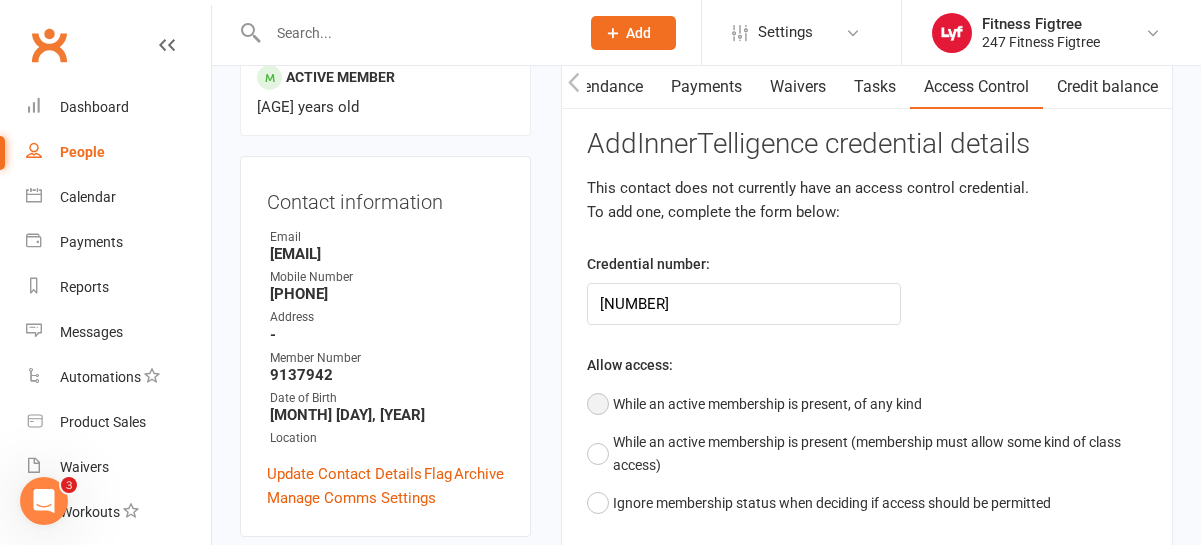 click on "While an active membership is present, of any kind" at bounding box center [754, 404] 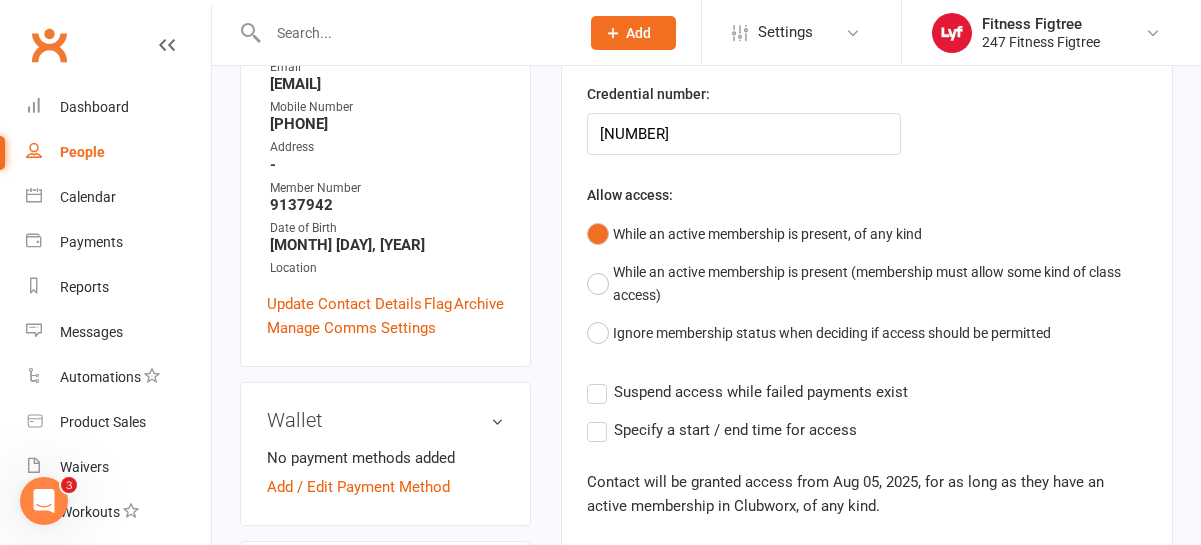 scroll, scrollTop: 584, scrollLeft: 0, axis: vertical 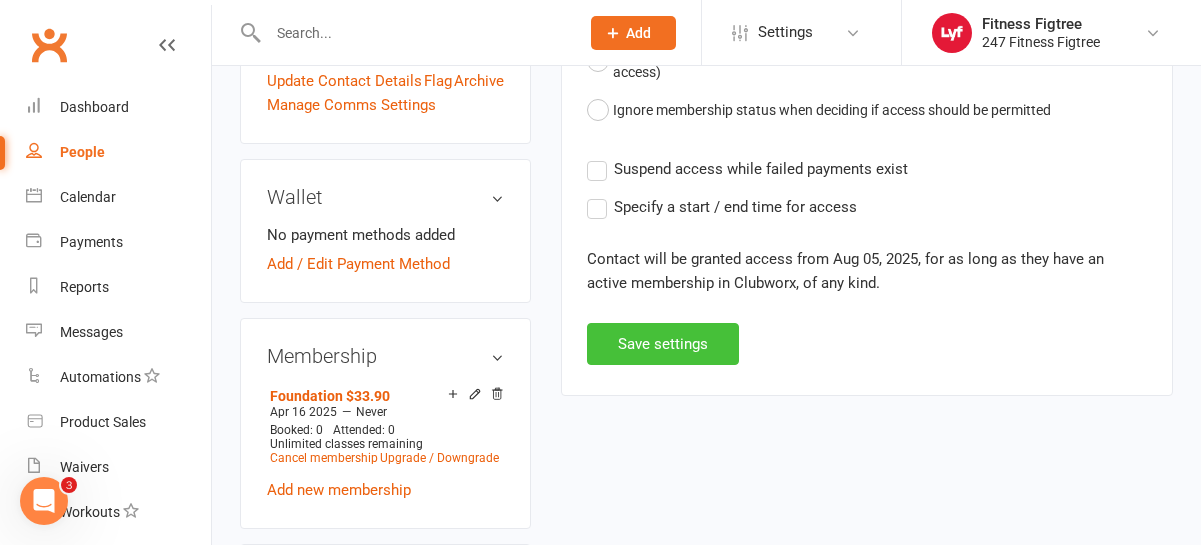 click on "Save settings" at bounding box center [663, 344] 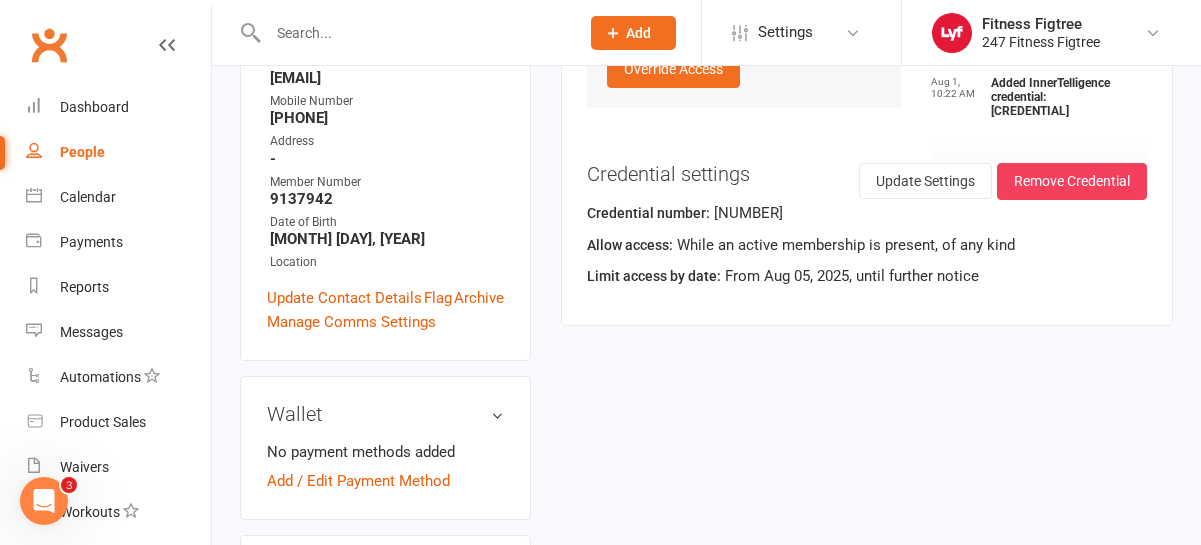 scroll, scrollTop: 269, scrollLeft: 0, axis: vertical 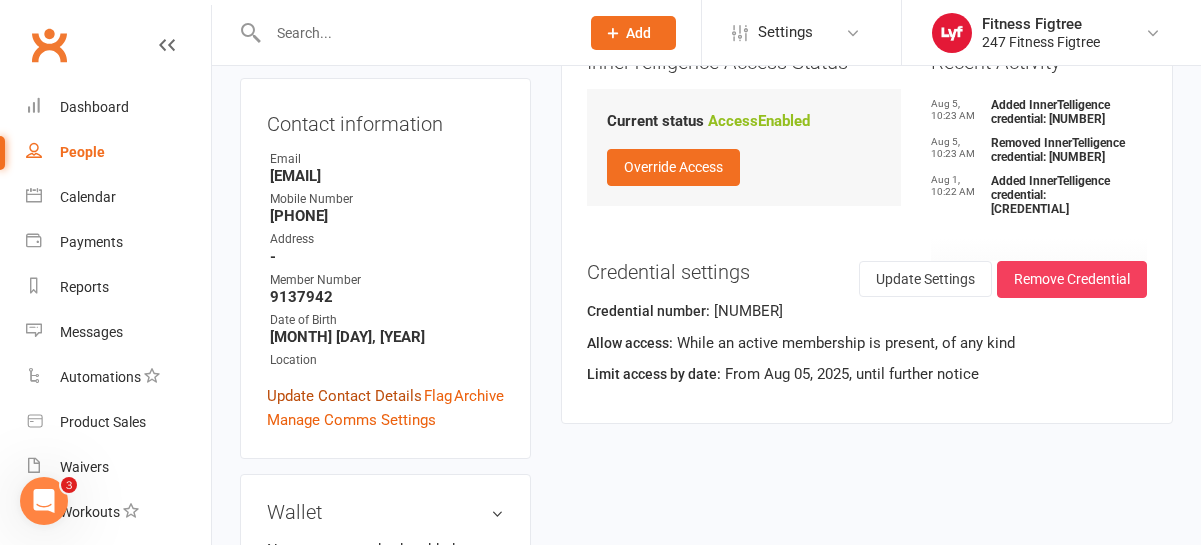 click on "Update Contact Details" at bounding box center (344, 396) 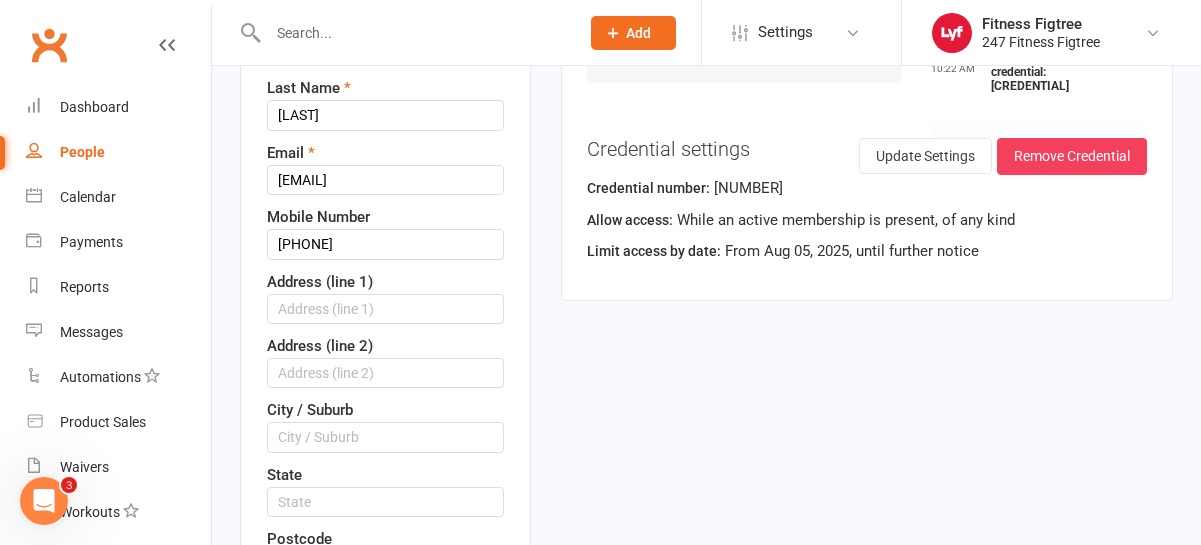 scroll, scrollTop: 569, scrollLeft: 0, axis: vertical 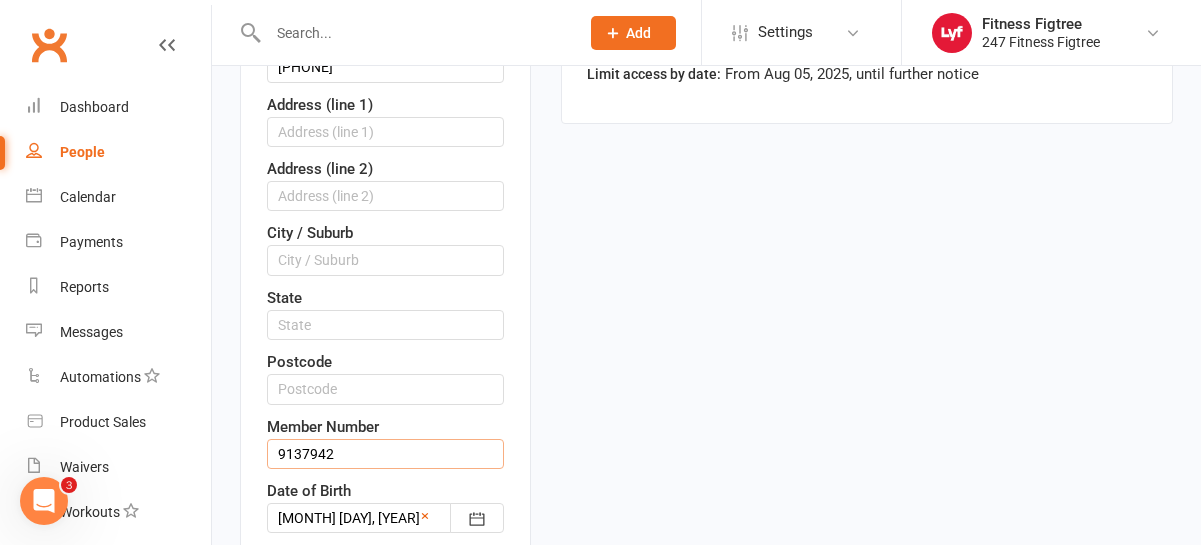 drag, startPoint x: 394, startPoint y: 457, endPoint x: 246, endPoint y: 458, distance: 148.00337 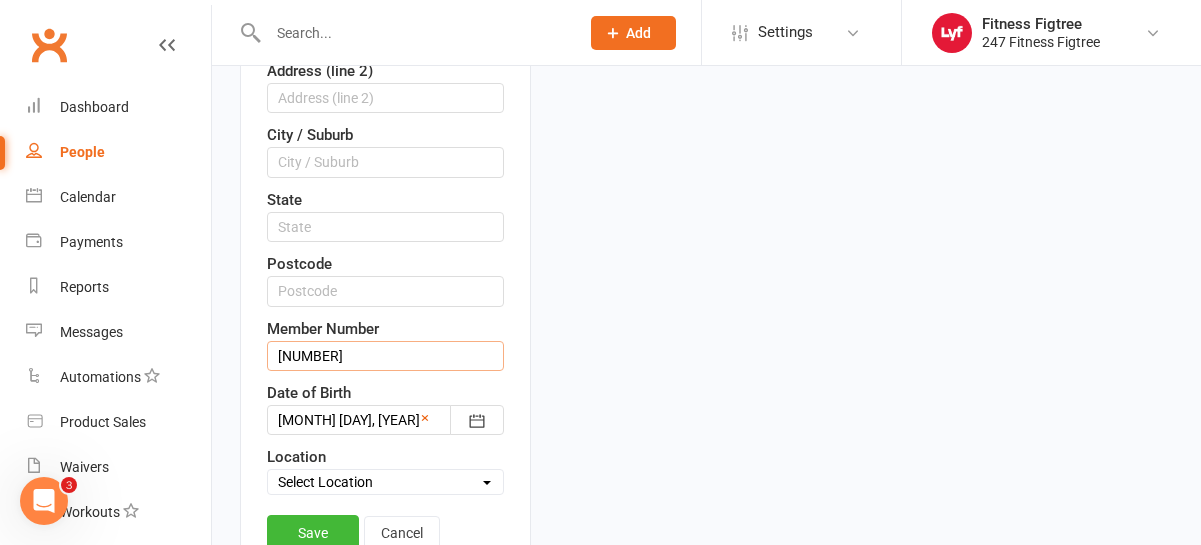 scroll, scrollTop: 664, scrollLeft: 0, axis: vertical 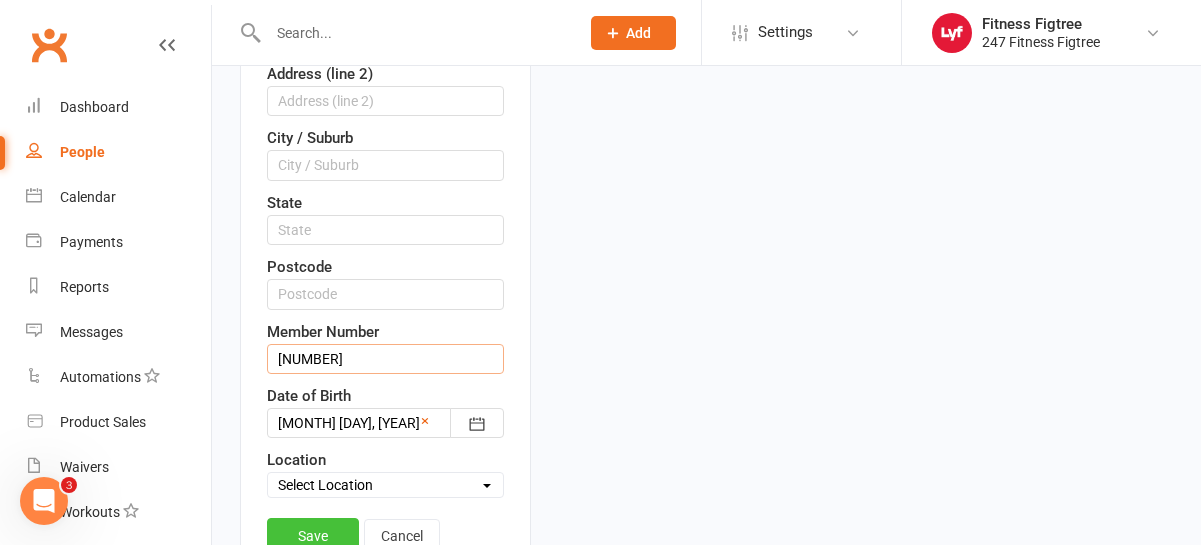 type on "[NUMBER]" 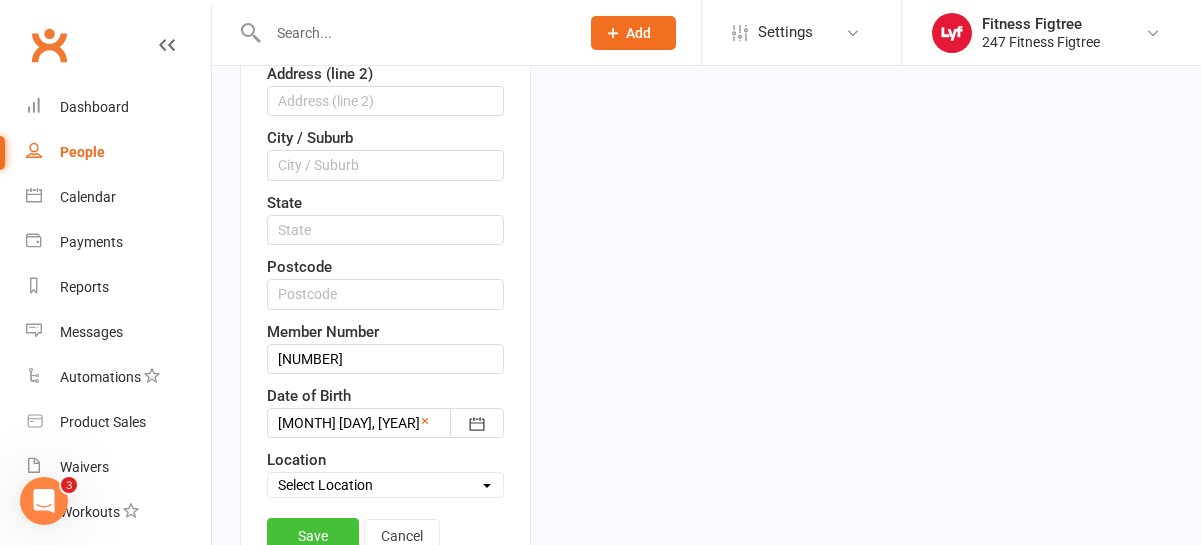 click on "Save" at bounding box center [313, 536] 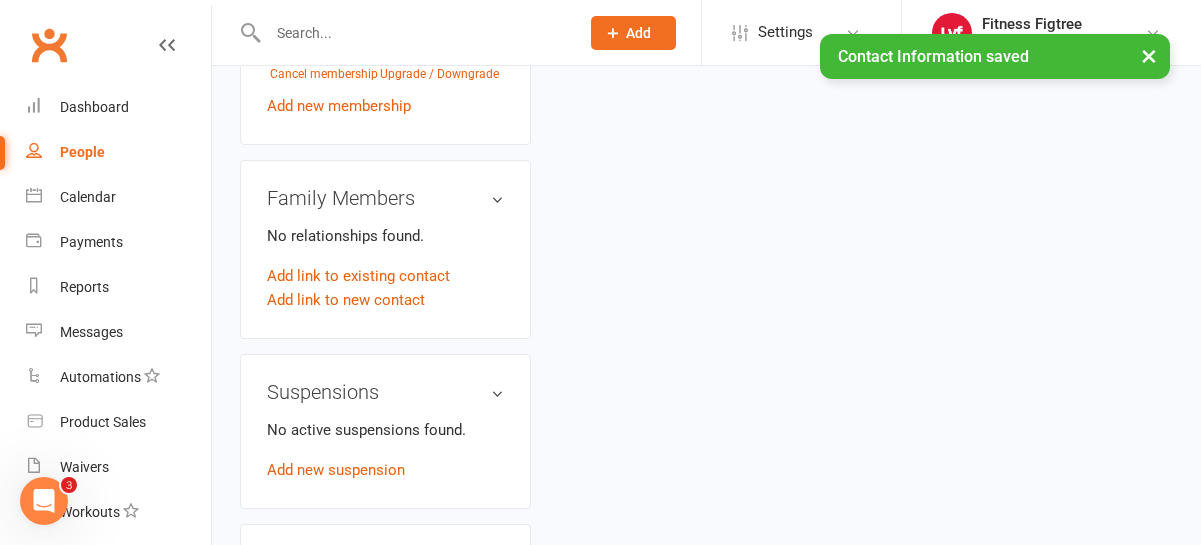 scroll, scrollTop: 0, scrollLeft: 0, axis: both 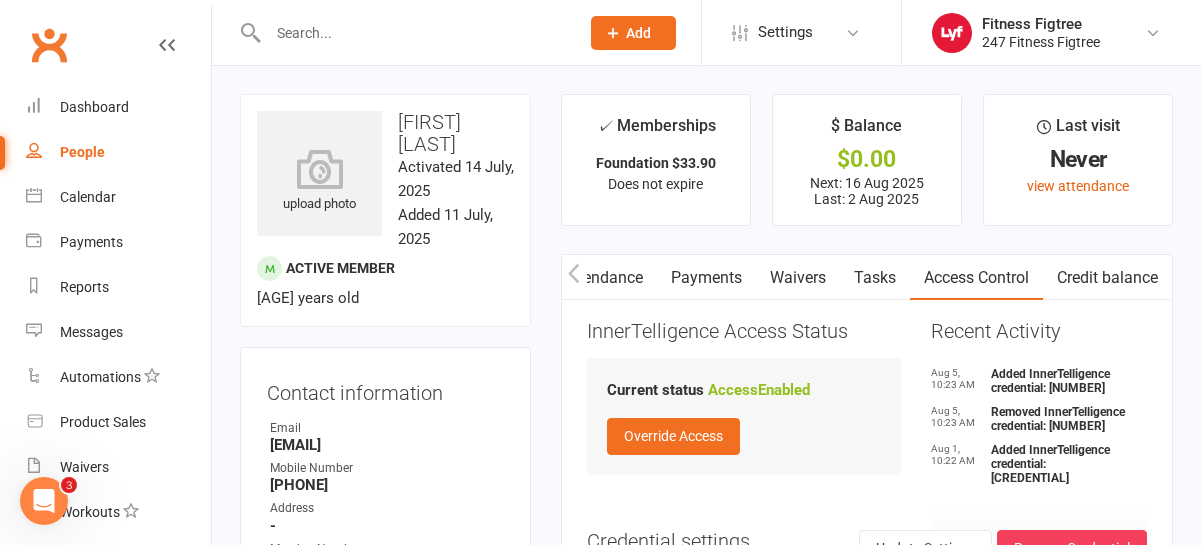 click at bounding box center (413, 33) 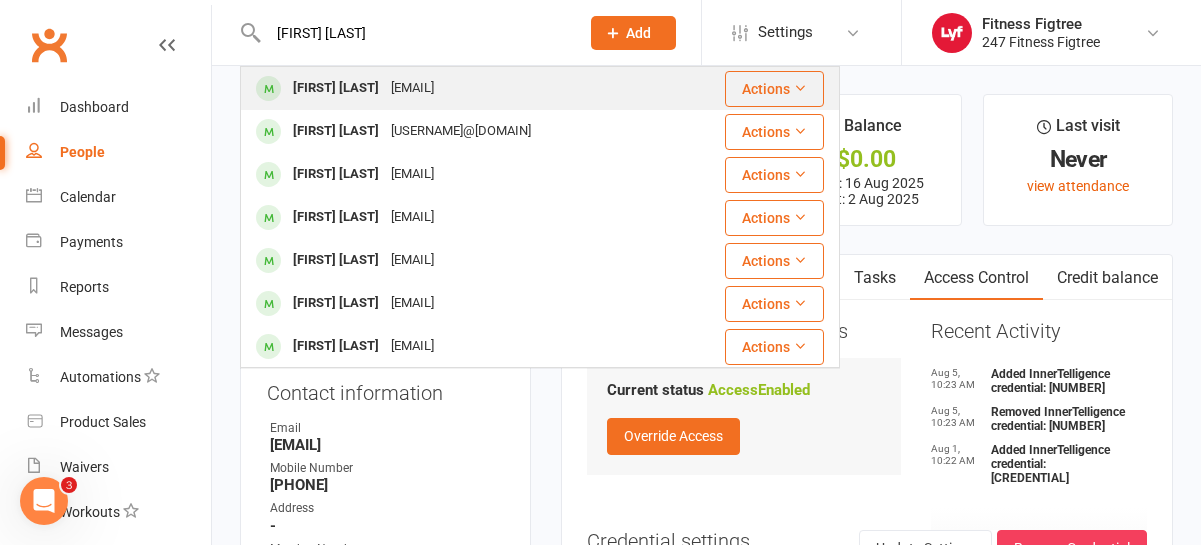 type on "[FIRST] [LAST]" 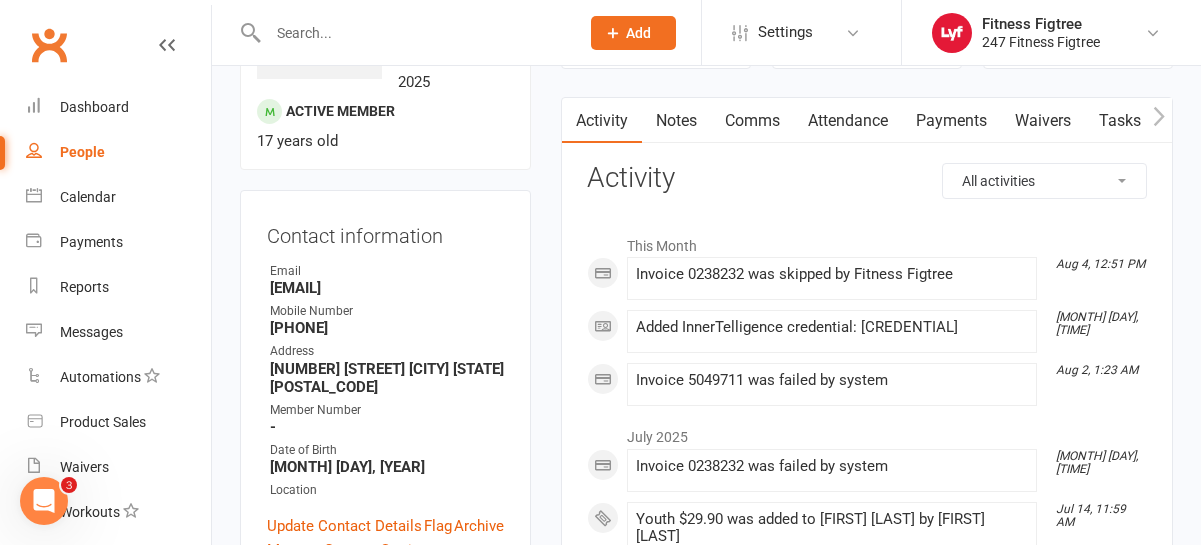 scroll, scrollTop: 231, scrollLeft: 0, axis: vertical 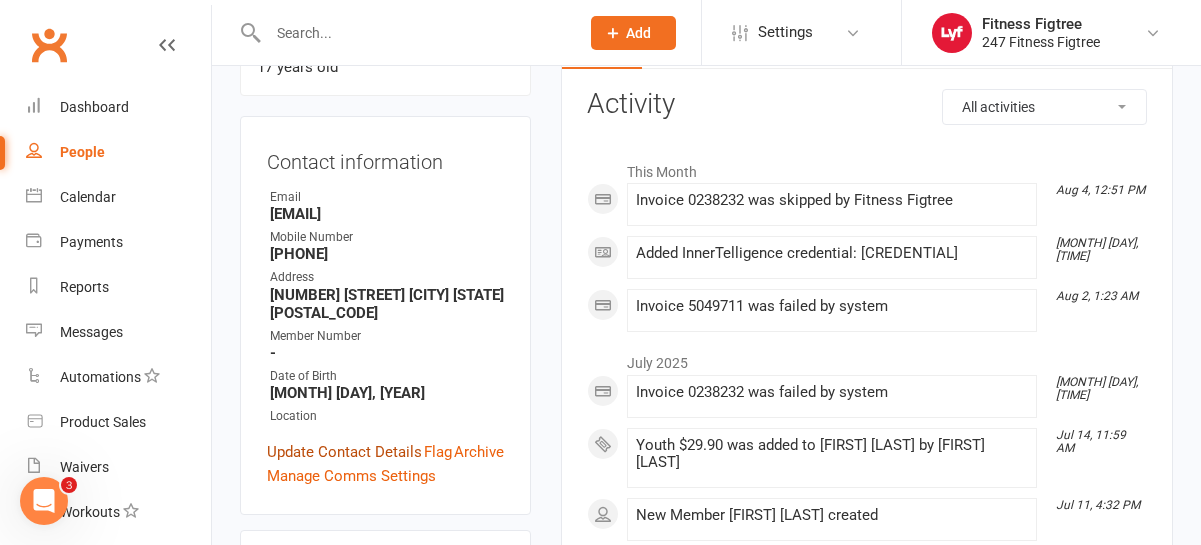 click on "Update Contact Details" at bounding box center [344, 452] 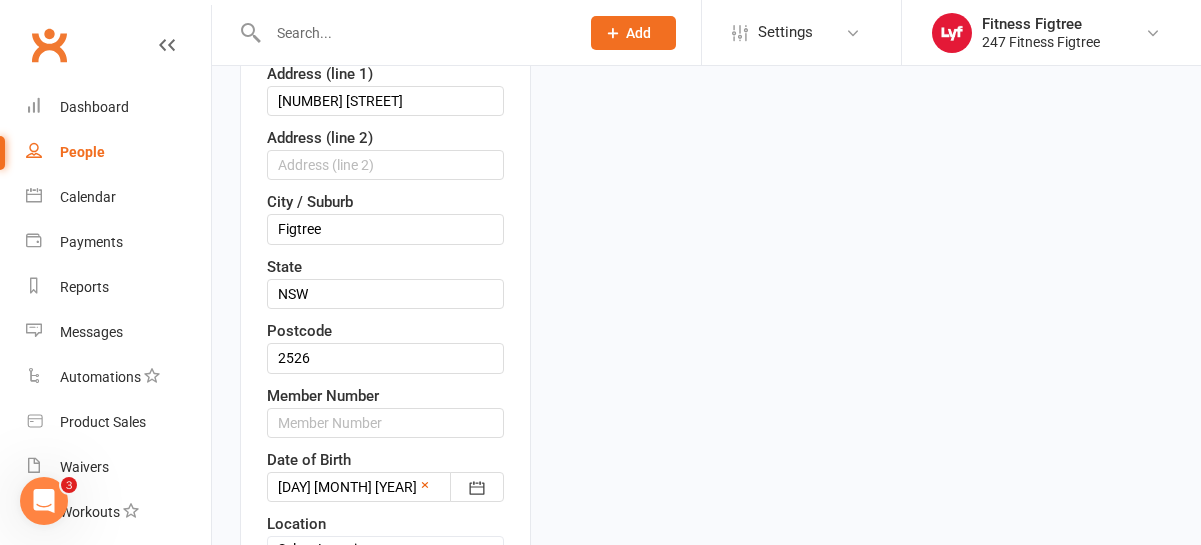 scroll, scrollTop: 605, scrollLeft: 0, axis: vertical 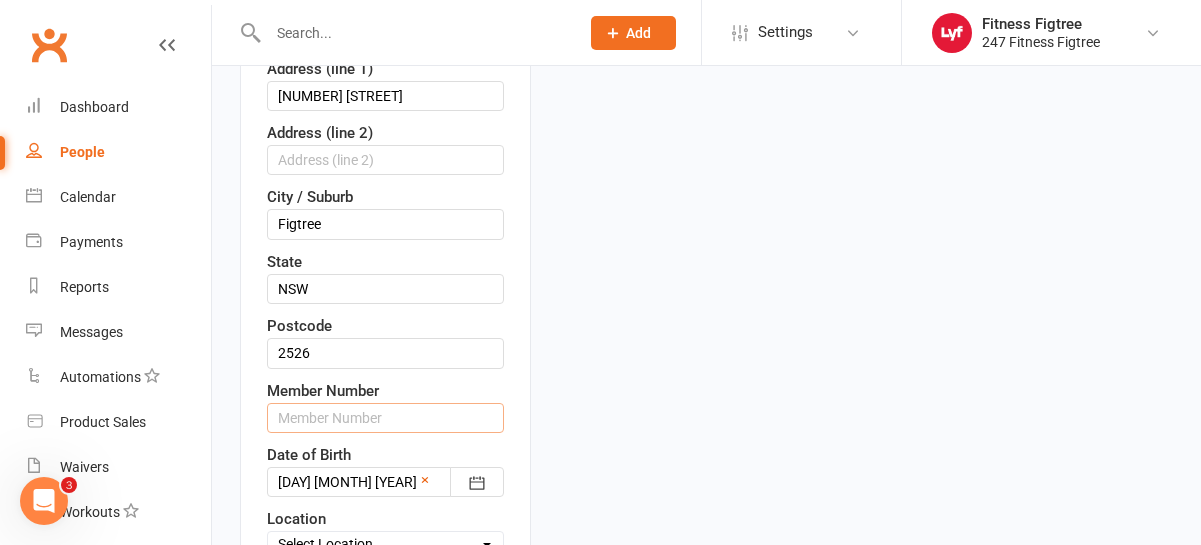 click at bounding box center (385, 418) 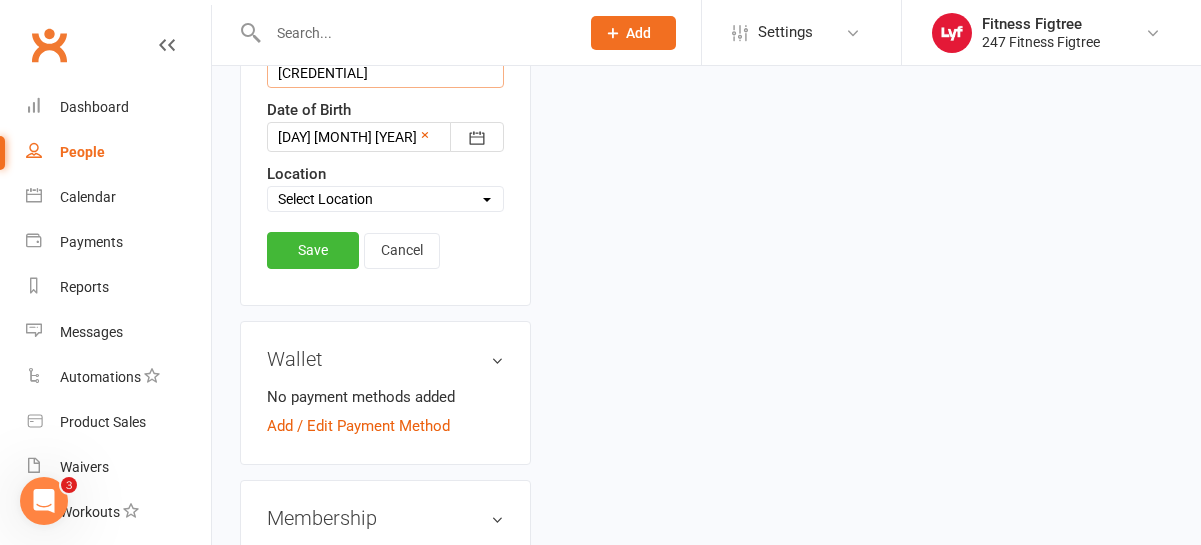 scroll, scrollTop: 960, scrollLeft: 0, axis: vertical 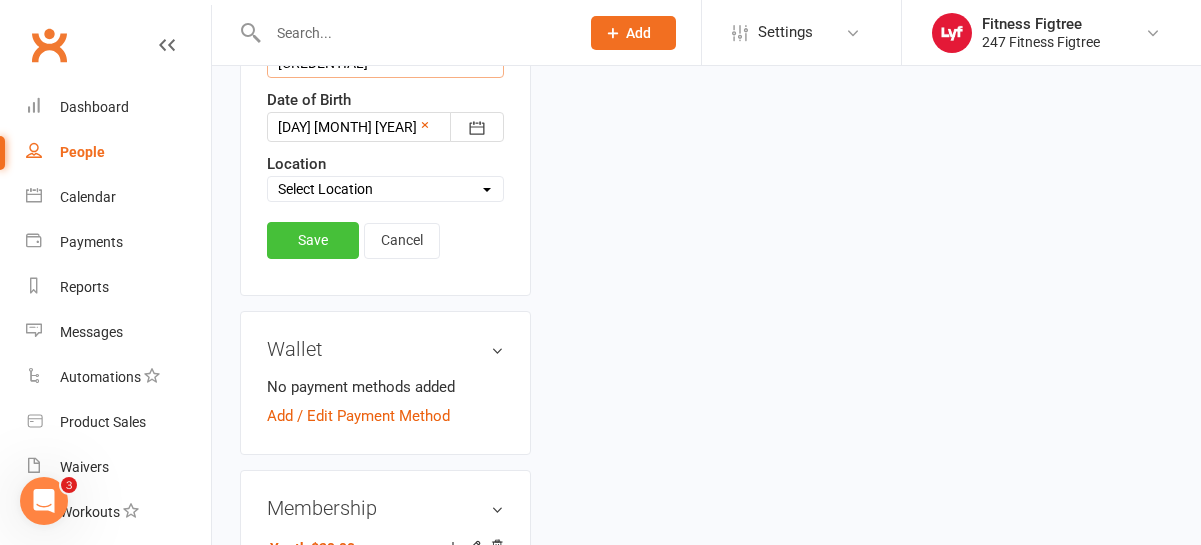 type on "[CREDENTIAL]" 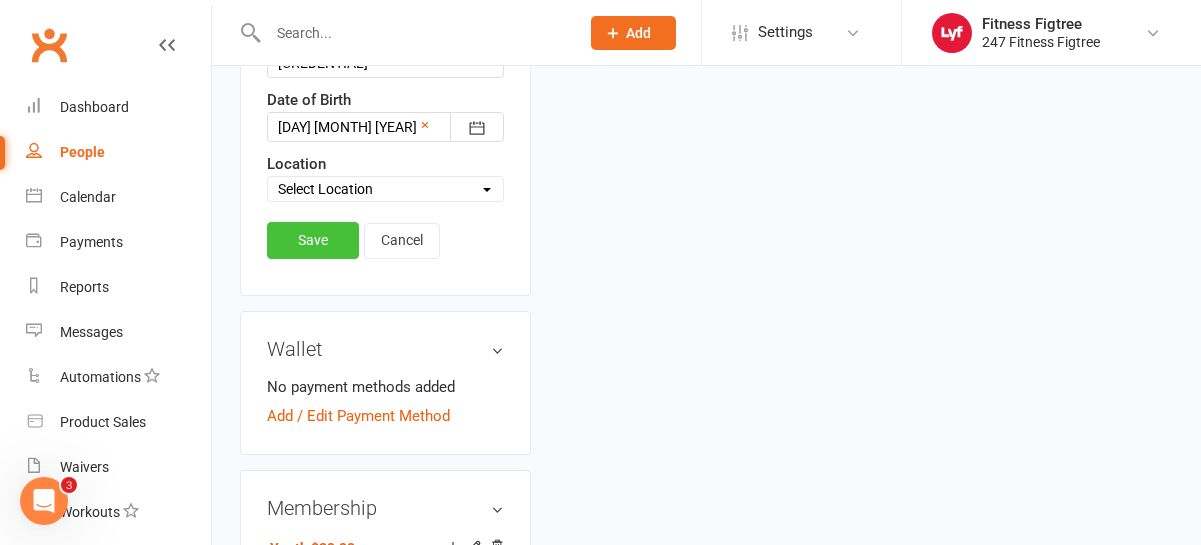 click on "Save" at bounding box center [313, 240] 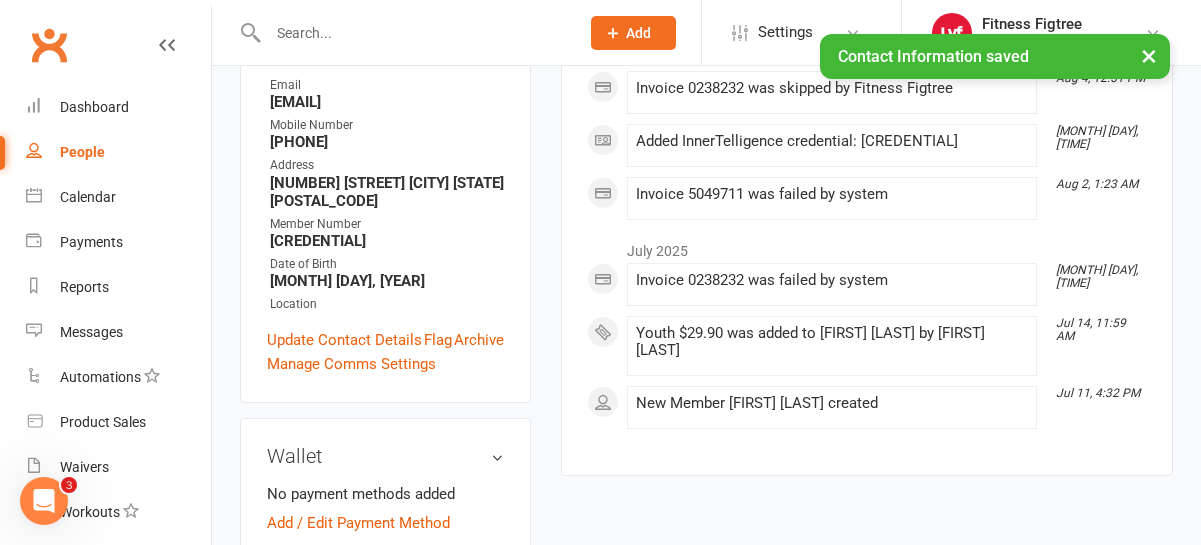 scroll, scrollTop: 0, scrollLeft: 0, axis: both 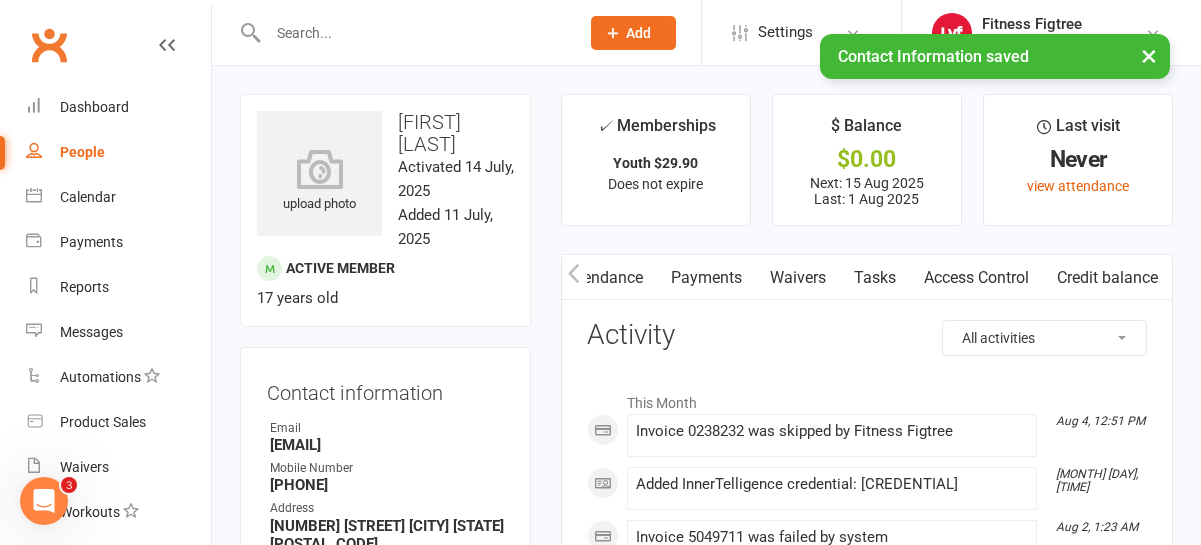 click on "Access Control" at bounding box center [976, 278] 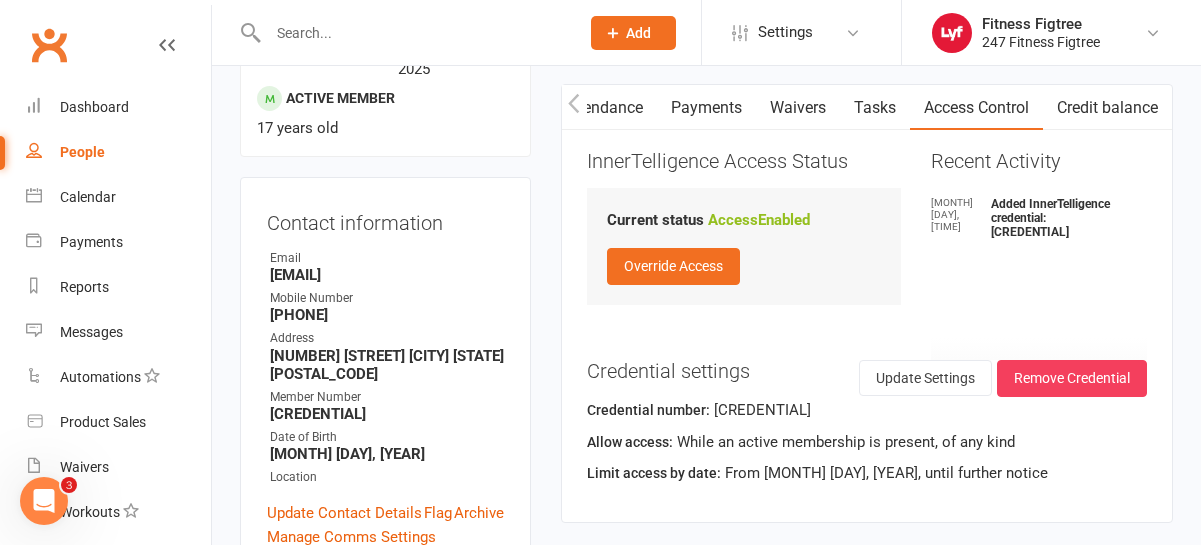 scroll, scrollTop: 177, scrollLeft: 0, axis: vertical 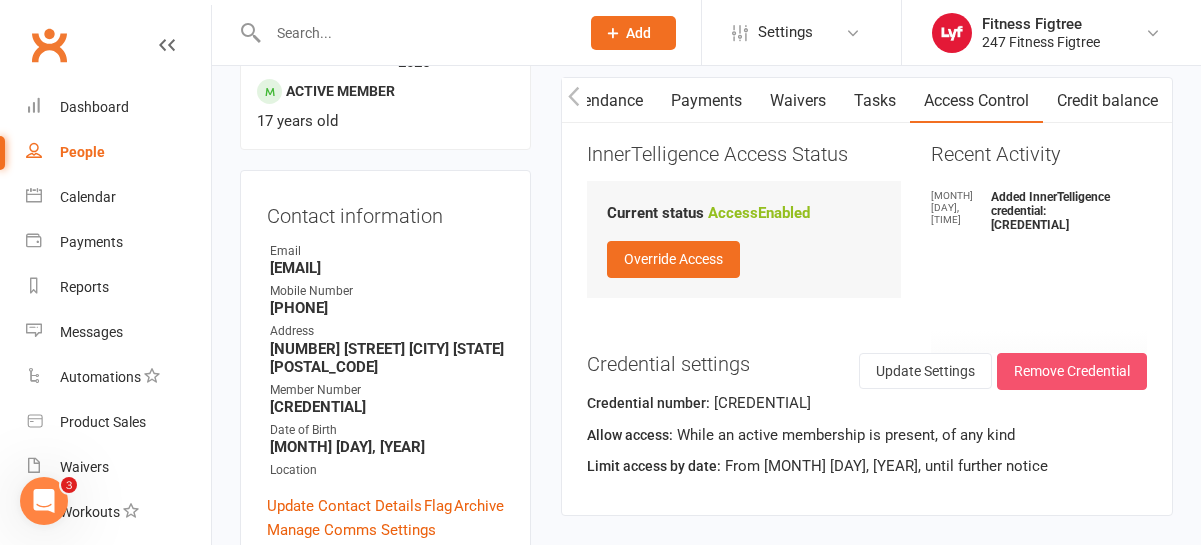 click on "Remove Credential" at bounding box center [1072, 371] 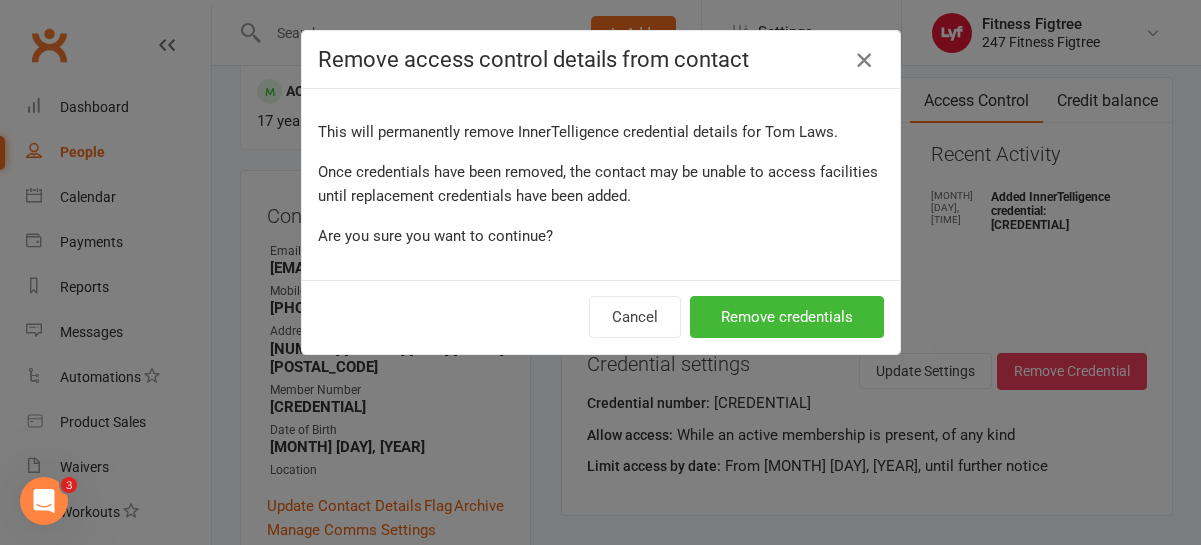click at bounding box center (864, 60) 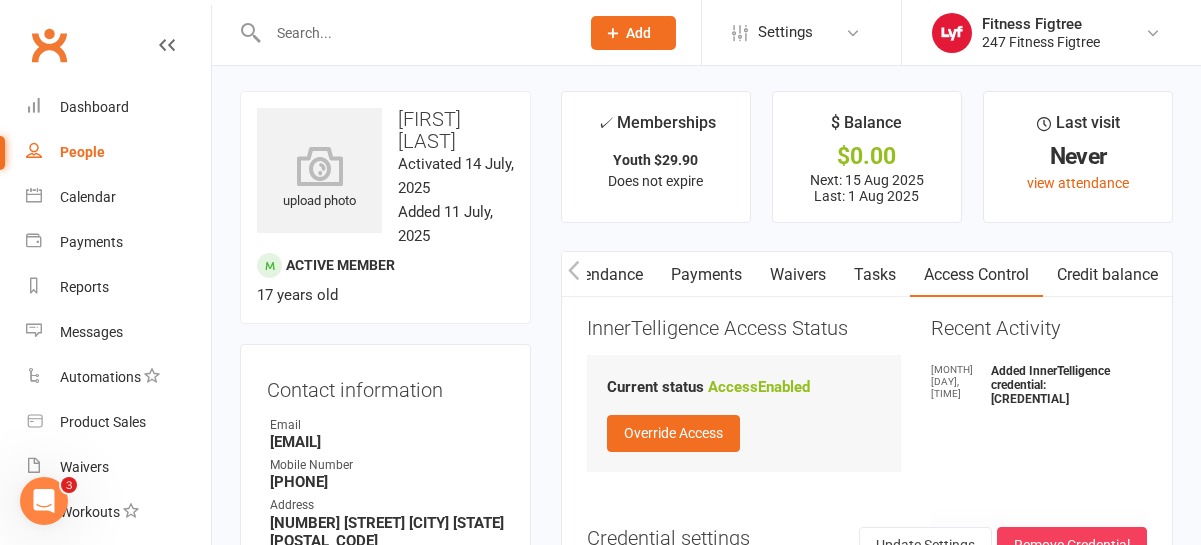 scroll, scrollTop: 0, scrollLeft: 0, axis: both 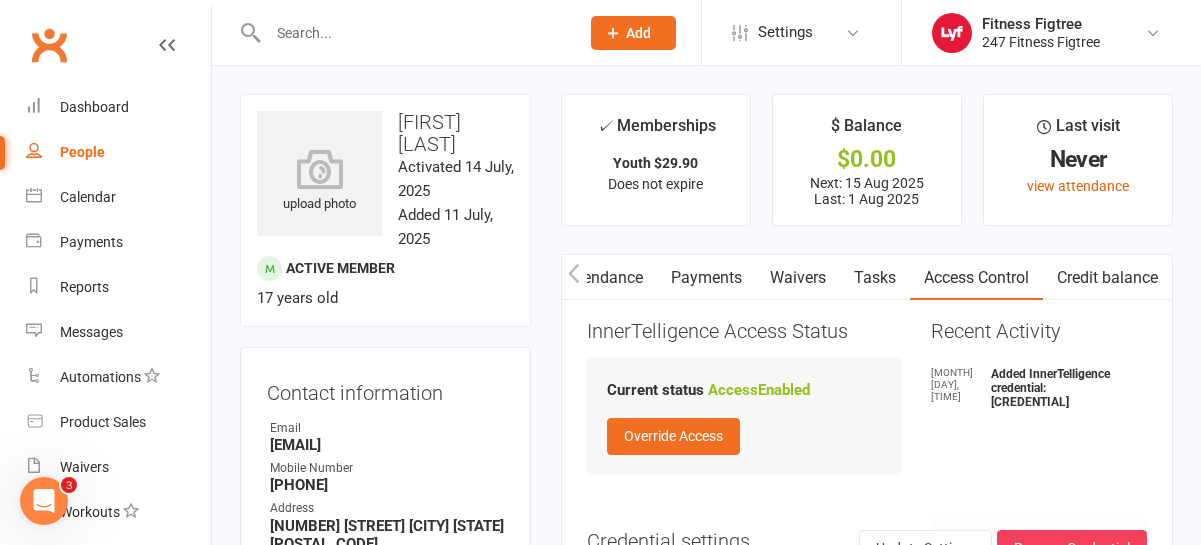 click at bounding box center [402, 32] 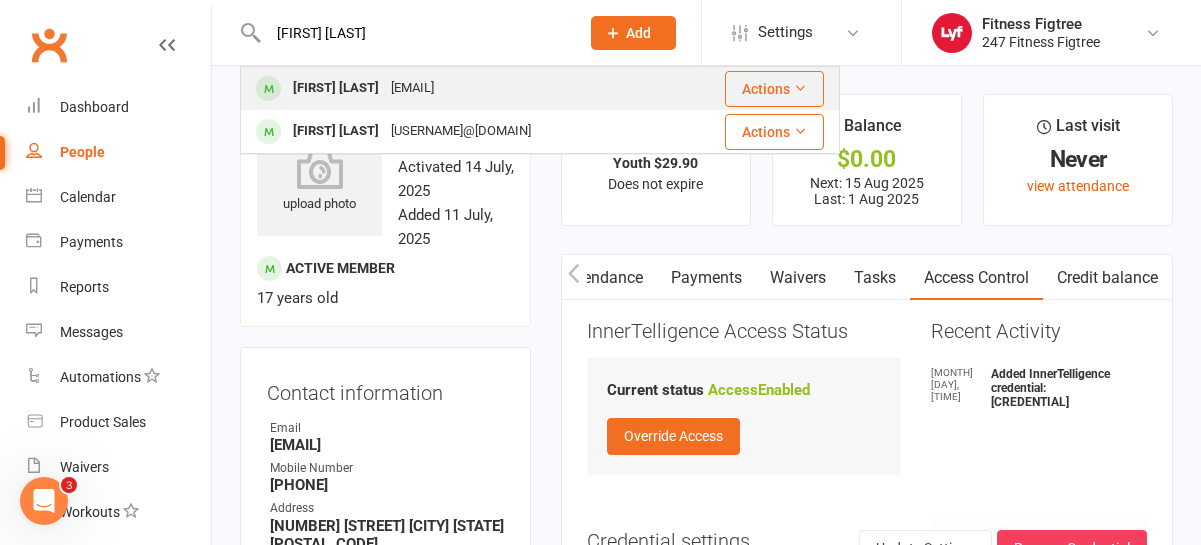 type on "[FIRST] [LAST]" 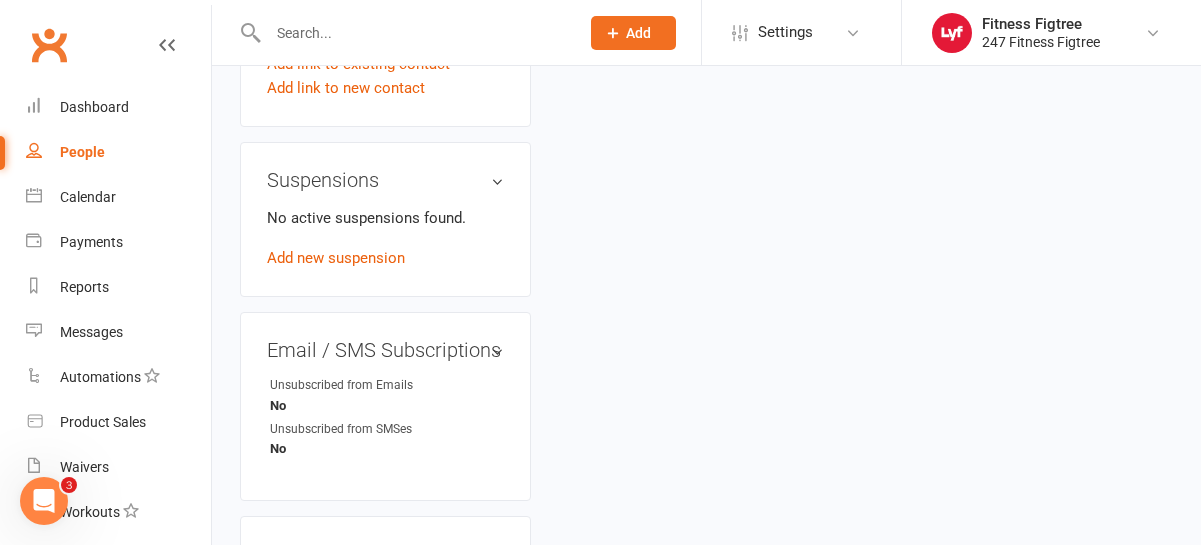 scroll, scrollTop: 1176, scrollLeft: 0, axis: vertical 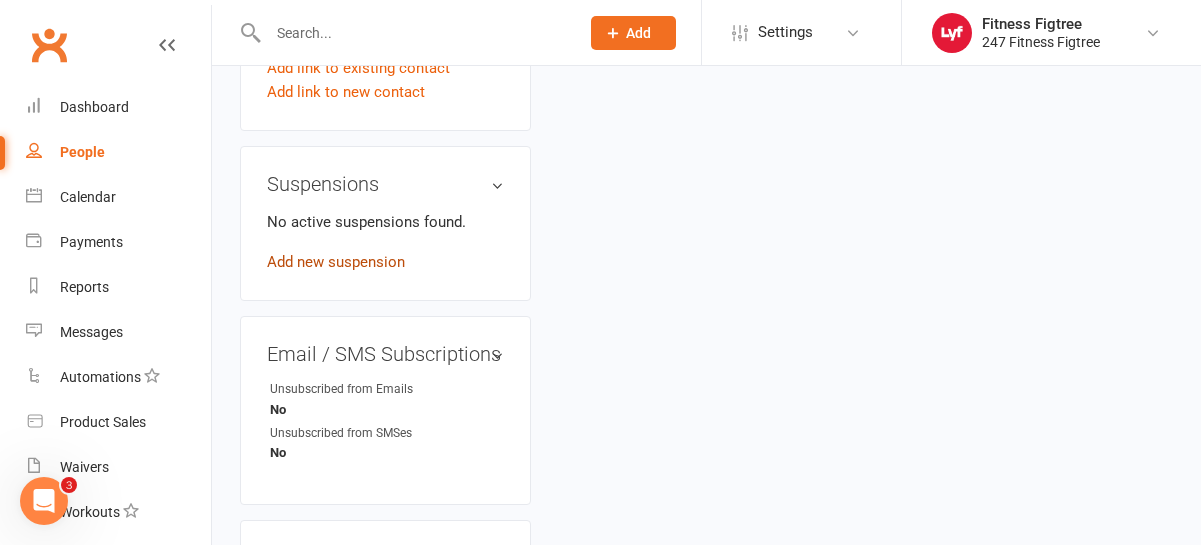 click on "Add new suspension" at bounding box center (336, 262) 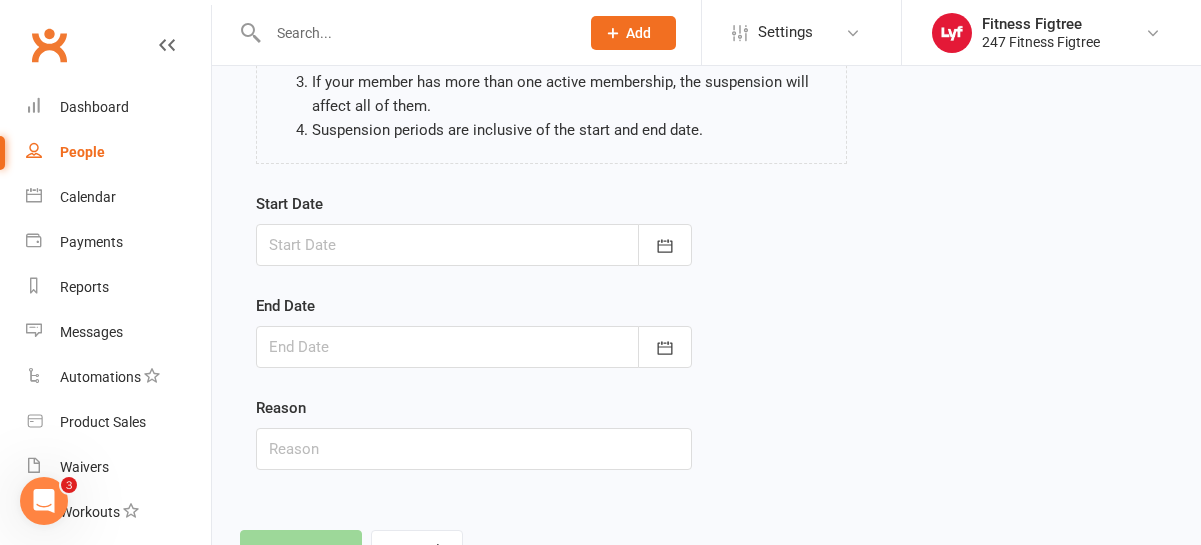scroll, scrollTop: 382, scrollLeft: 0, axis: vertical 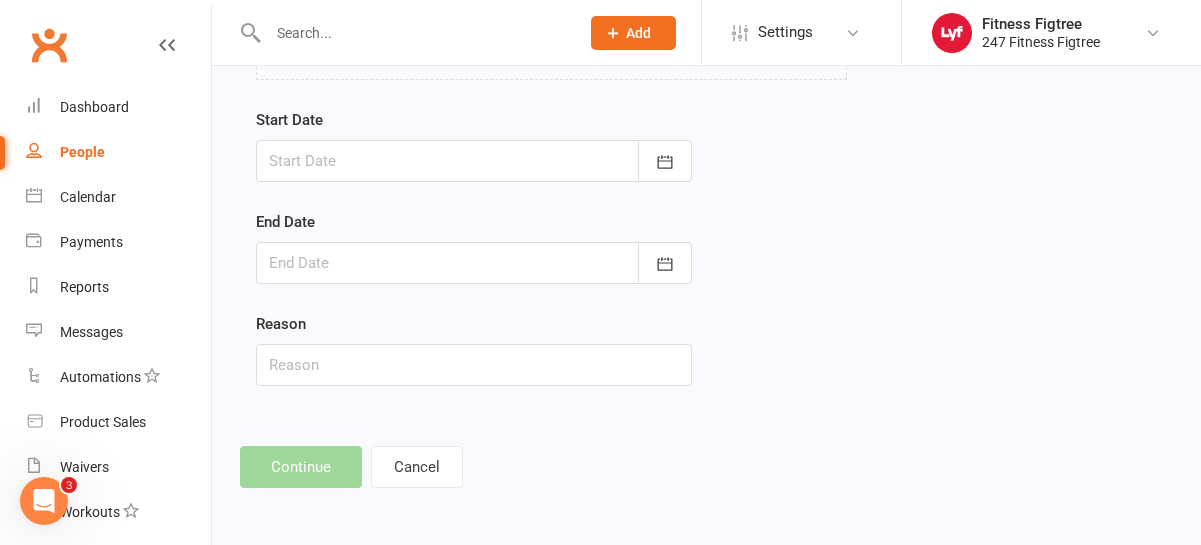 click at bounding box center (474, 161) 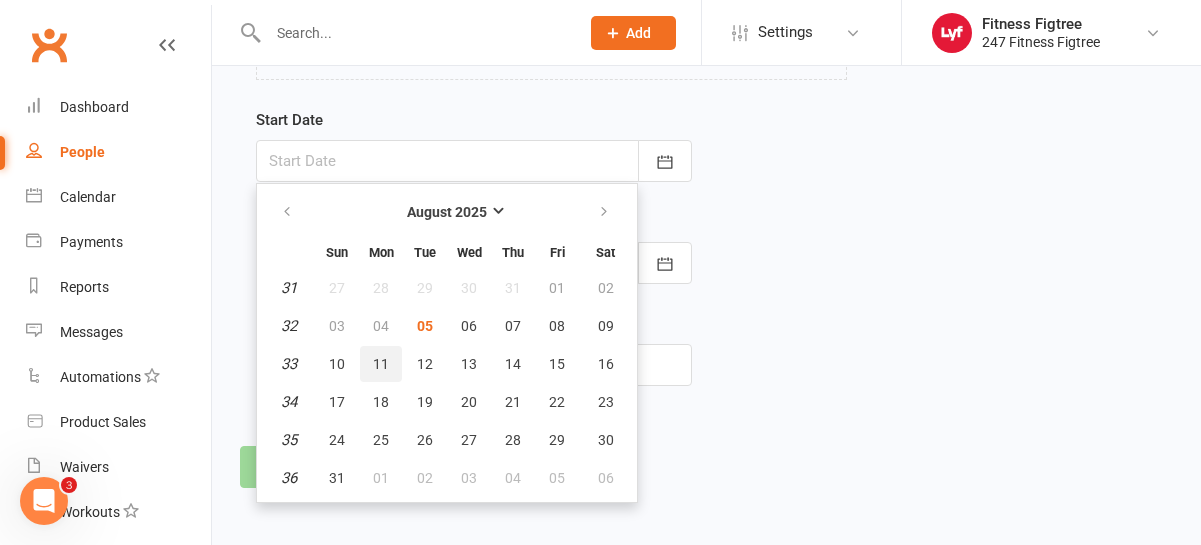 click on "11" at bounding box center [381, 364] 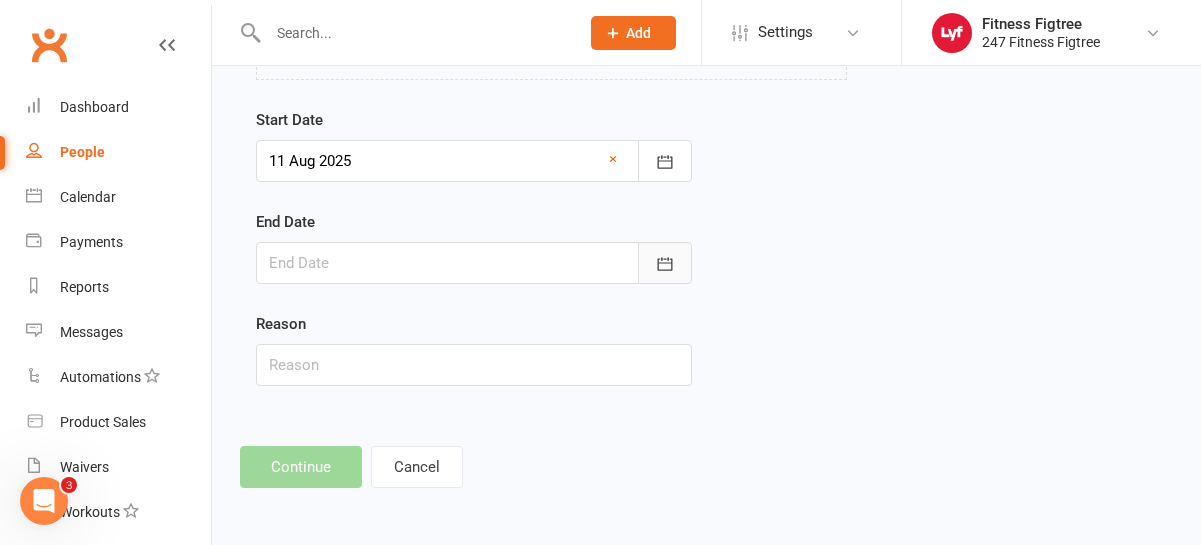 click 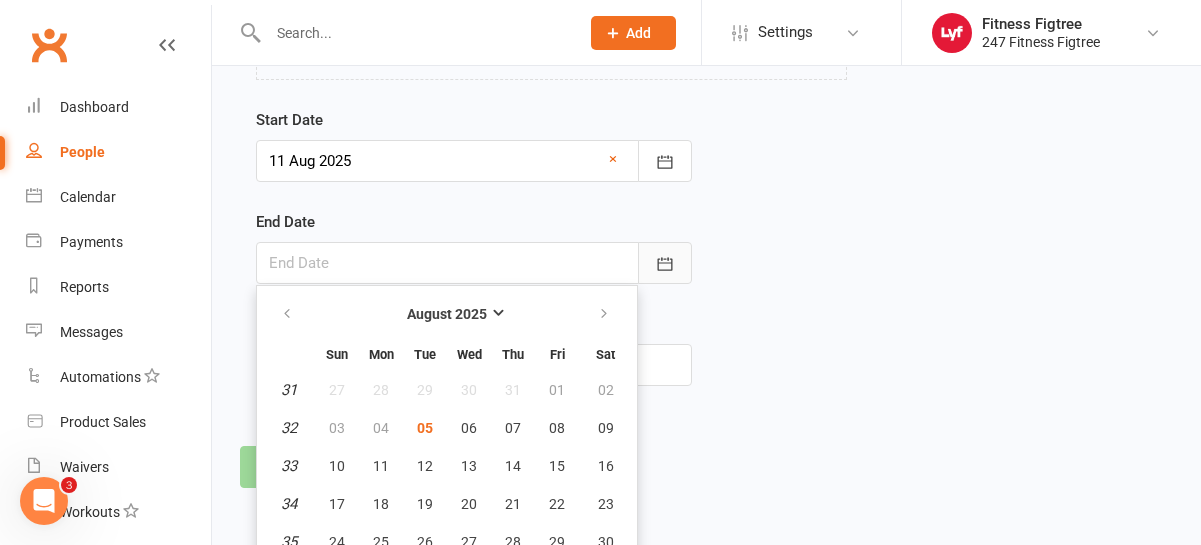scroll, scrollTop: 437, scrollLeft: 0, axis: vertical 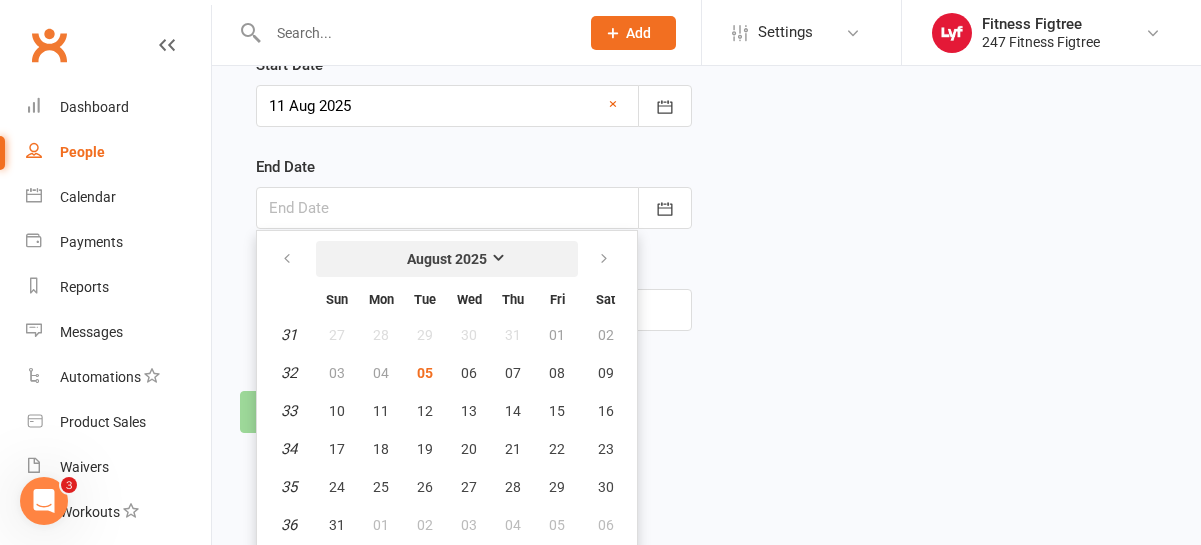 click on "August 2025" at bounding box center (447, 259) 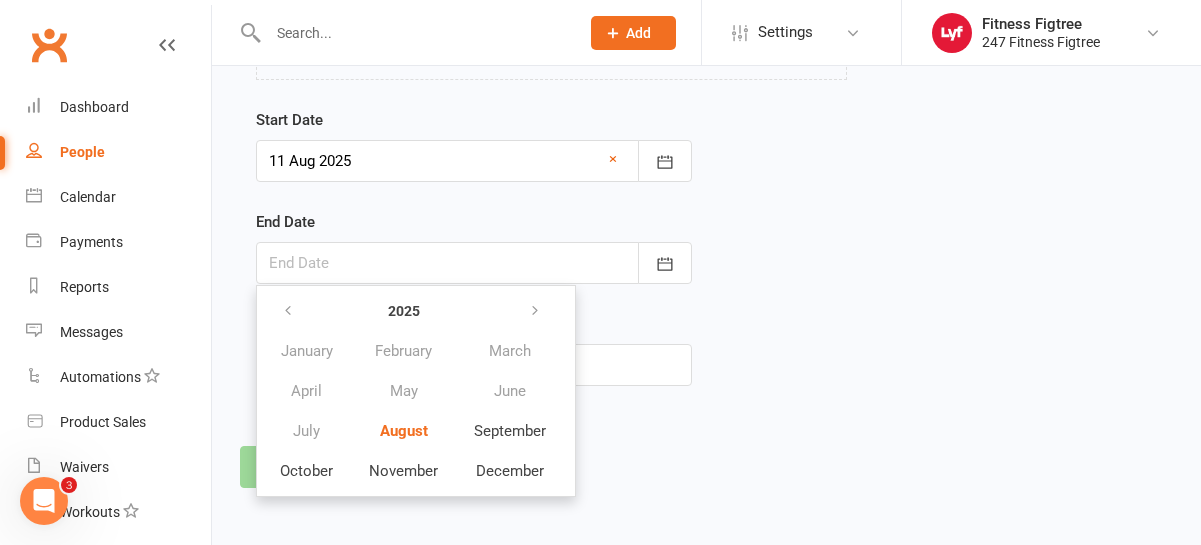 scroll, scrollTop: 382, scrollLeft: 0, axis: vertical 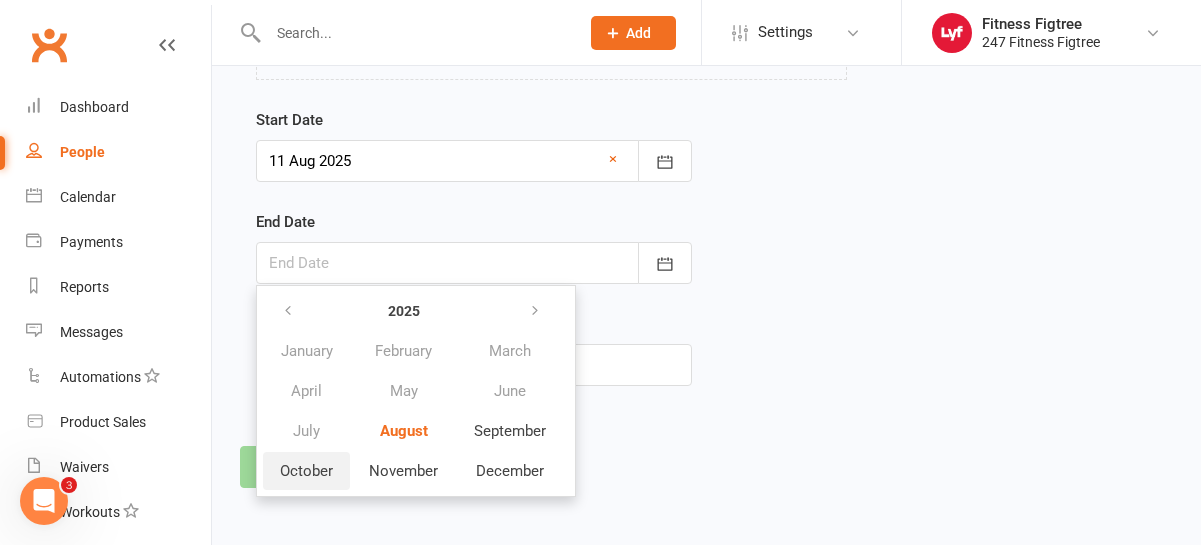 click on "October" at bounding box center [306, 471] 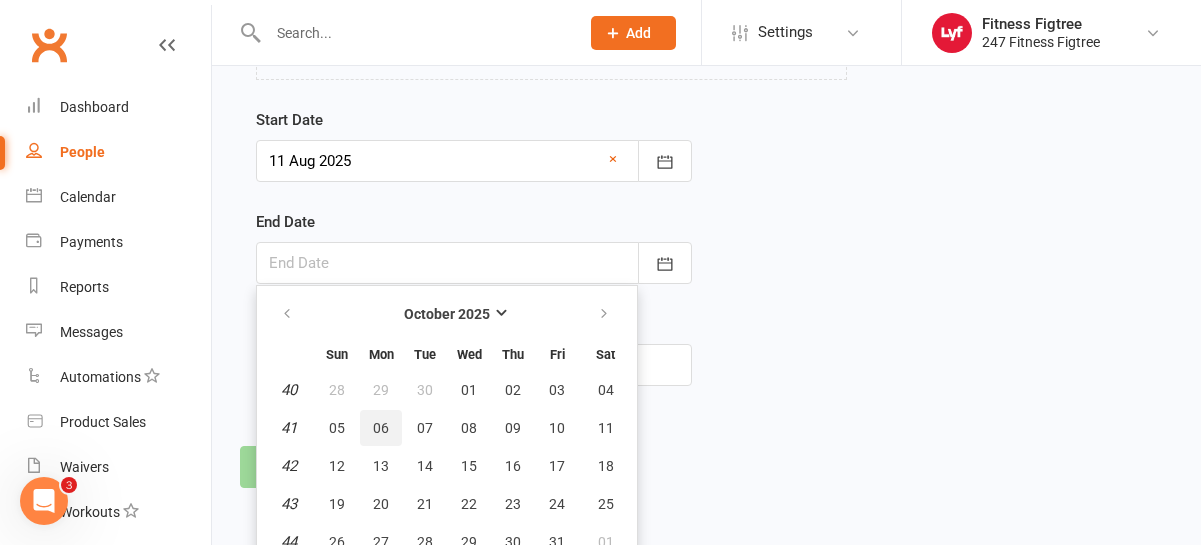 click on "06" at bounding box center (381, 428) 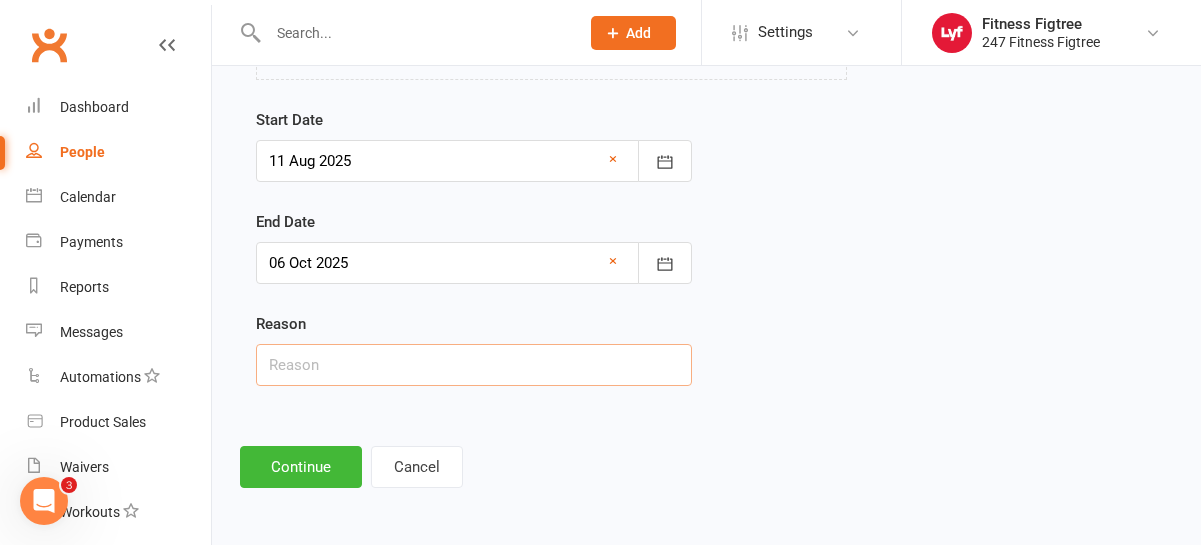 click at bounding box center (474, 365) 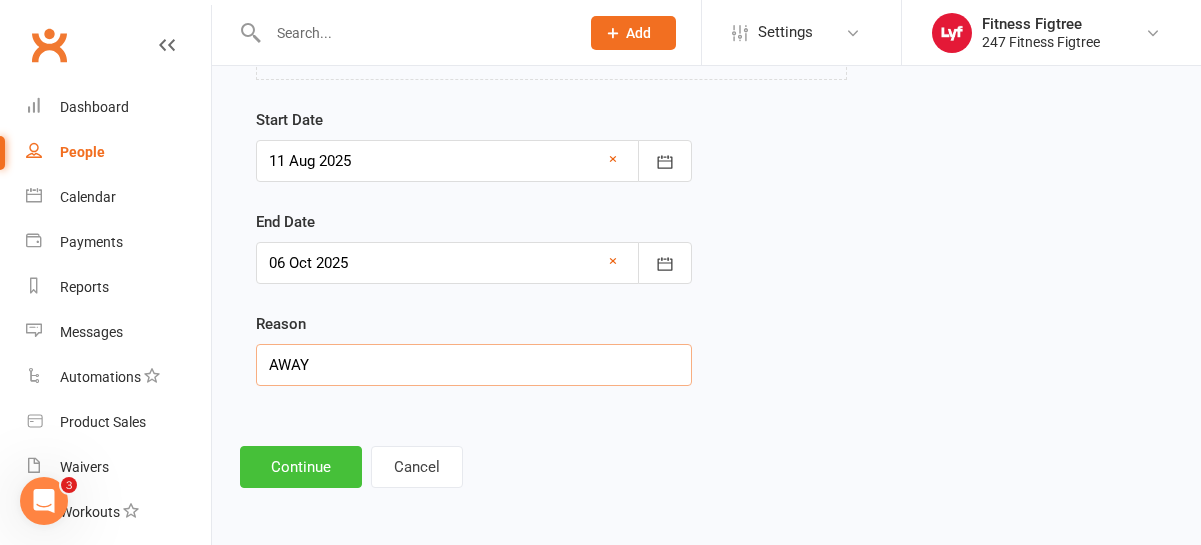 type on "AWAY" 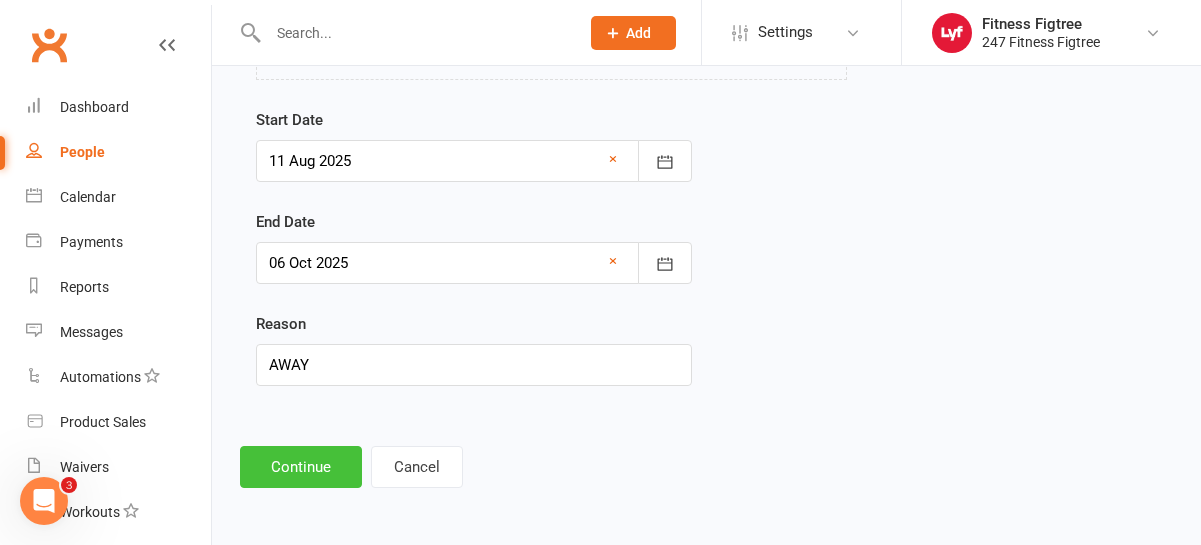 click on "Continue" at bounding box center [301, 467] 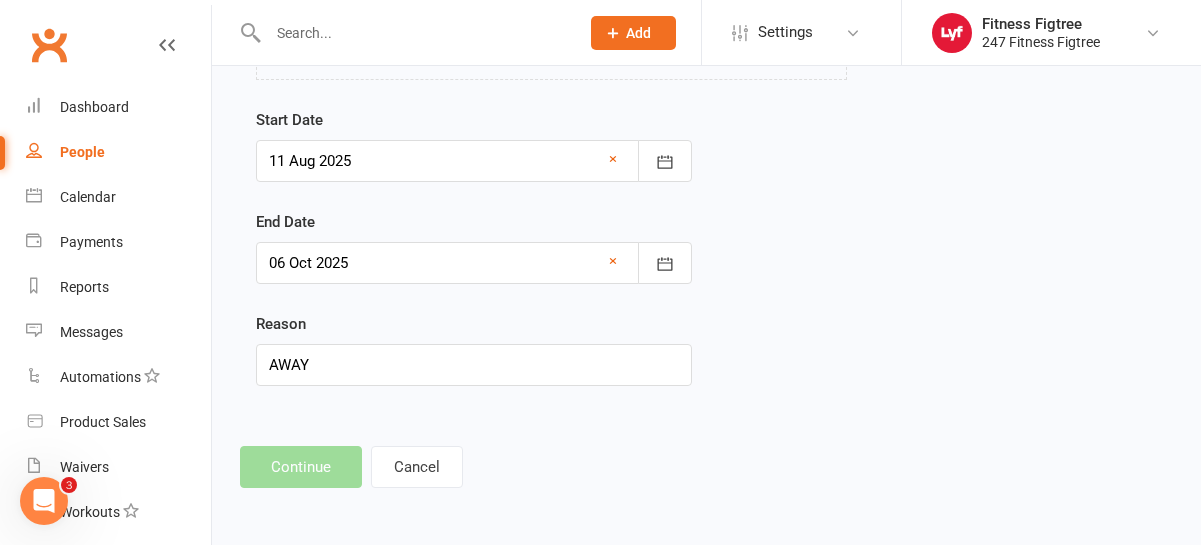 scroll, scrollTop: 0, scrollLeft: 0, axis: both 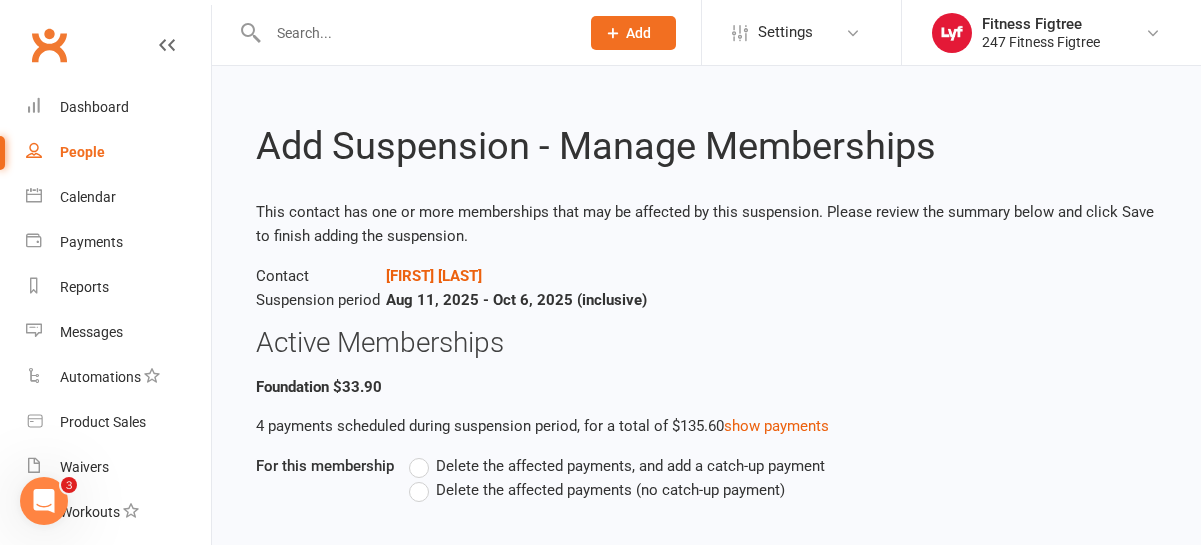 click on "Delete the affected payments, and add a catch-up payment" at bounding box center [630, 464] 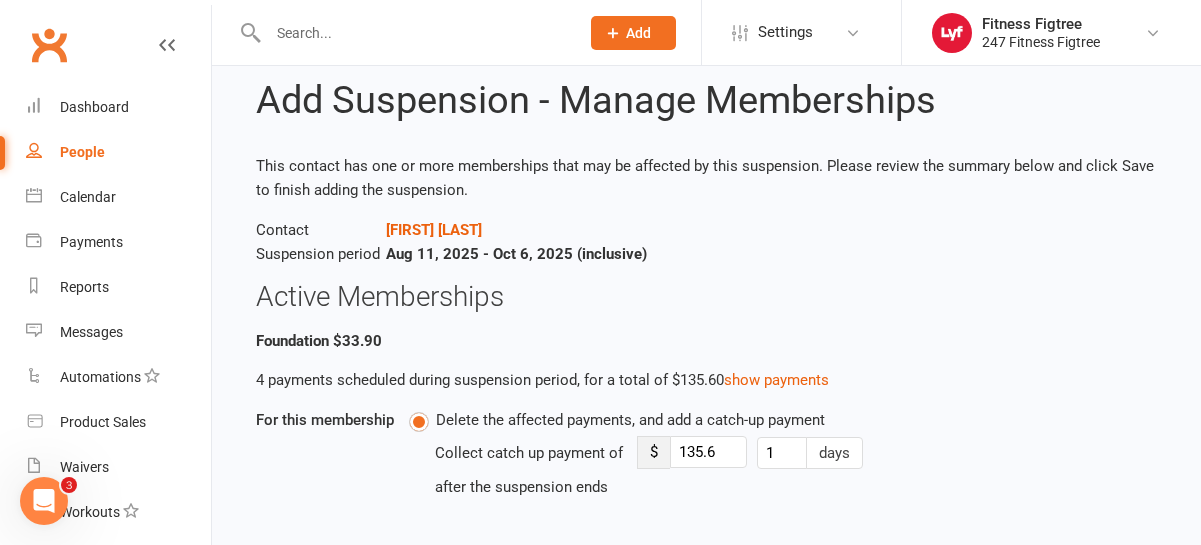 scroll, scrollTop: 123, scrollLeft: 0, axis: vertical 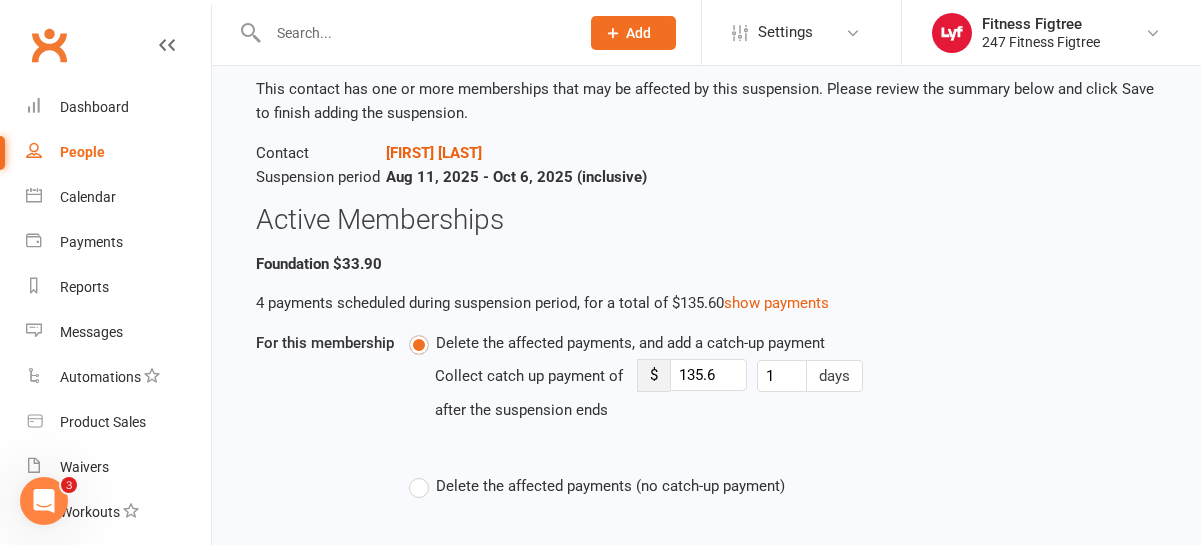click on "Delete the affected payments (no catch-up payment)" at bounding box center [597, 486] 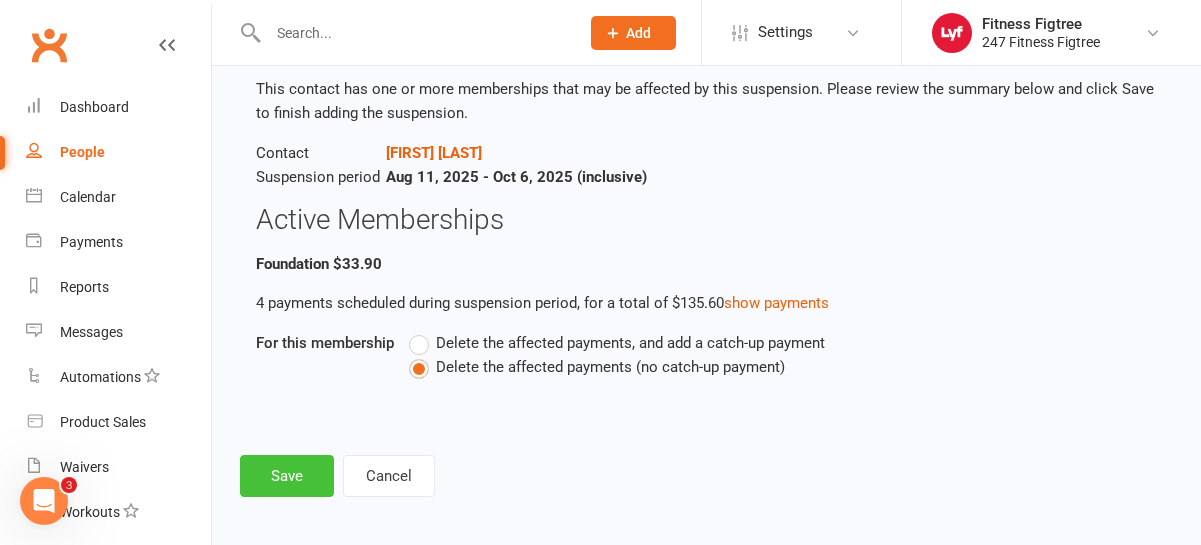 click on "Save" at bounding box center (287, 476) 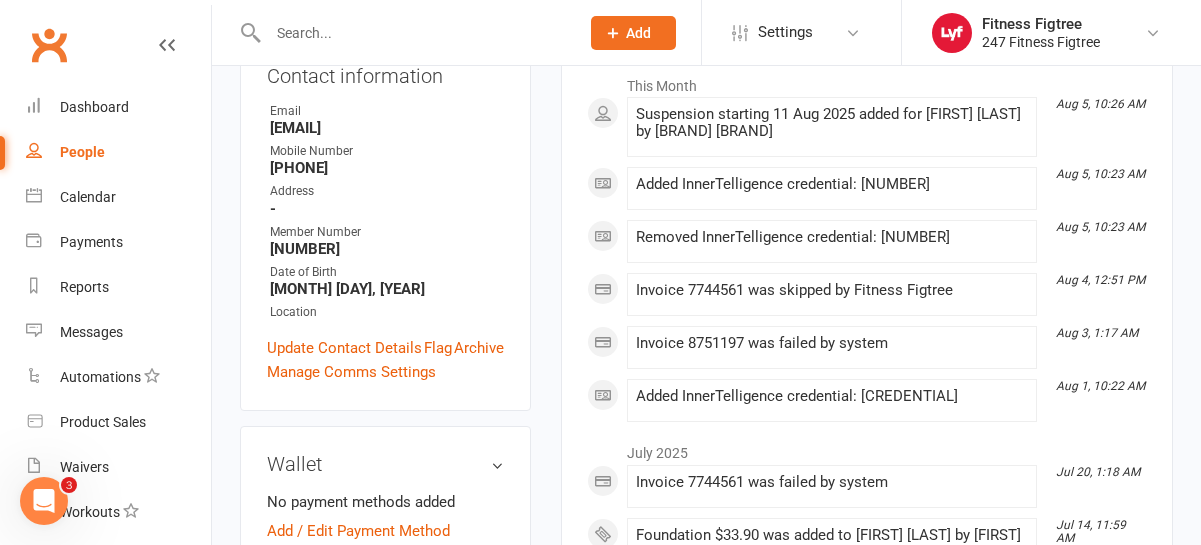 scroll, scrollTop: 0, scrollLeft: 0, axis: both 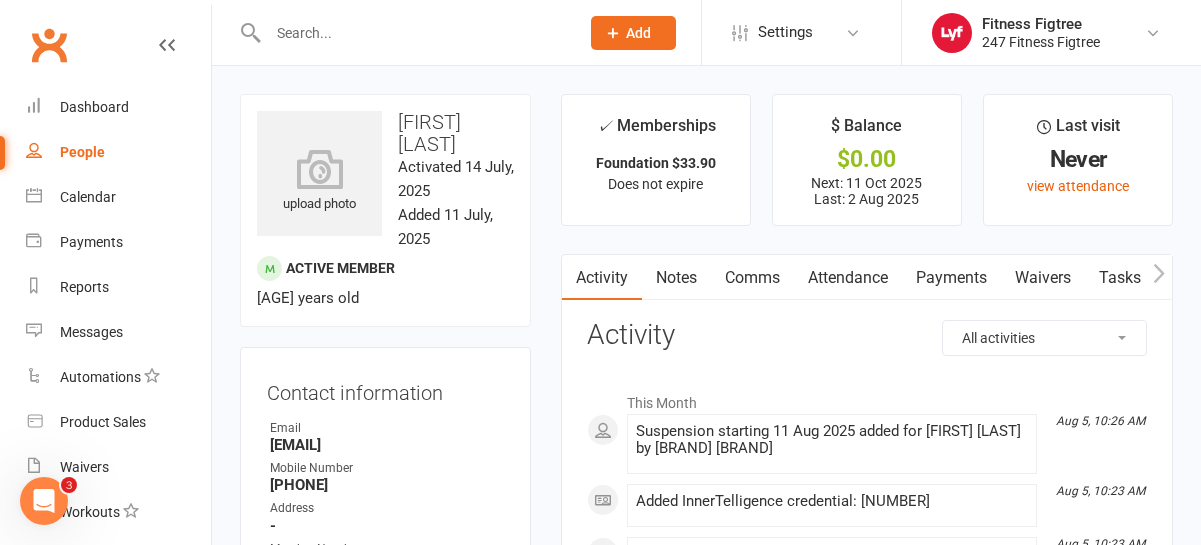 click at bounding box center [413, 33] 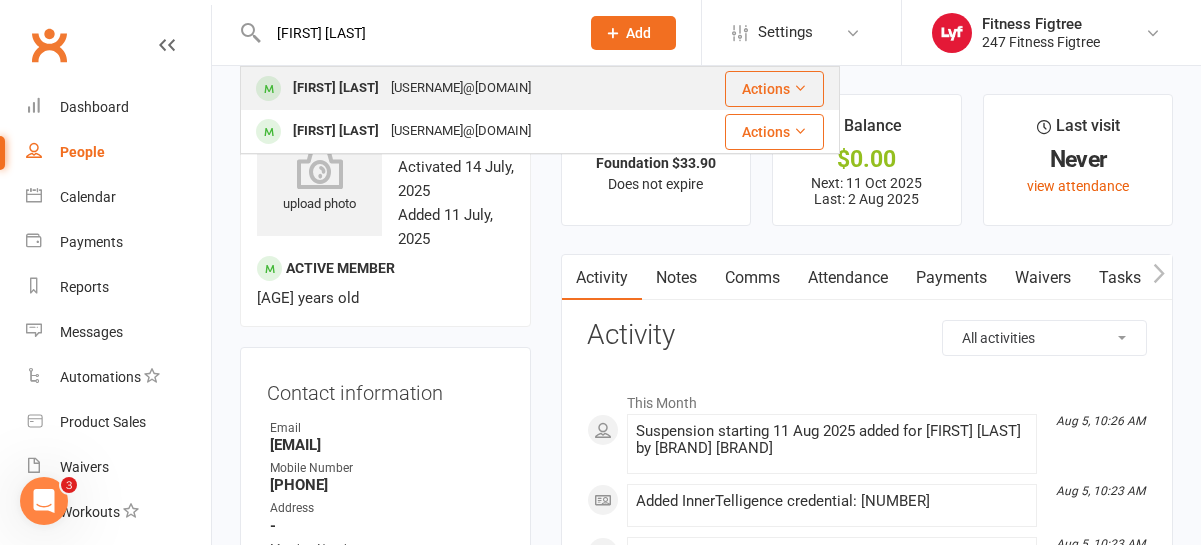 type on "[FIRST] [LAST]" 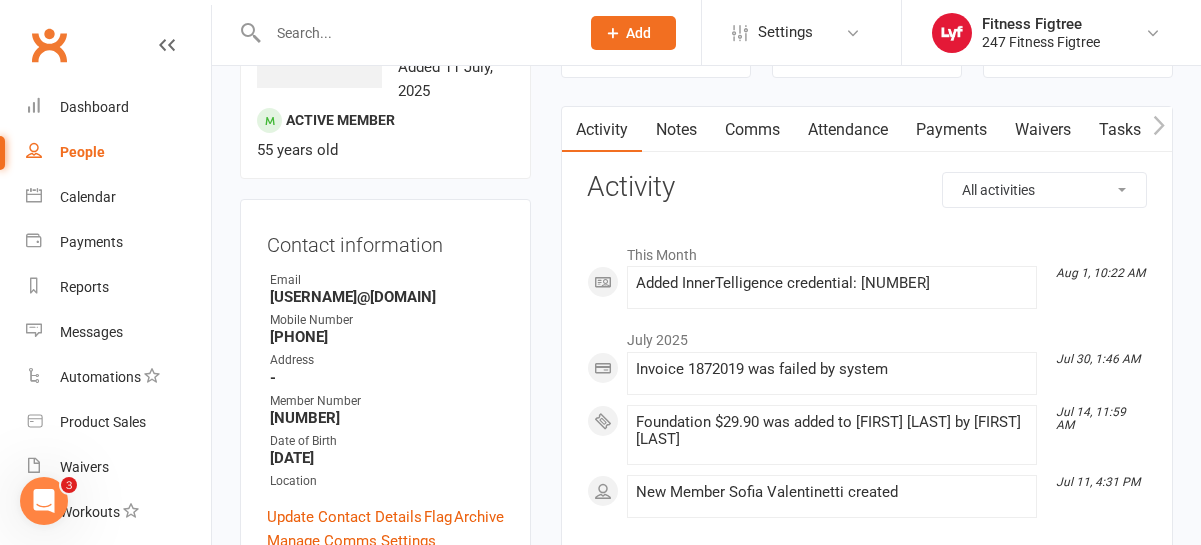 scroll, scrollTop: 140, scrollLeft: 0, axis: vertical 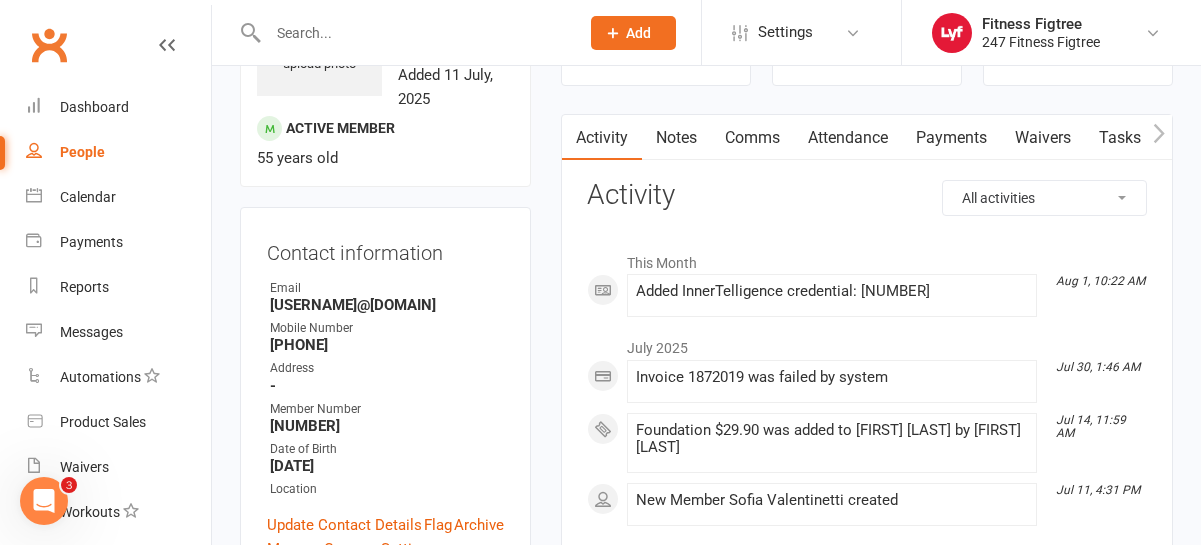 click on "Payments" at bounding box center [951, 138] 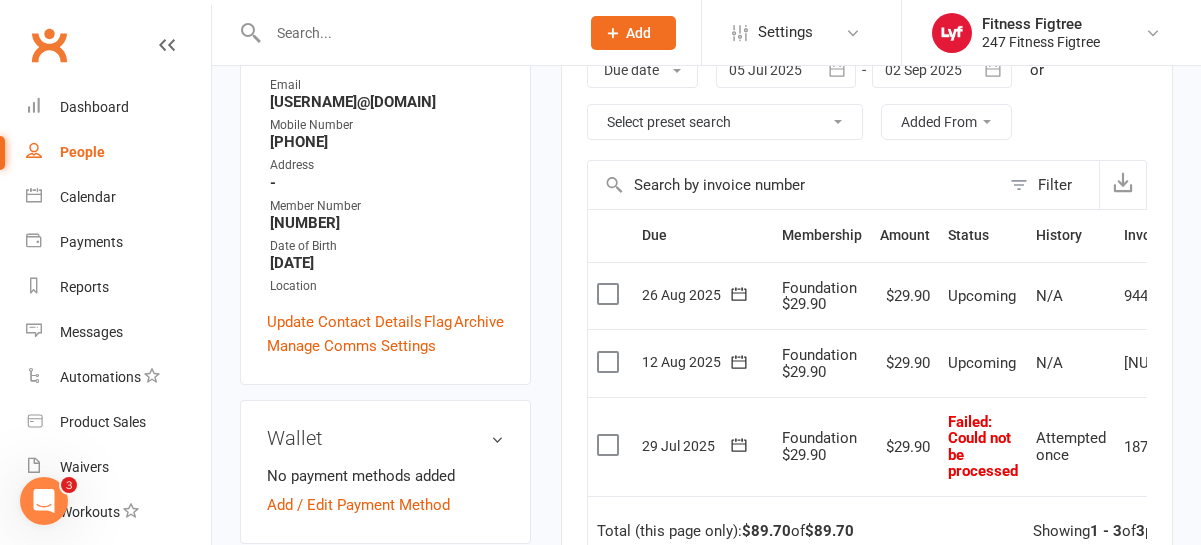 scroll, scrollTop: 464, scrollLeft: 0, axis: vertical 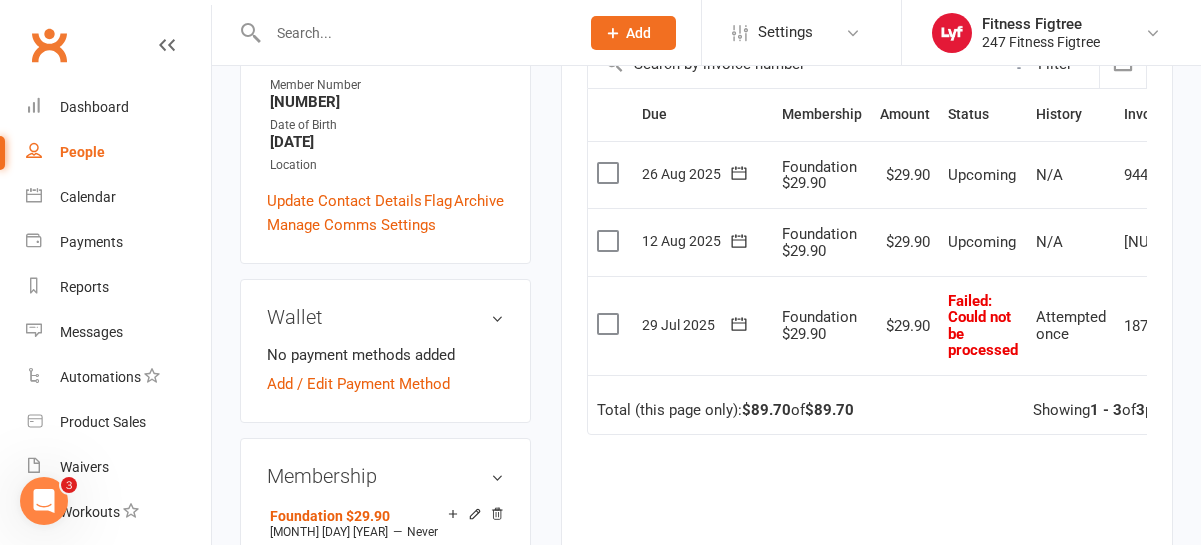 click on "Select this" at bounding box center [610, 325] 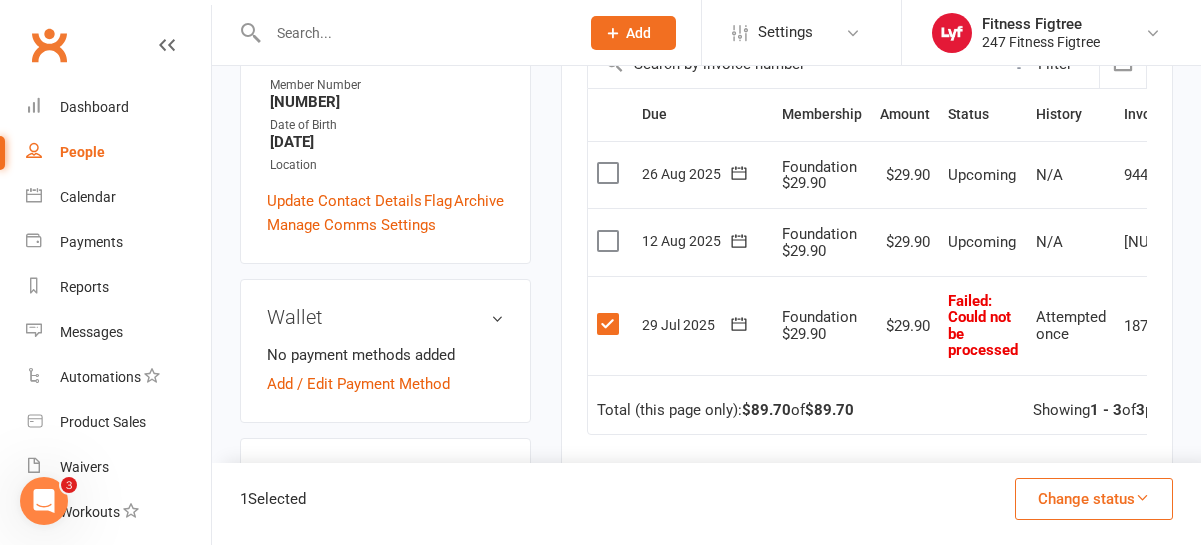 scroll, scrollTop: 0, scrollLeft: 86, axis: horizontal 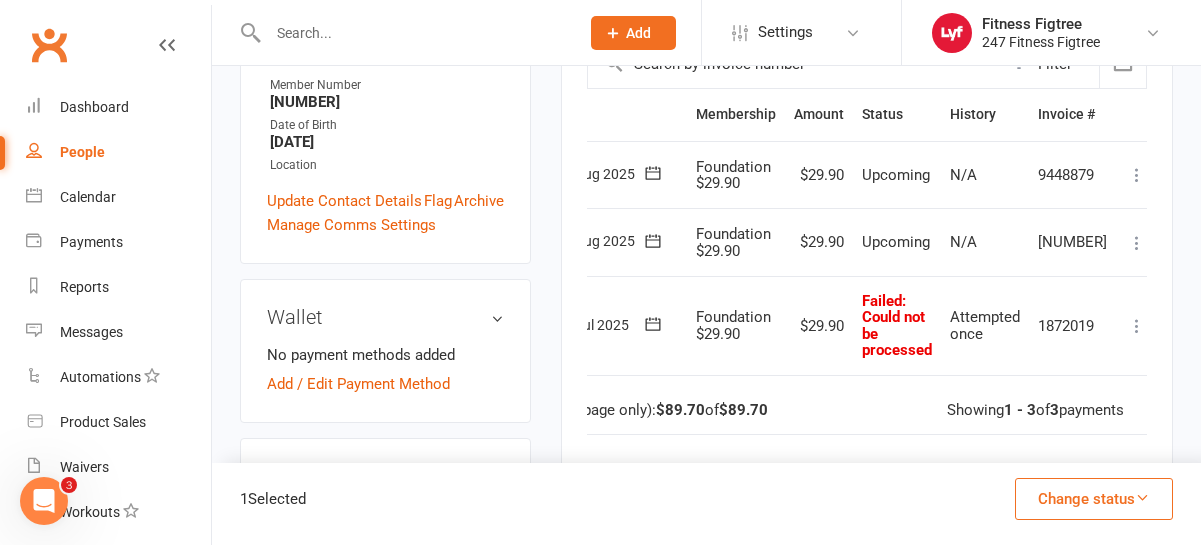click at bounding box center (1137, 326) 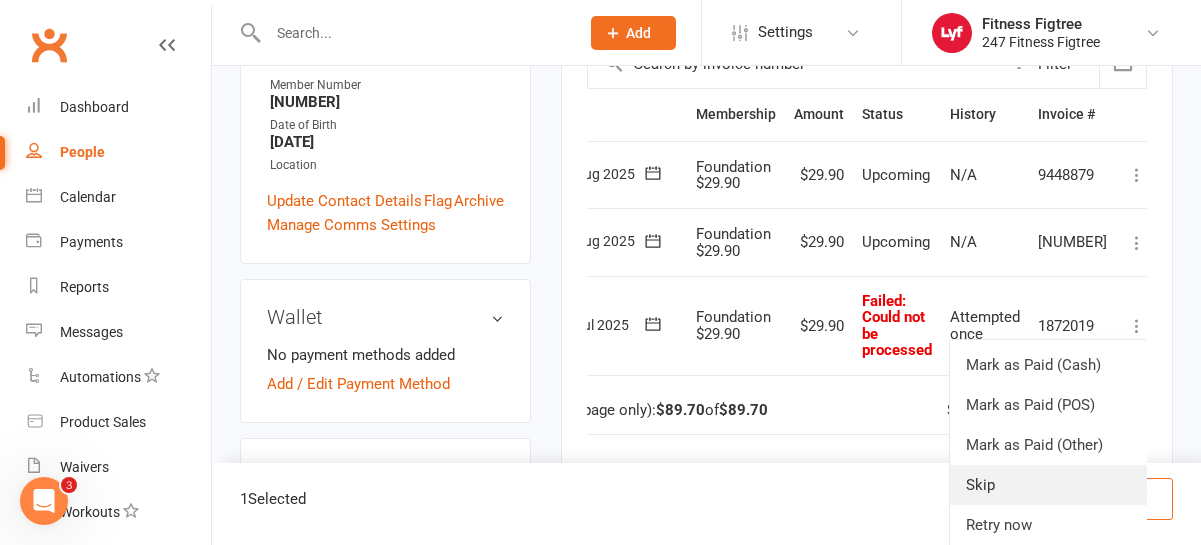click on "Skip" at bounding box center (1049, 485) 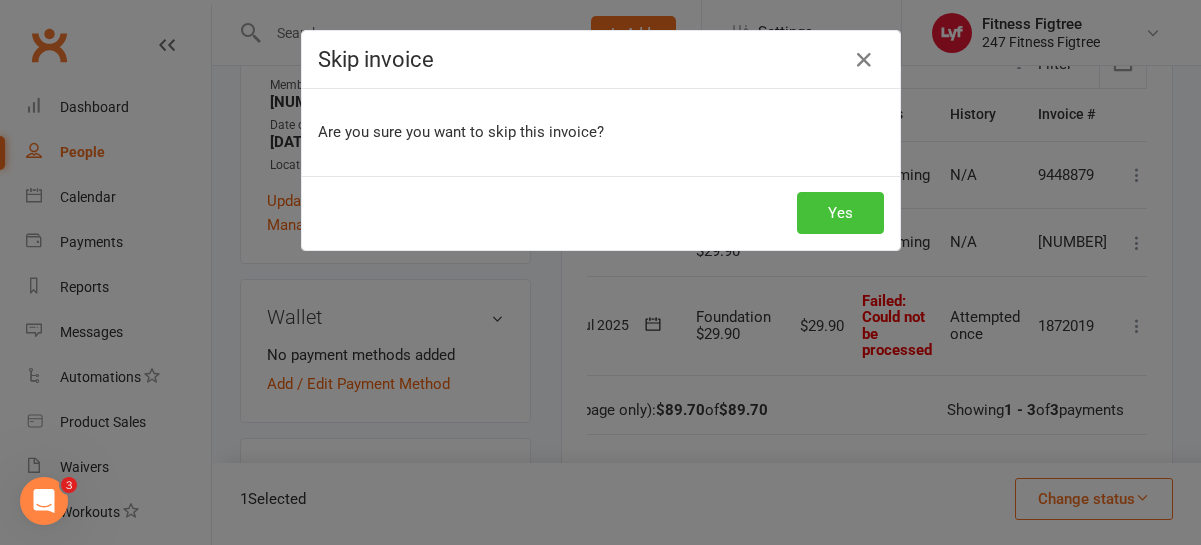 click on "Yes" at bounding box center (840, 213) 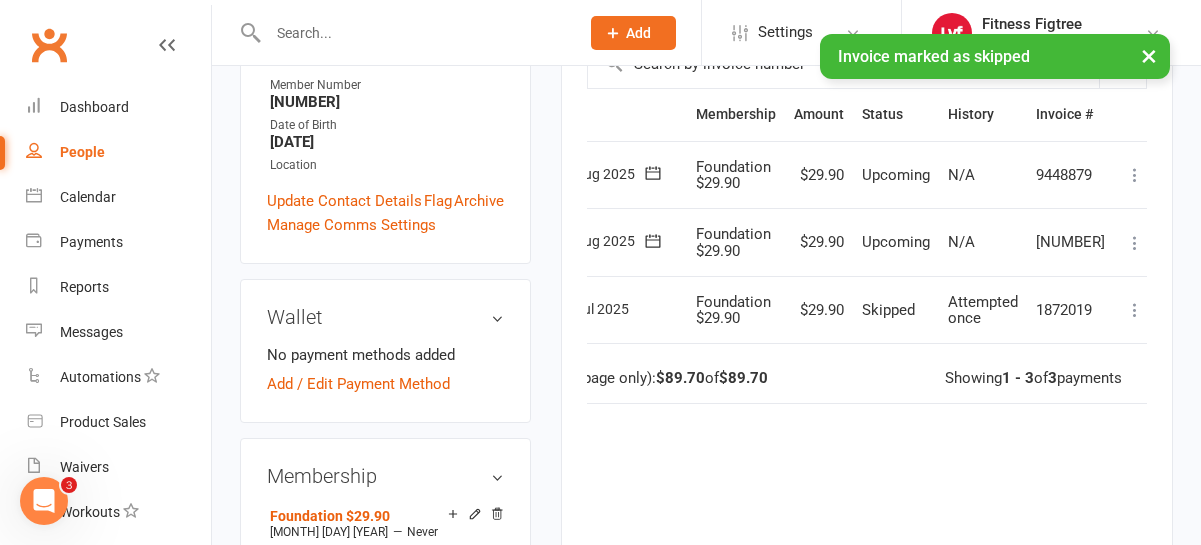 scroll, scrollTop: 0, scrollLeft: 84, axis: horizontal 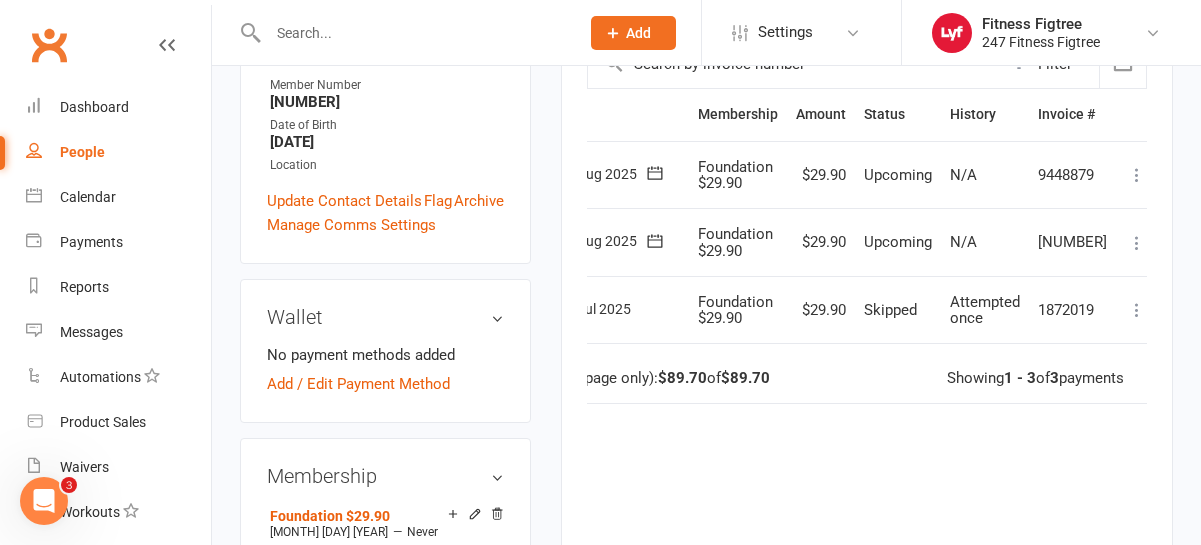 click at bounding box center (413, 33) 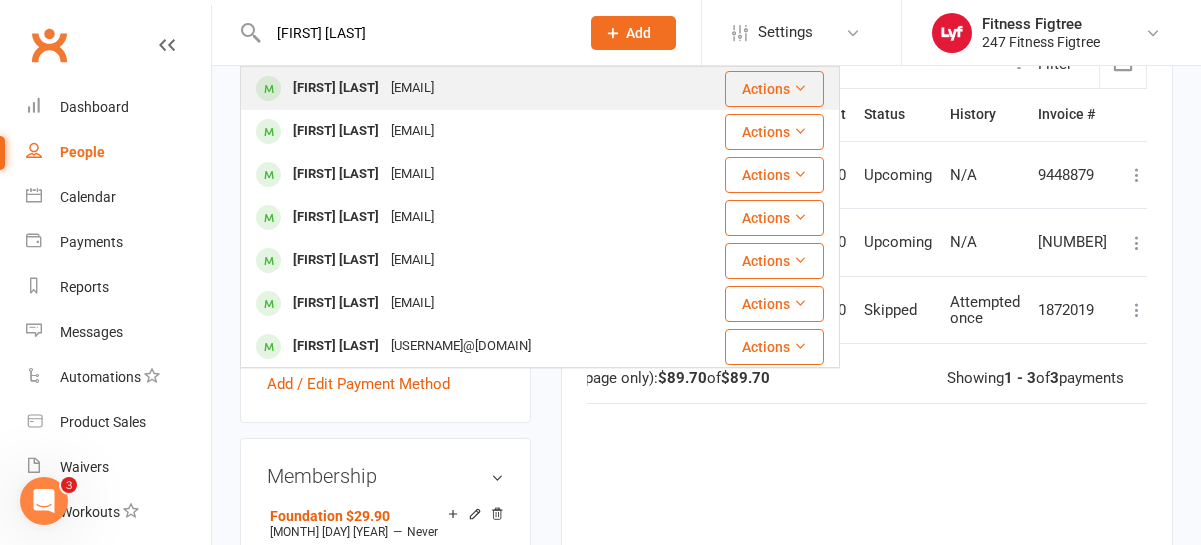 type on "[FIRST] [LAST]" 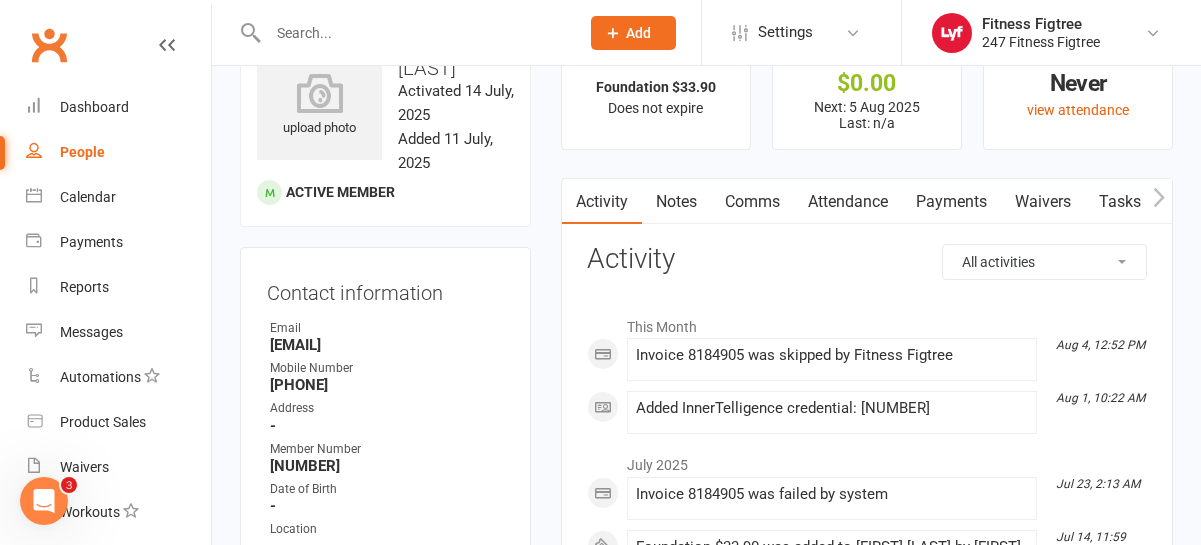 scroll, scrollTop: 0, scrollLeft: 0, axis: both 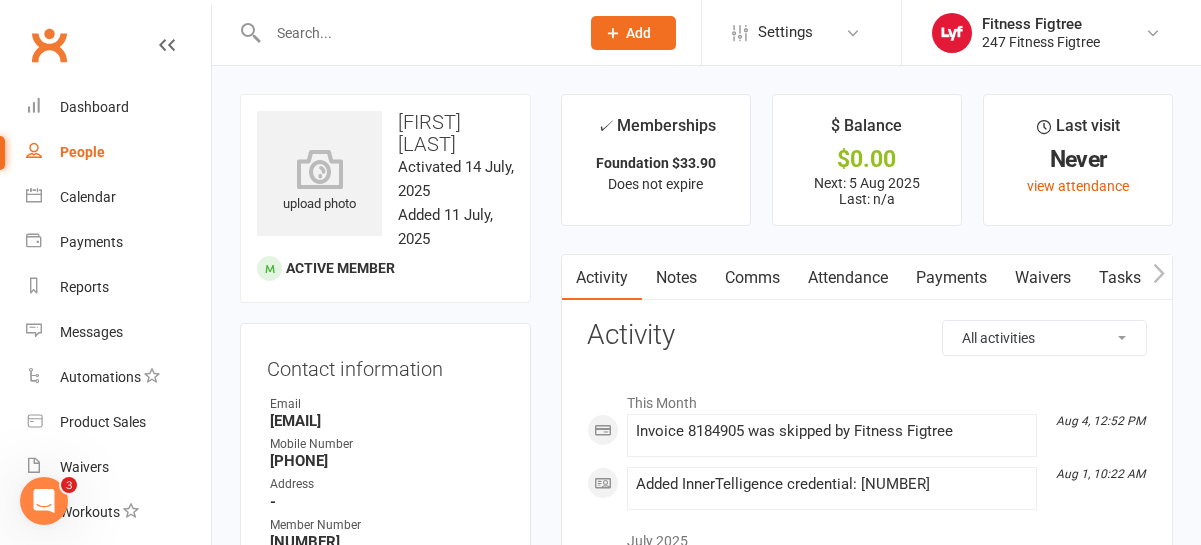 click on "Payments" at bounding box center [951, 278] 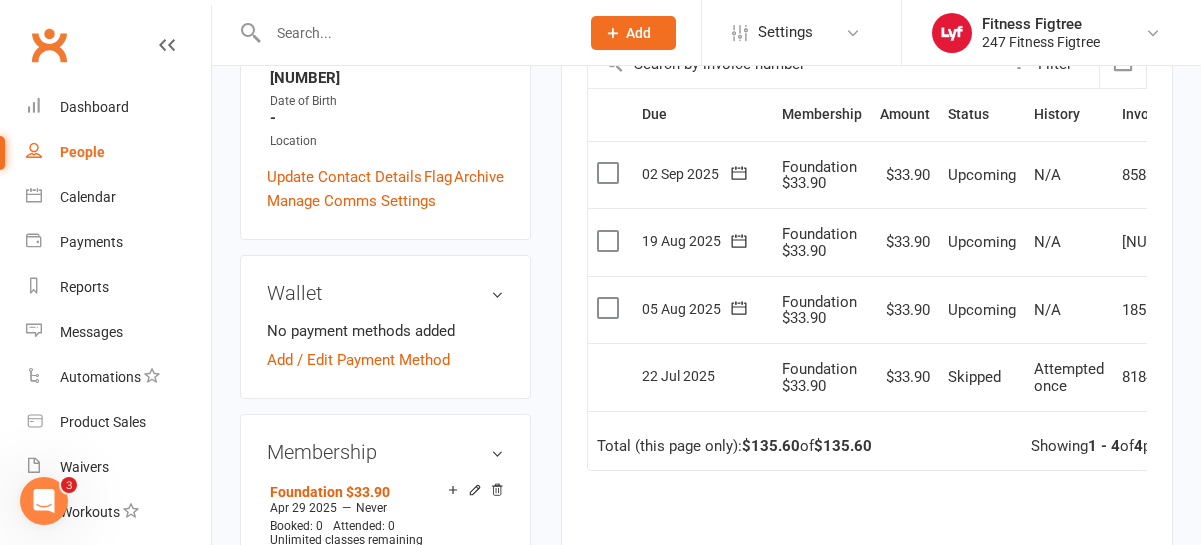 scroll, scrollTop: 471, scrollLeft: 0, axis: vertical 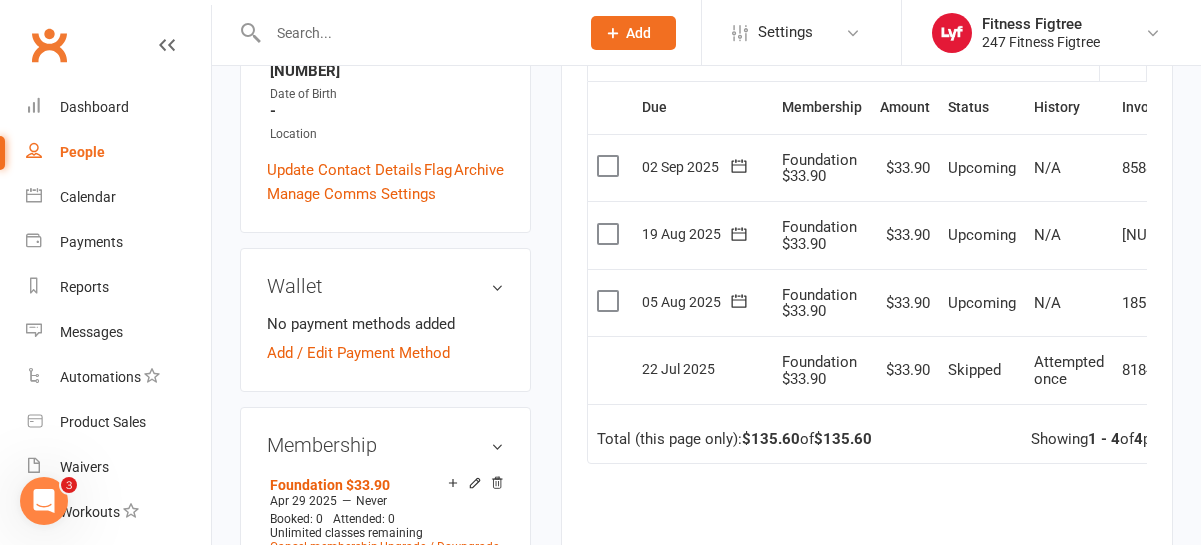 click on "Select this" at bounding box center (610, 303) 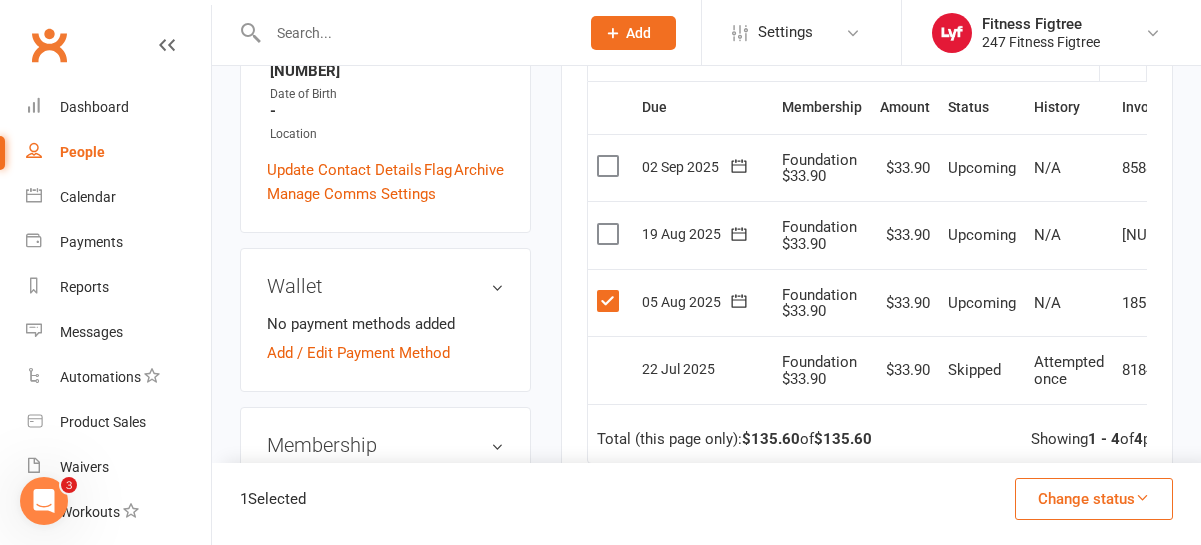 scroll, scrollTop: 0, scrollLeft: 84, axis: horizontal 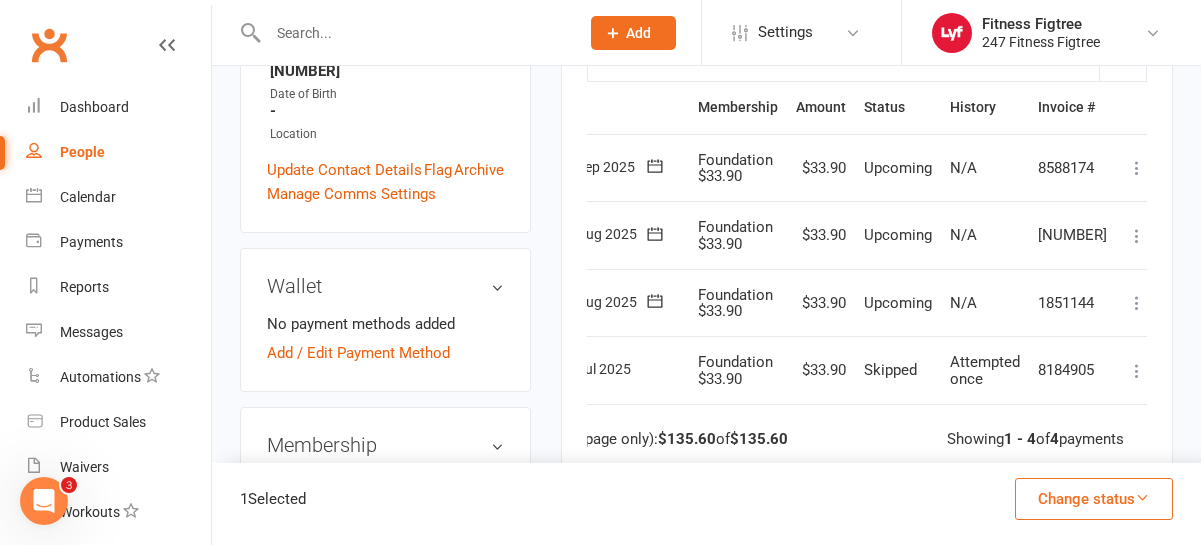 click at bounding box center (1137, 303) 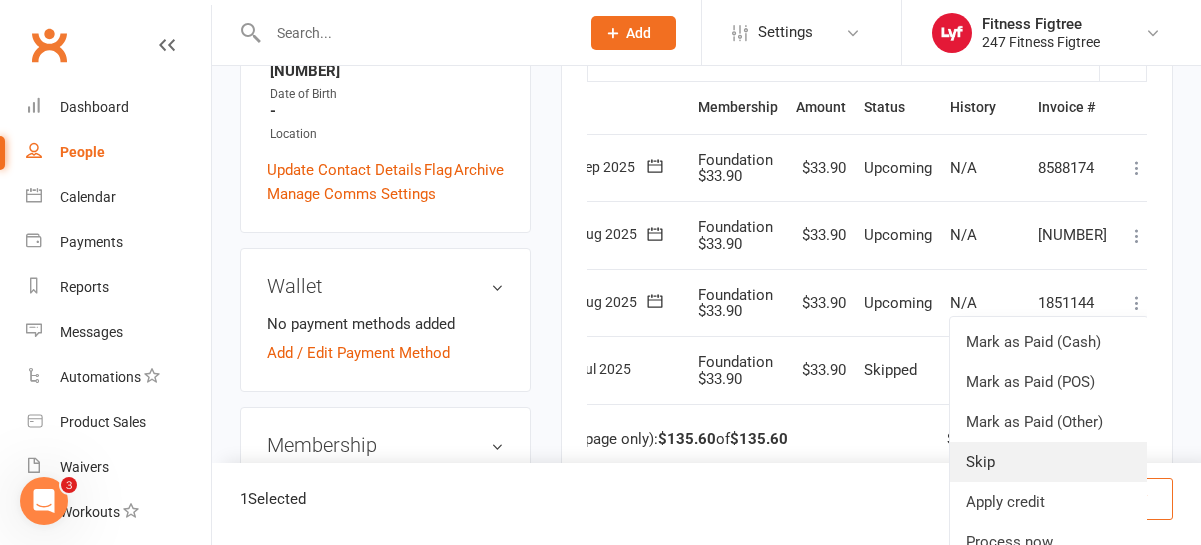 click on "Skip" at bounding box center [1049, 462] 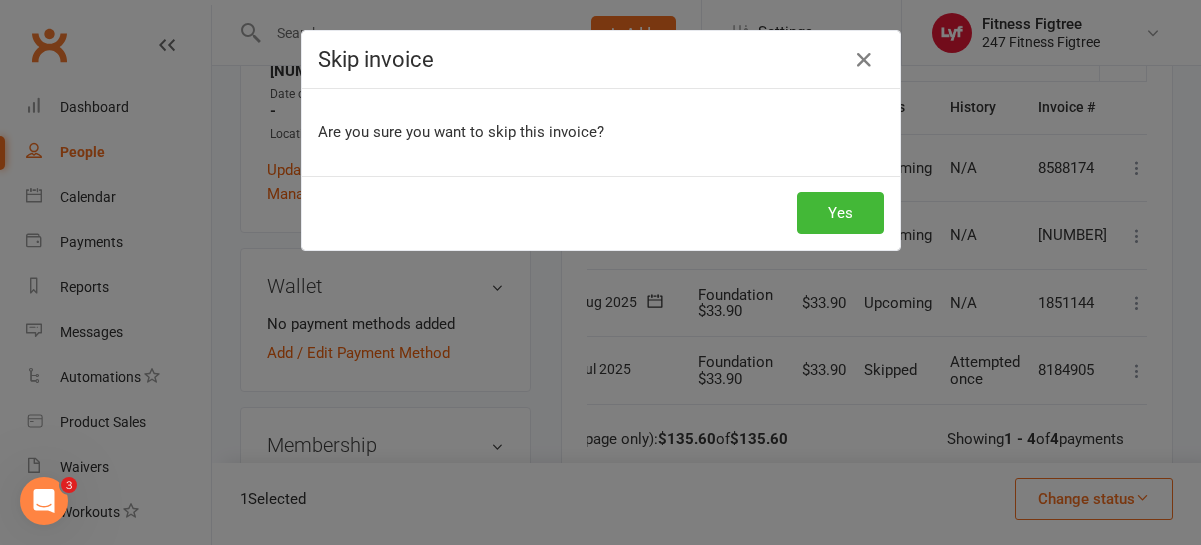 click on "Yes" at bounding box center (601, 213) 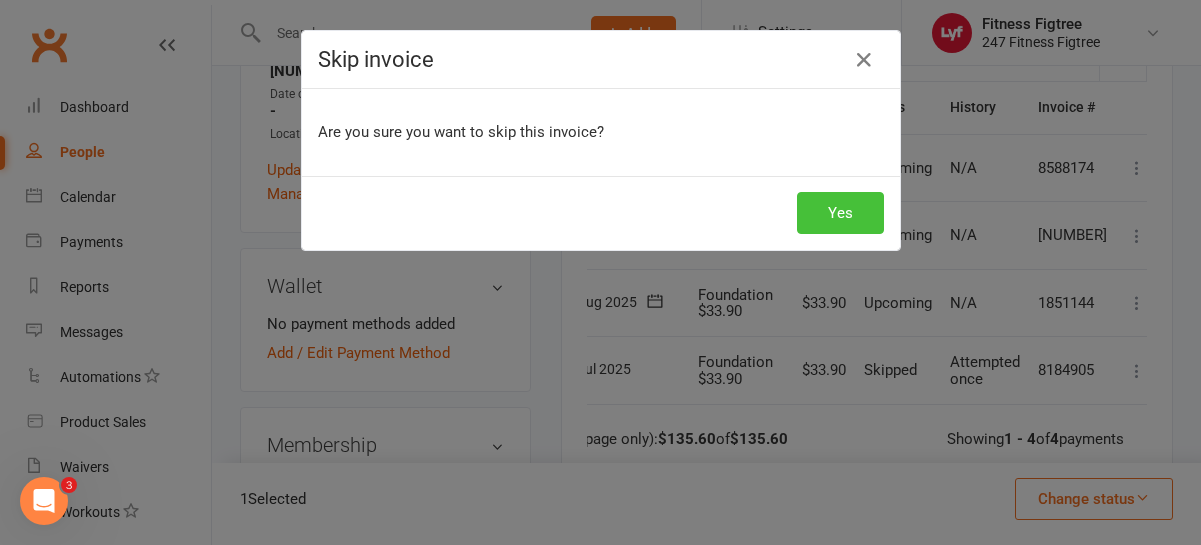 click on "Yes" at bounding box center [840, 213] 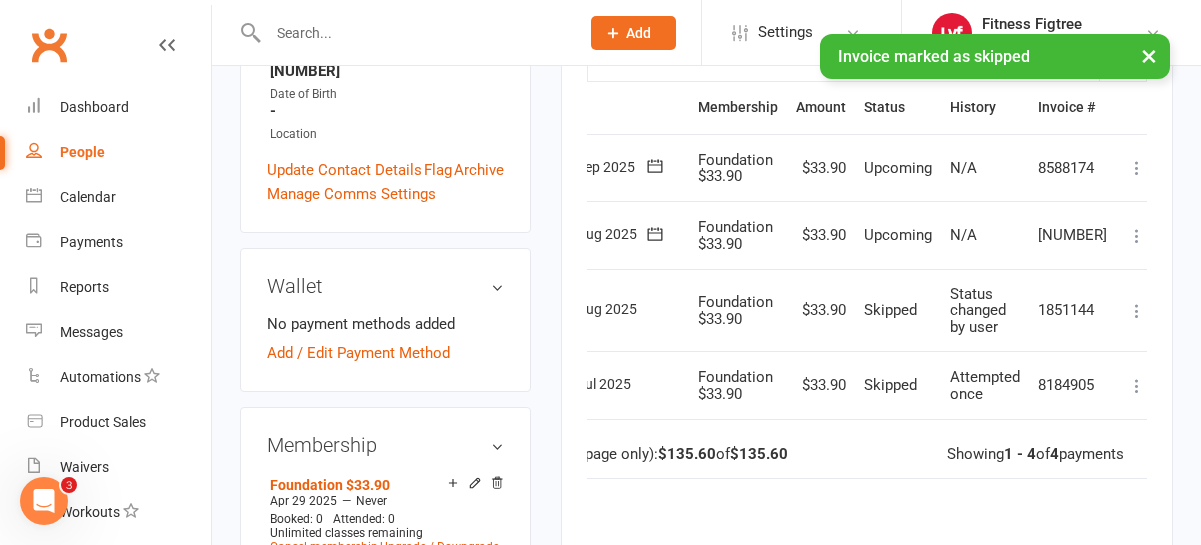 click at bounding box center [413, 33] 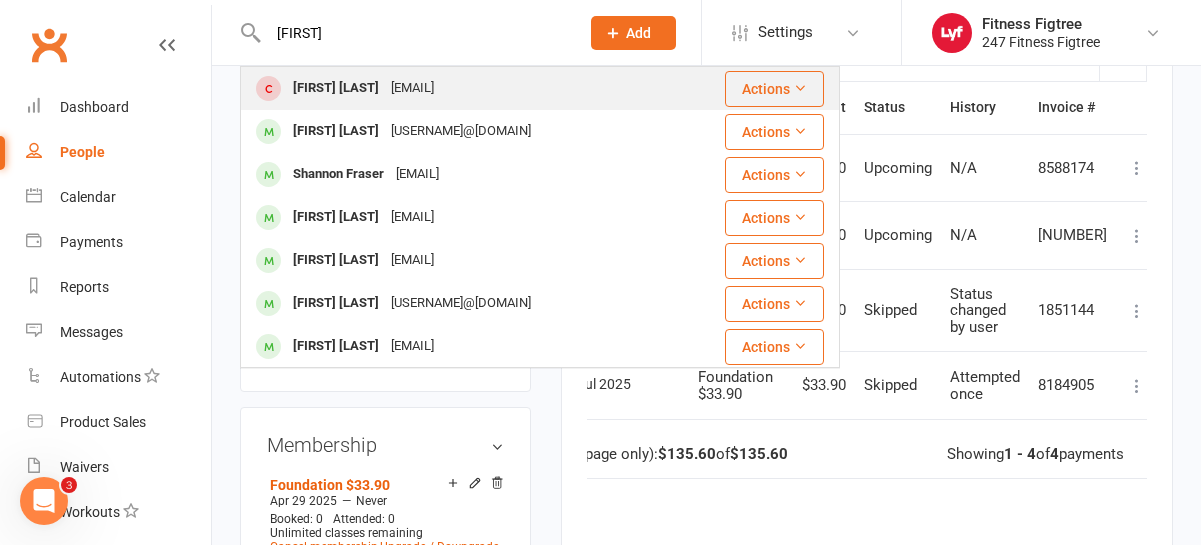 type on "[FIRST]" 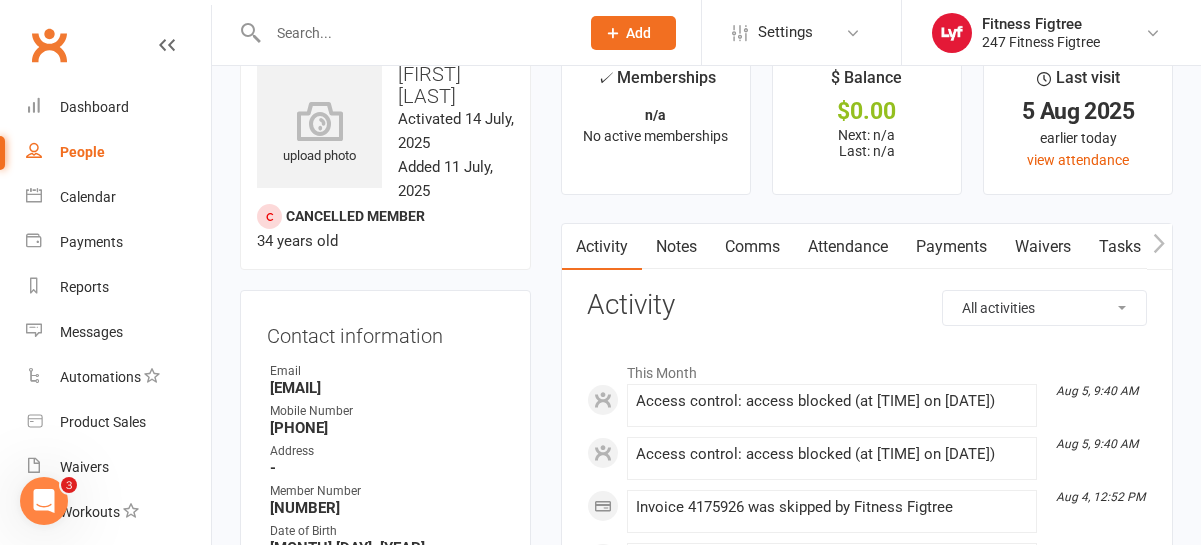 scroll, scrollTop: 0, scrollLeft: 0, axis: both 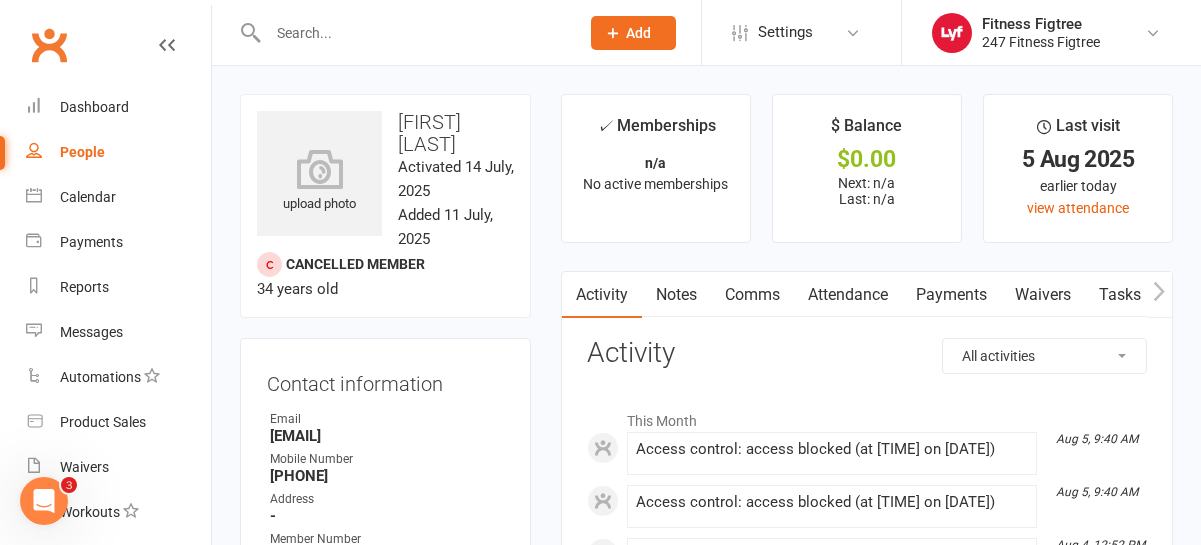 click on "Payments" at bounding box center (951, 295) 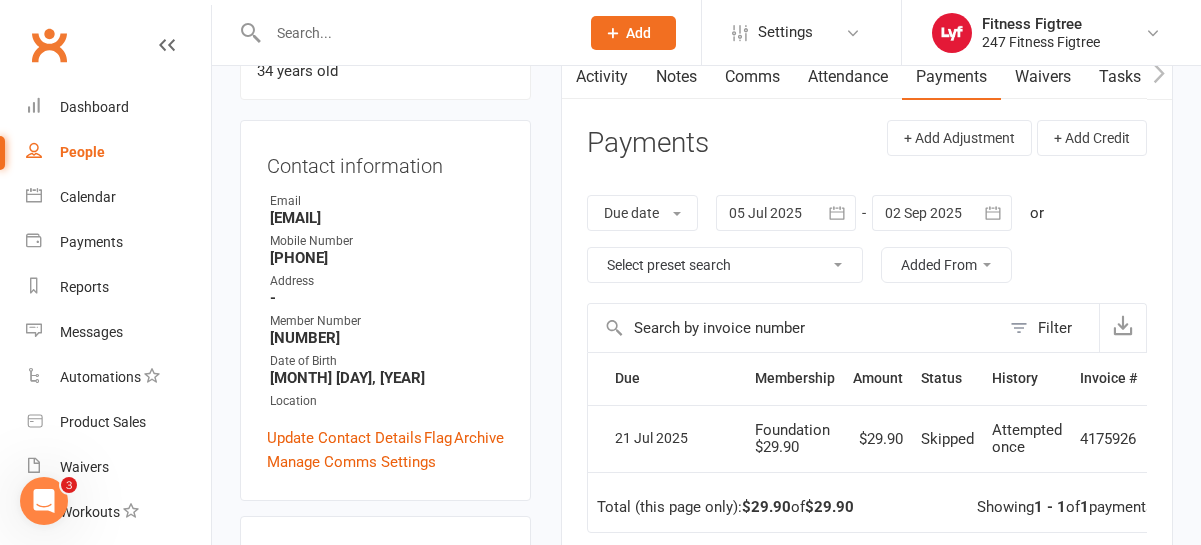 scroll, scrollTop: 0, scrollLeft: 0, axis: both 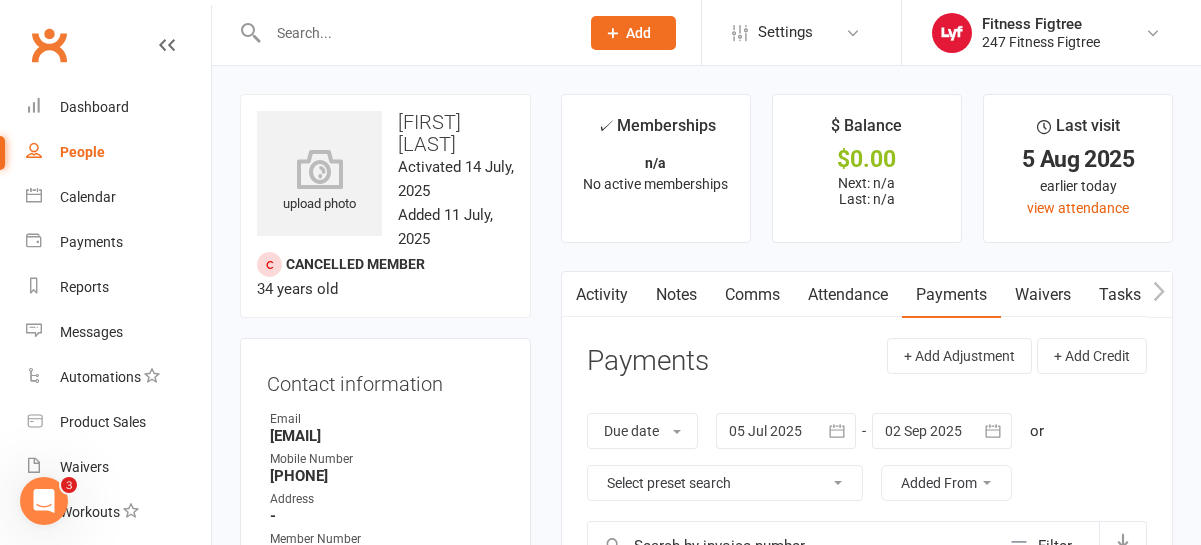 click on "Activity" at bounding box center [602, 295] 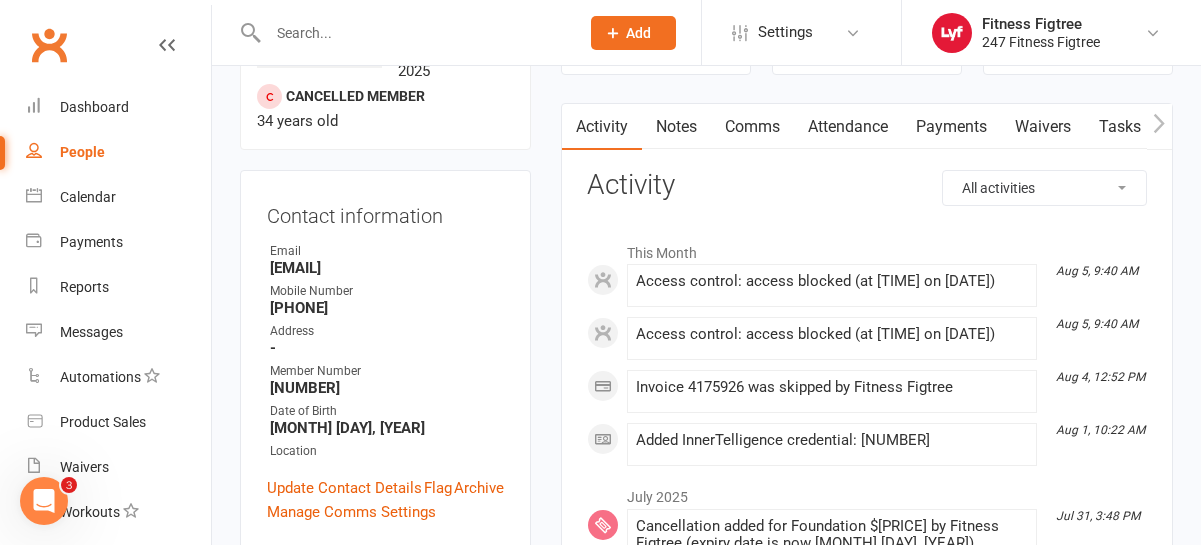 scroll, scrollTop: 0, scrollLeft: 0, axis: both 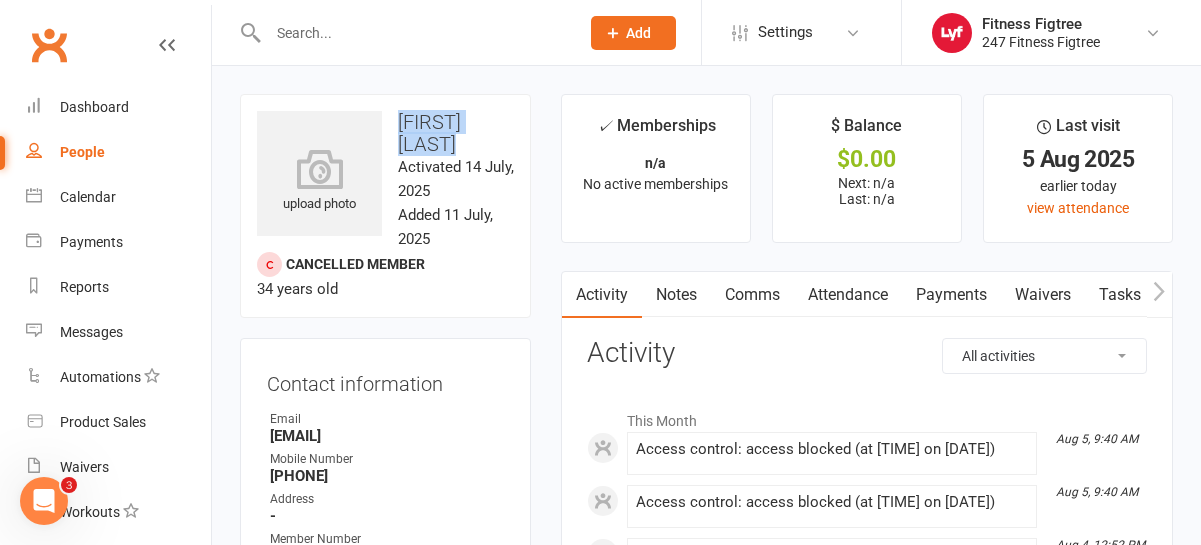drag, startPoint x: 462, startPoint y: 149, endPoint x: 401, endPoint y: 121, distance: 67.11929 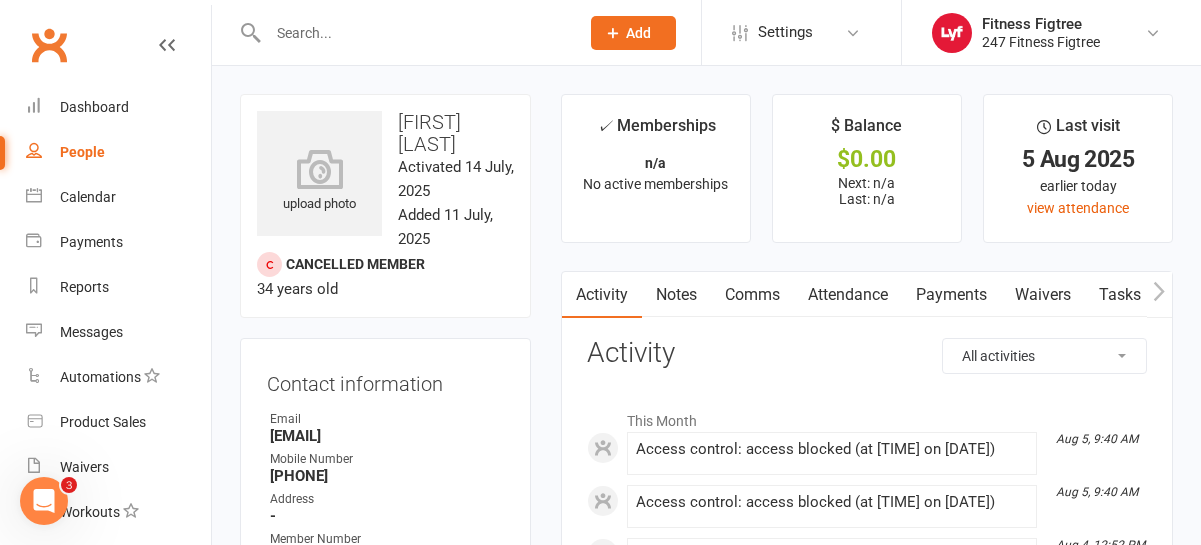 paste on "[FIRST] [LAST]" 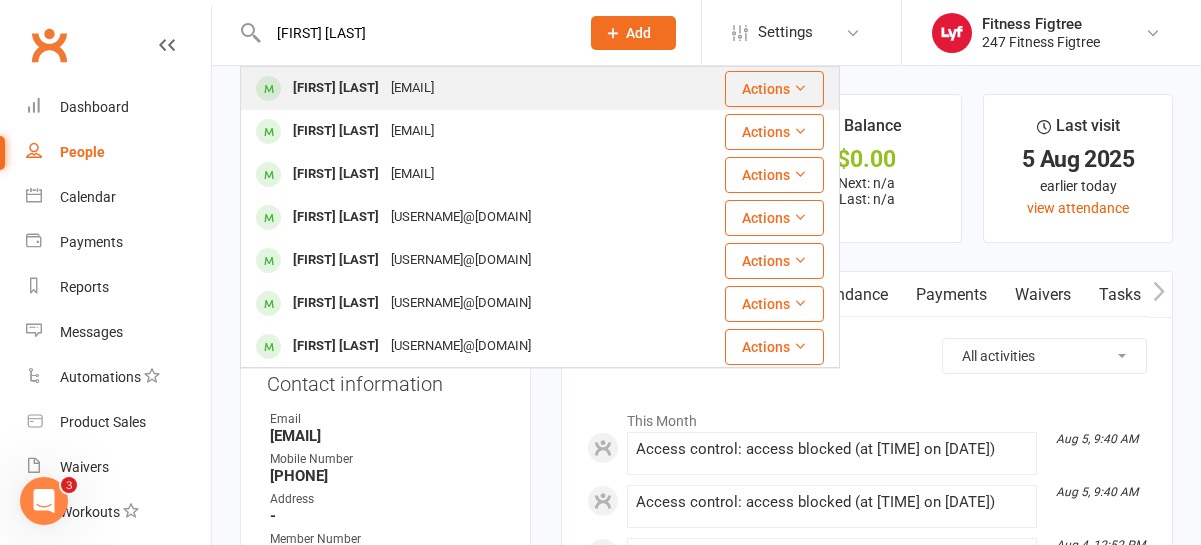 type on "[FIRST] [LAST]" 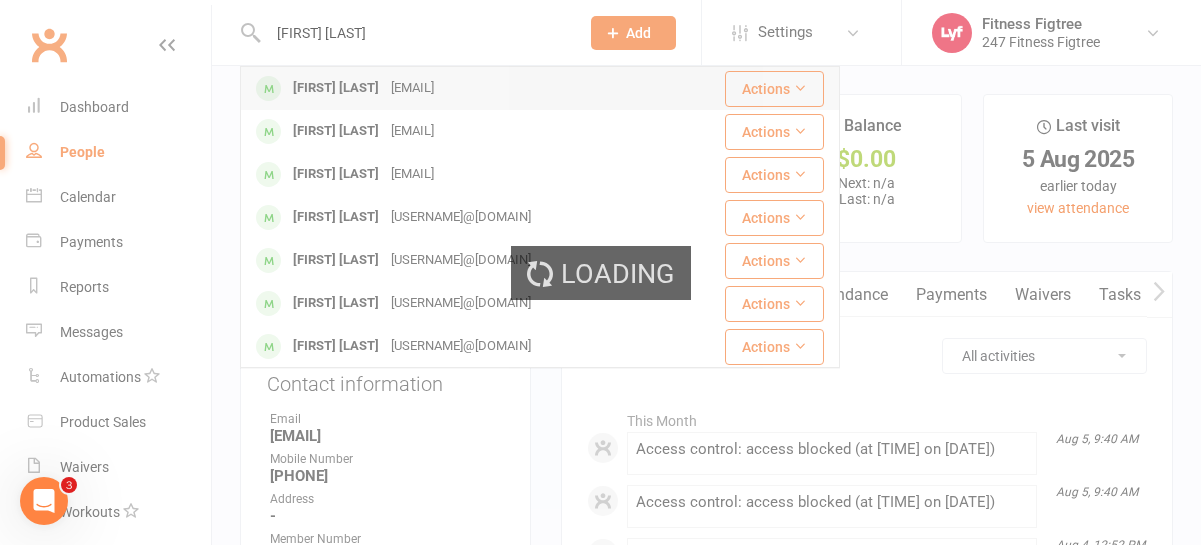 type 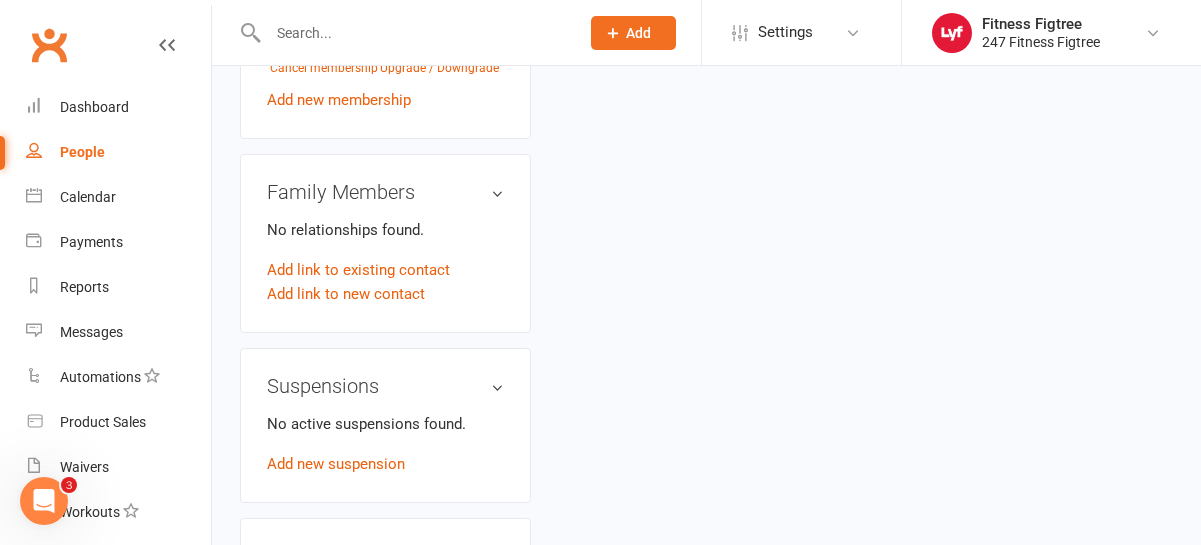 scroll, scrollTop: 1102, scrollLeft: 0, axis: vertical 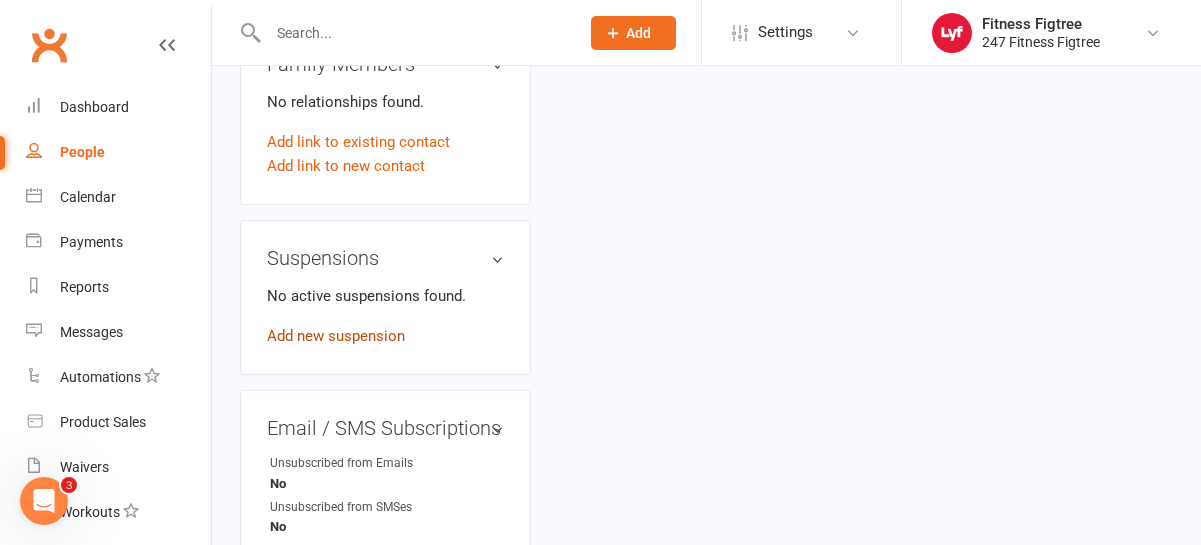 click on "Add new suspension" at bounding box center [336, 336] 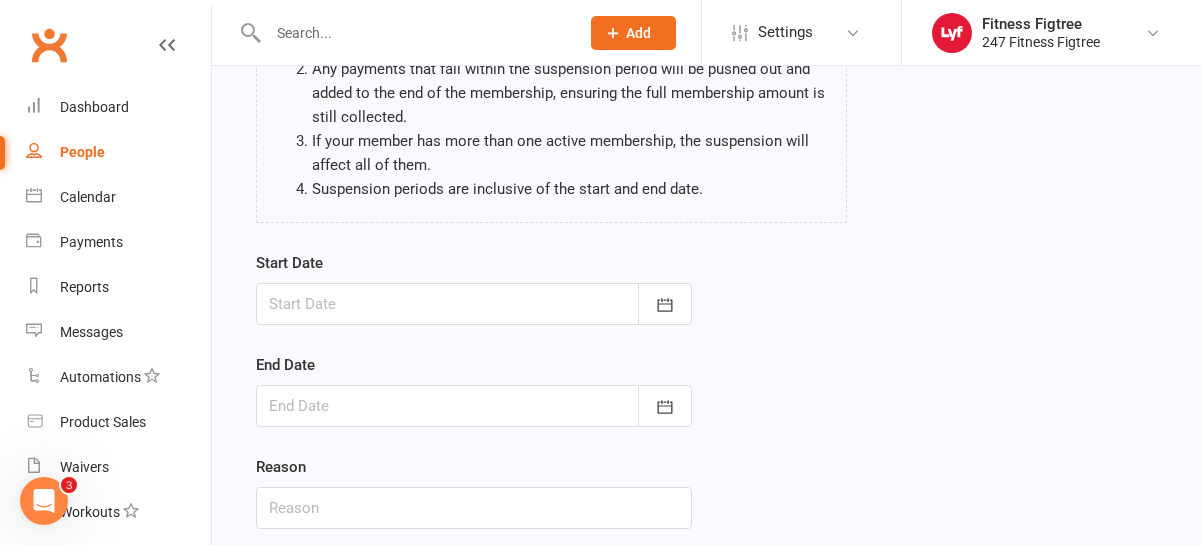 scroll, scrollTop: 243, scrollLeft: 0, axis: vertical 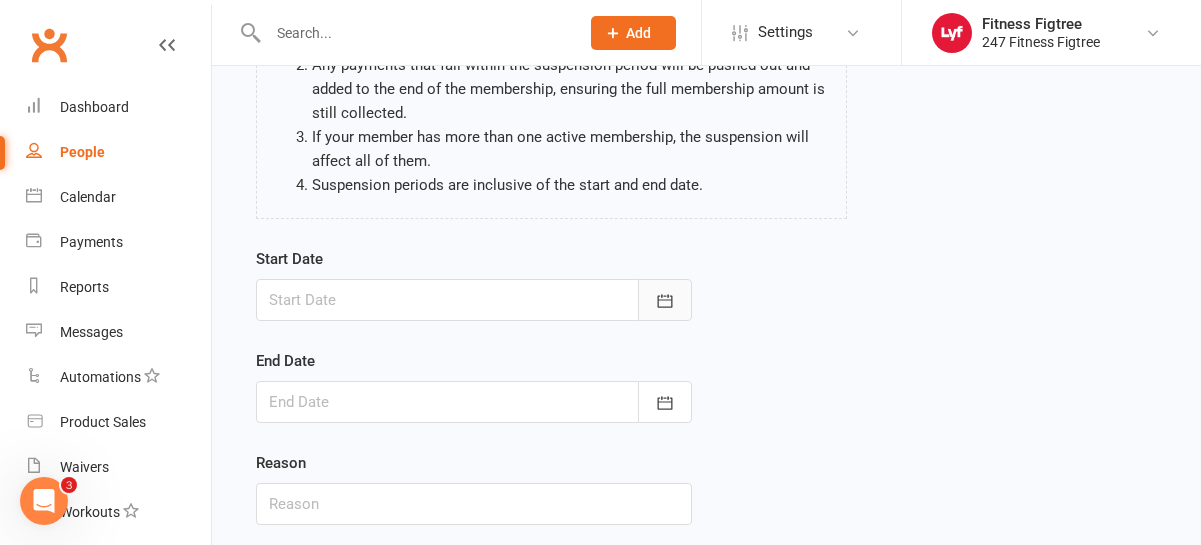 click 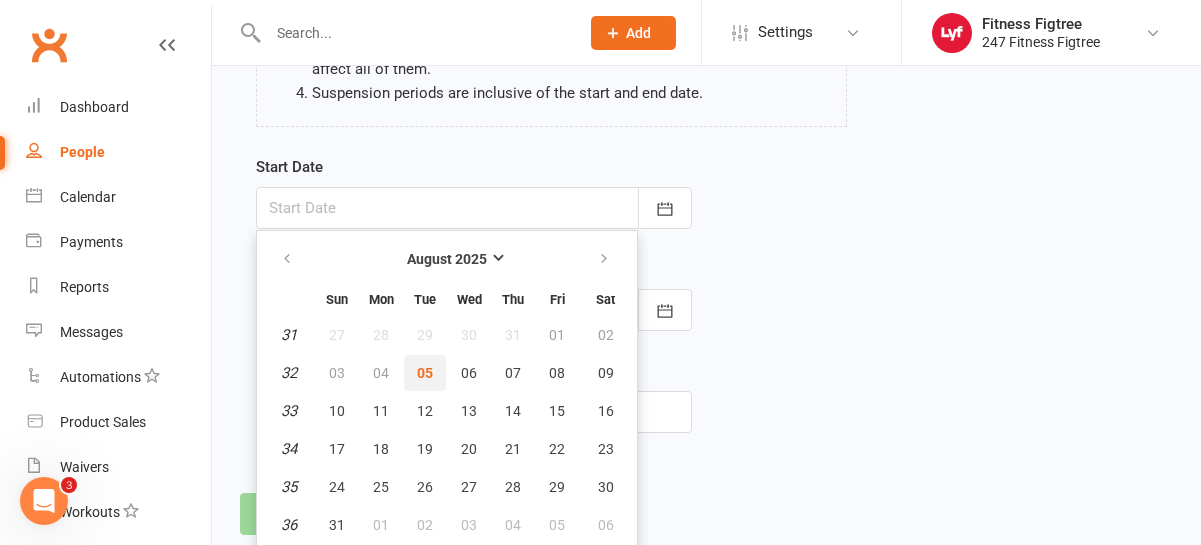 click on "05" at bounding box center [425, 373] 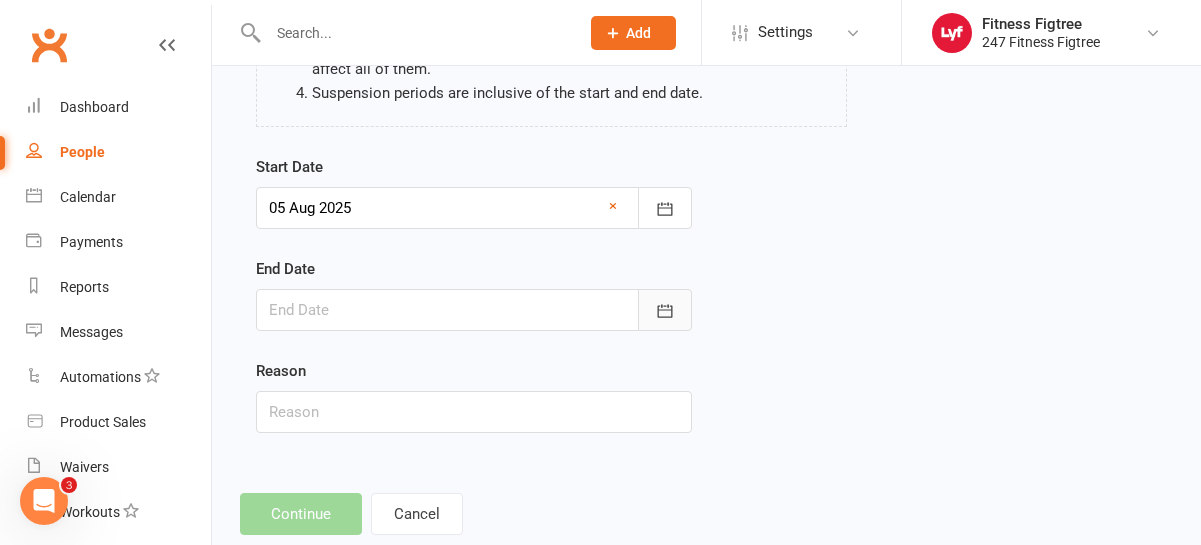 click 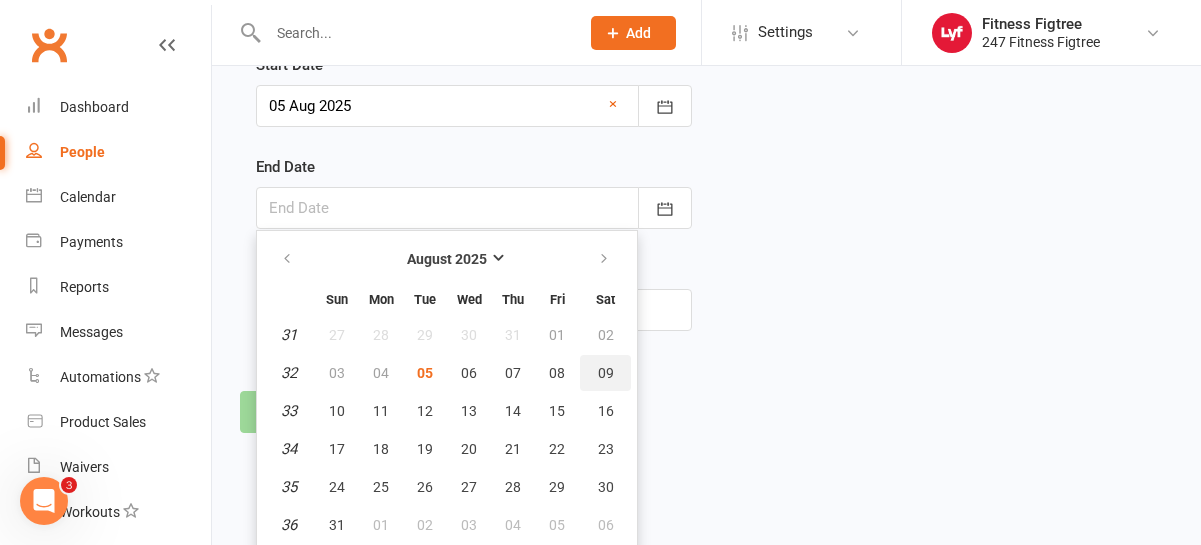 scroll, scrollTop: 442, scrollLeft: 0, axis: vertical 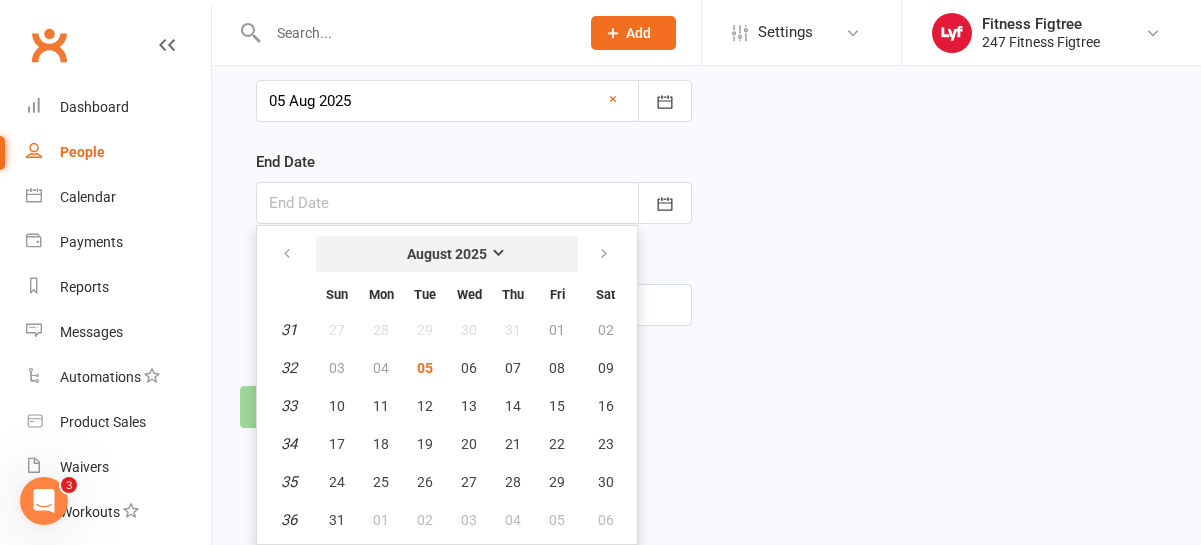 click on "August 2025" at bounding box center [447, 254] 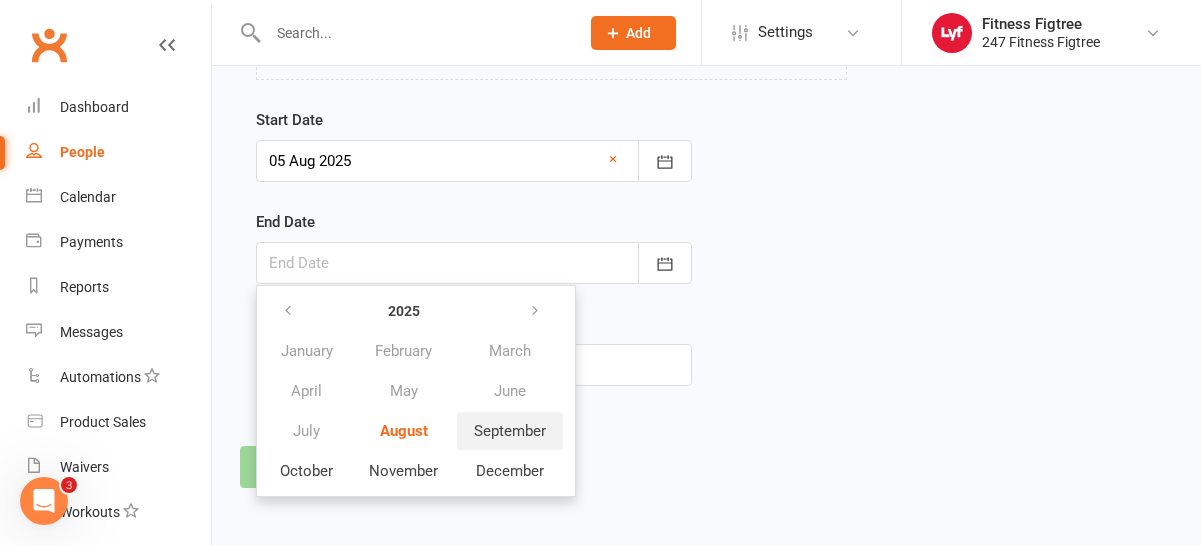 click on "September" at bounding box center [510, 431] 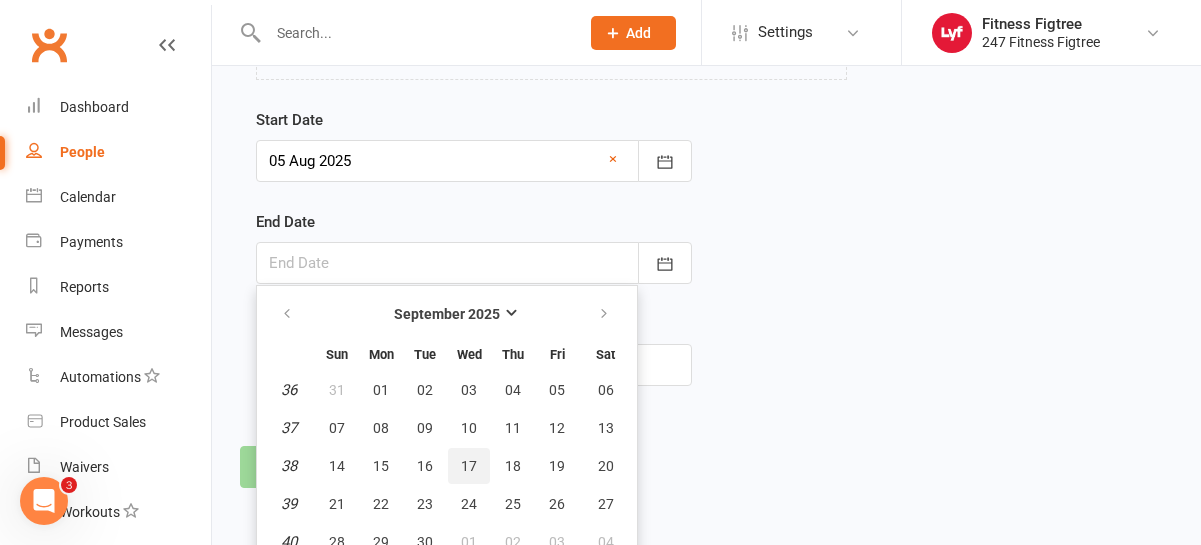 click on "17" at bounding box center [469, 466] 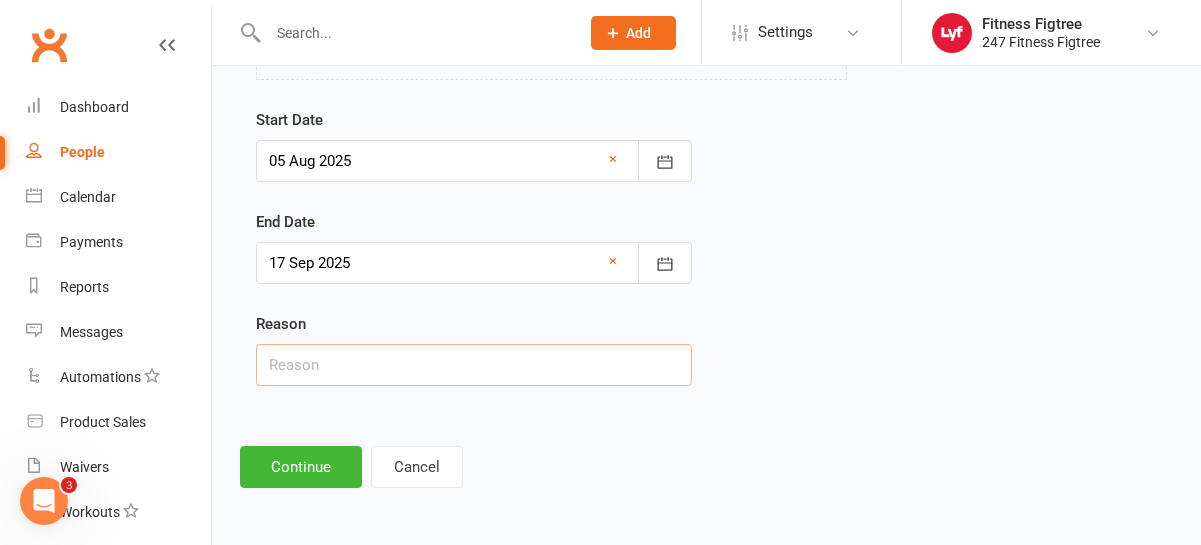 click at bounding box center [474, 365] 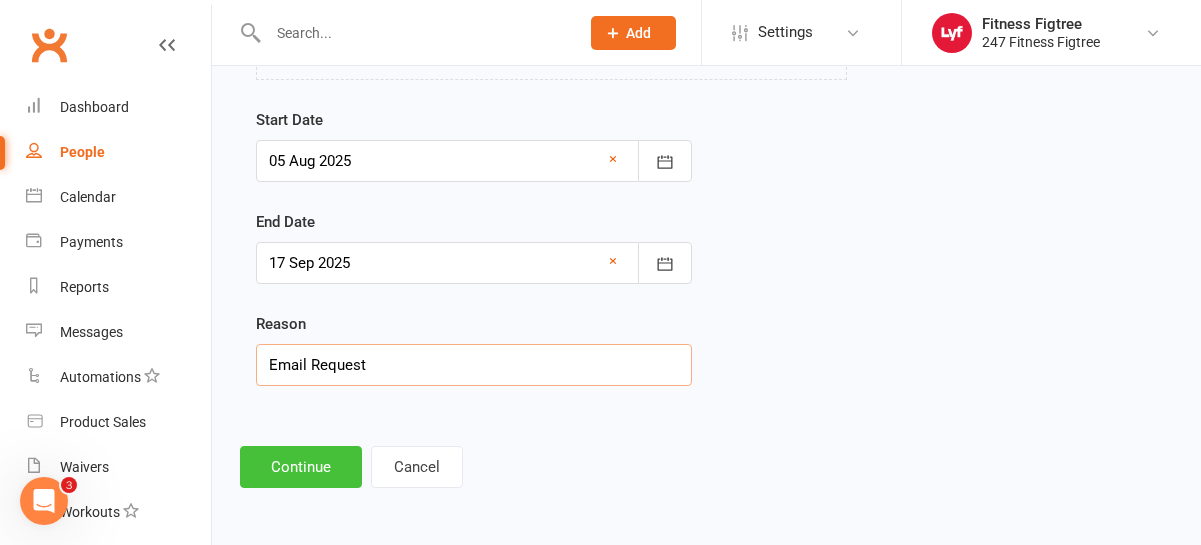 type on "Email Request" 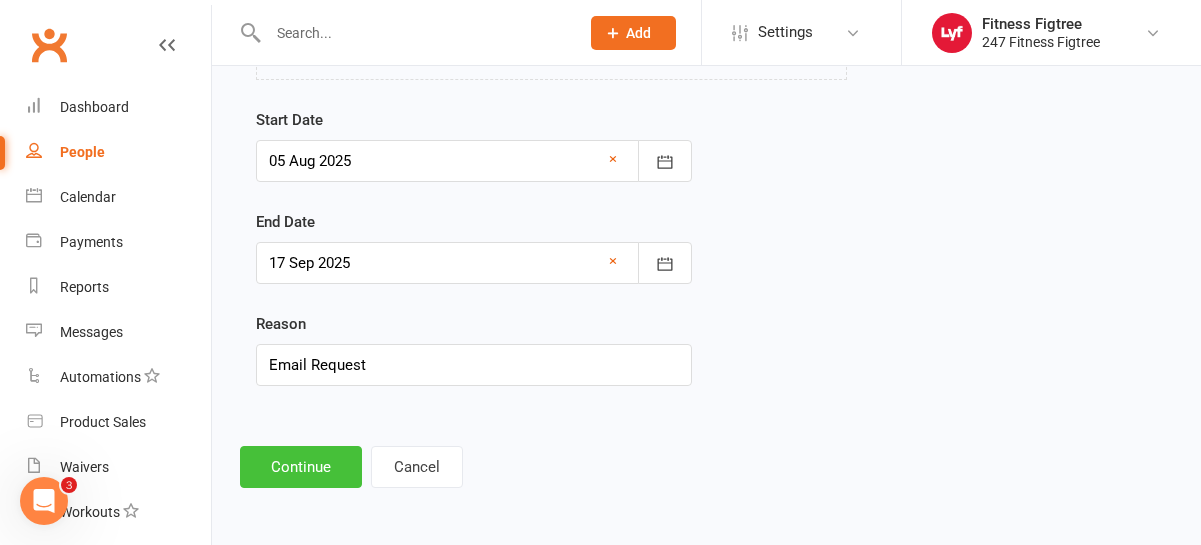 click on "Continue" at bounding box center [301, 467] 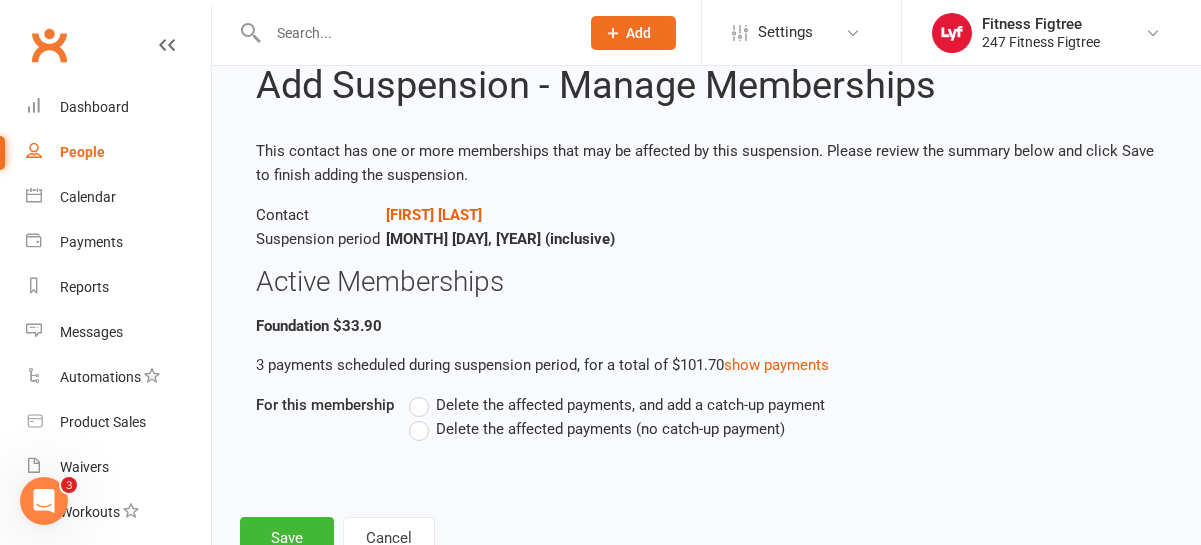 scroll, scrollTop: 131, scrollLeft: 0, axis: vertical 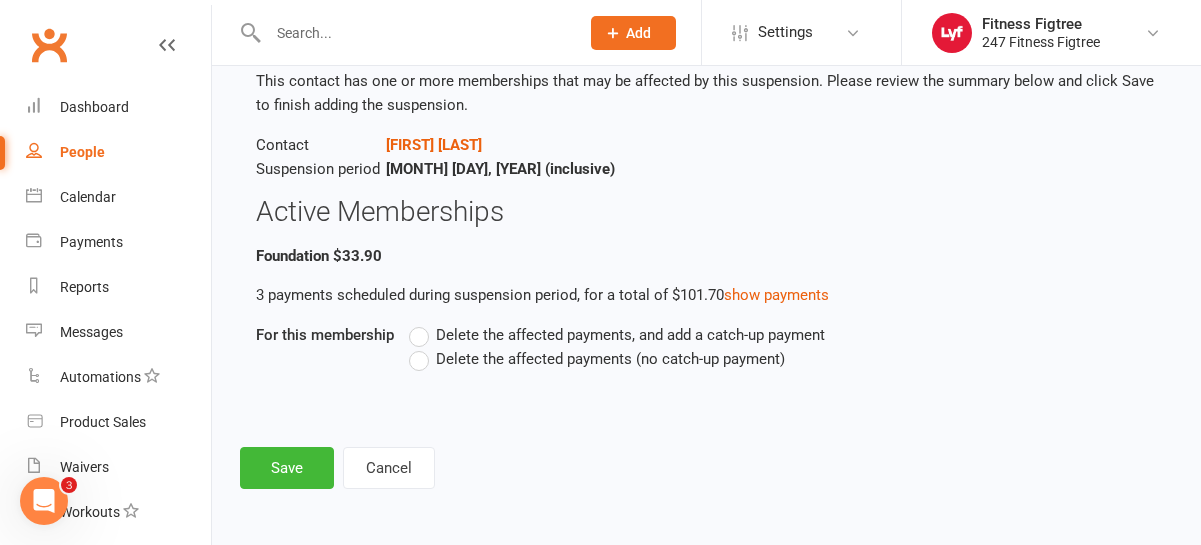 click on "Delete the affected payments (no catch-up payment)" at bounding box center (610, 357) 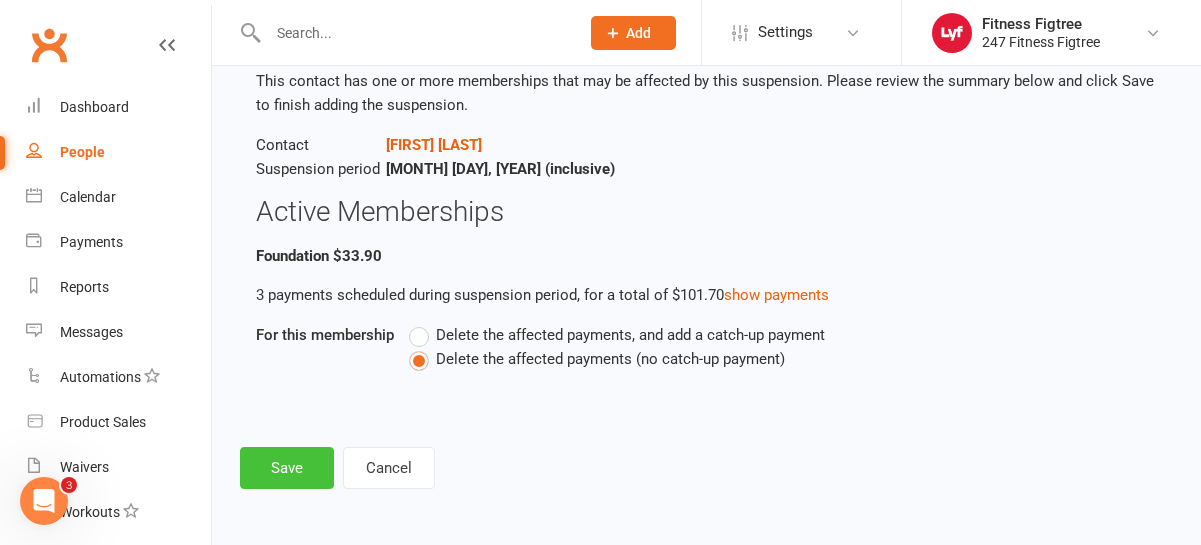 click on "Save" at bounding box center [287, 468] 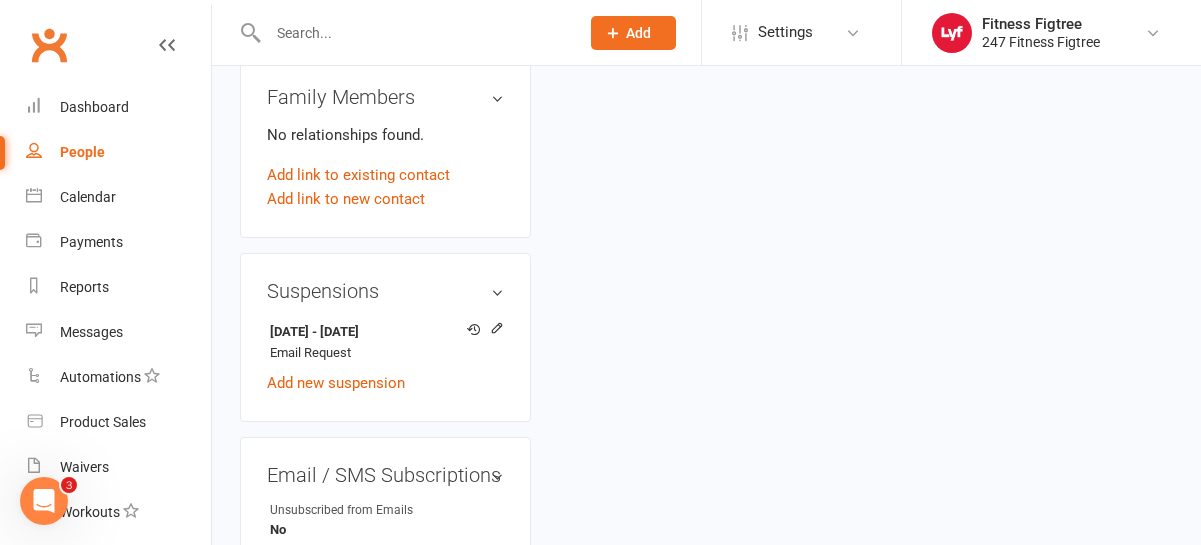 scroll, scrollTop: 0, scrollLeft: 0, axis: both 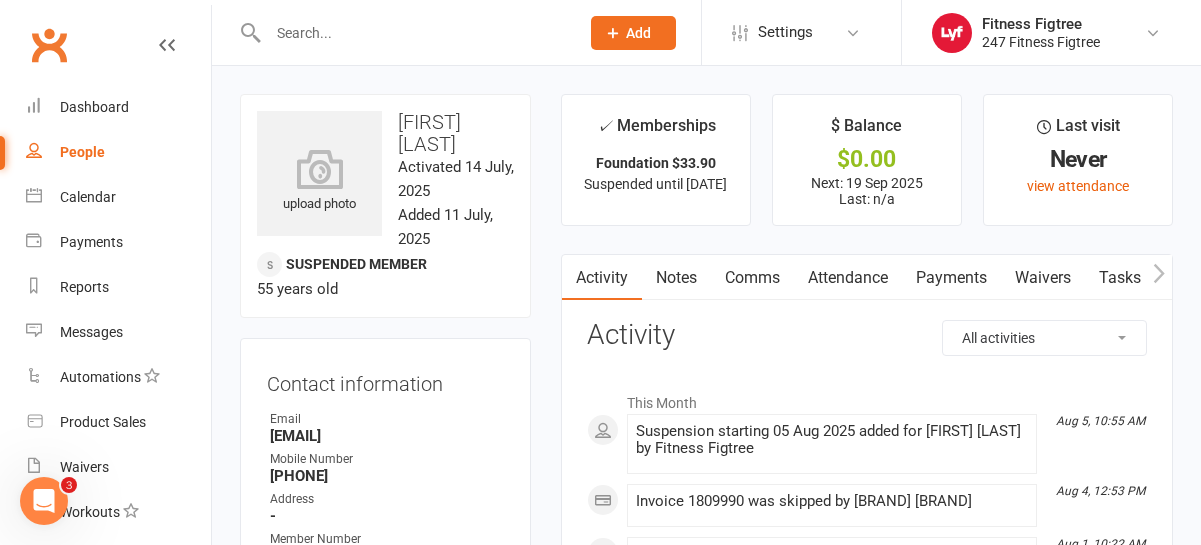click at bounding box center (413, 33) 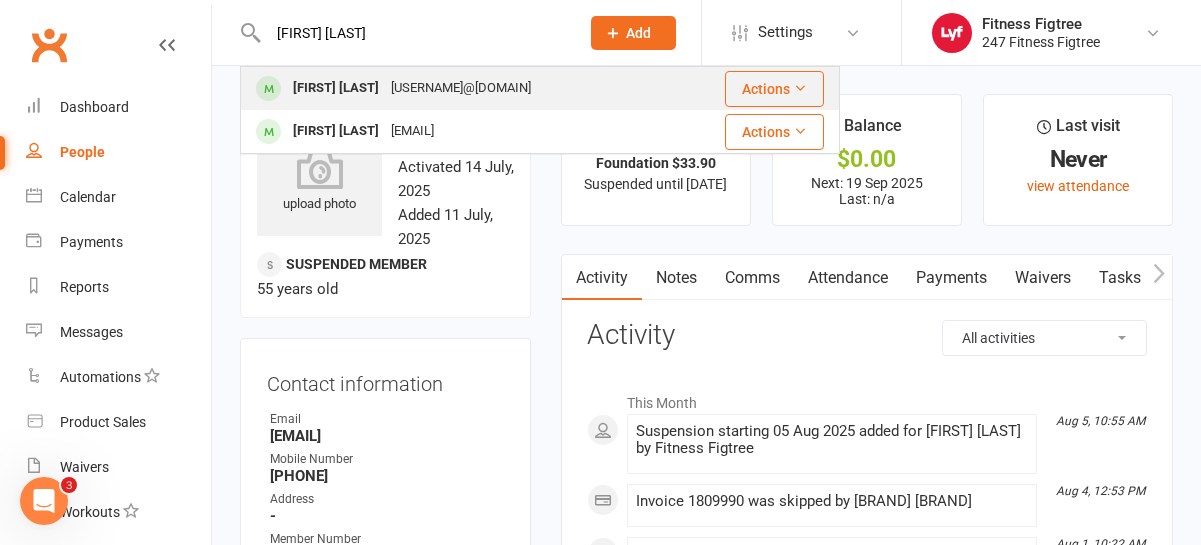 type on "[FIRST] [LAST]" 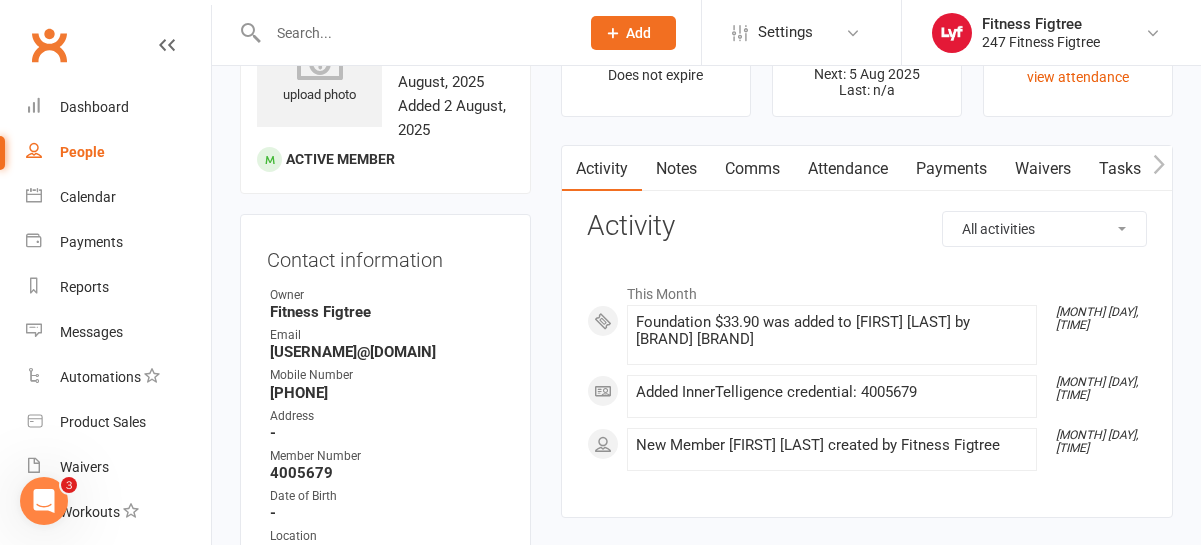 scroll, scrollTop: 70, scrollLeft: 0, axis: vertical 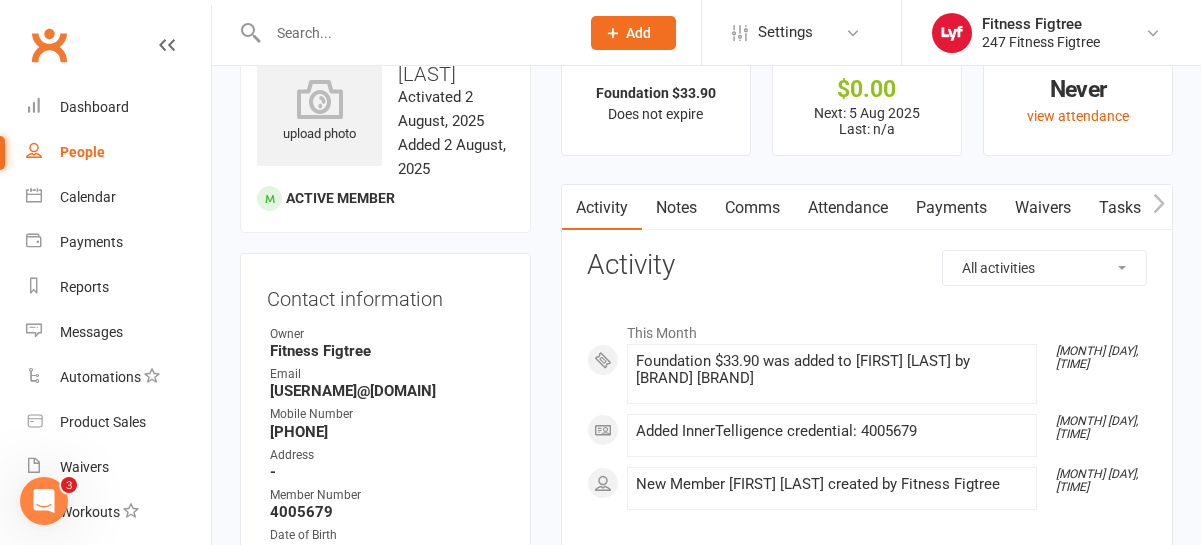 click on "Comms" at bounding box center (752, 208) 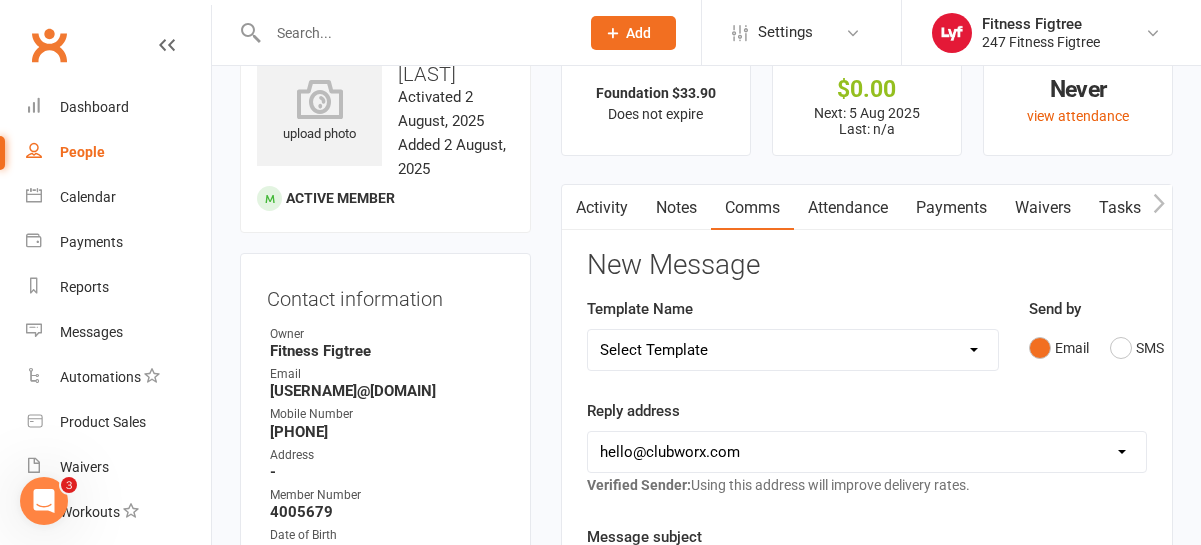 click on "Select Template [SMS] [Default template - review before using] Appointment reminder [SMS] [Default template - review before using] Missed class [SMS] [Default template - review before using] Initial response to enquiry [SMS] [Default template - review before using] Flash sale [Email] [Default template - review before using] Newsletter Email Template - Monthly Edition [SMS] [Default template - review before using] Sign up offer [SMS] [Default template - review before using] Inactive member [SMS] [Default template - review before using] Membership upgrade [SMS] [Default template - review before using] Suspension confirmation [Email] Welcome to Lyf 24/7 - Stripe Update [SMS] [Default template - review before using] Follow up from free trial class [Email] [Default template - review before using] Message 1 - New Paid Trial: Welcome Email (Sent Immediately After Signup) [SMS] [Default template - review before using] Message 2 - New Paid Trial: SMS Reminder (Sent 1 Day After Signup) [Email] Stripe - Update Details" at bounding box center [793, 350] 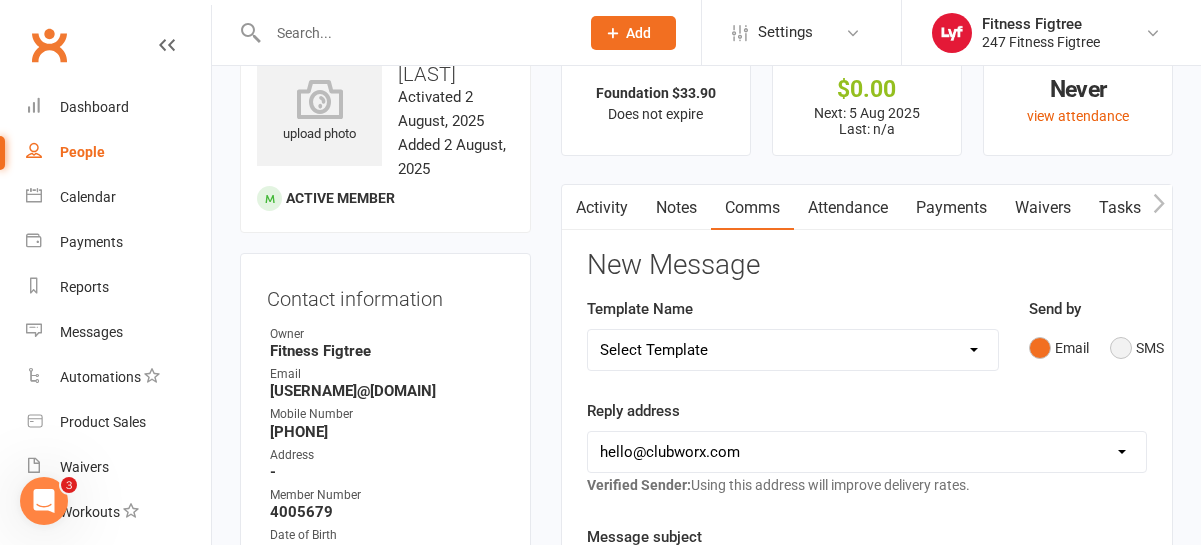 click on "SMS" at bounding box center (1137, 348) 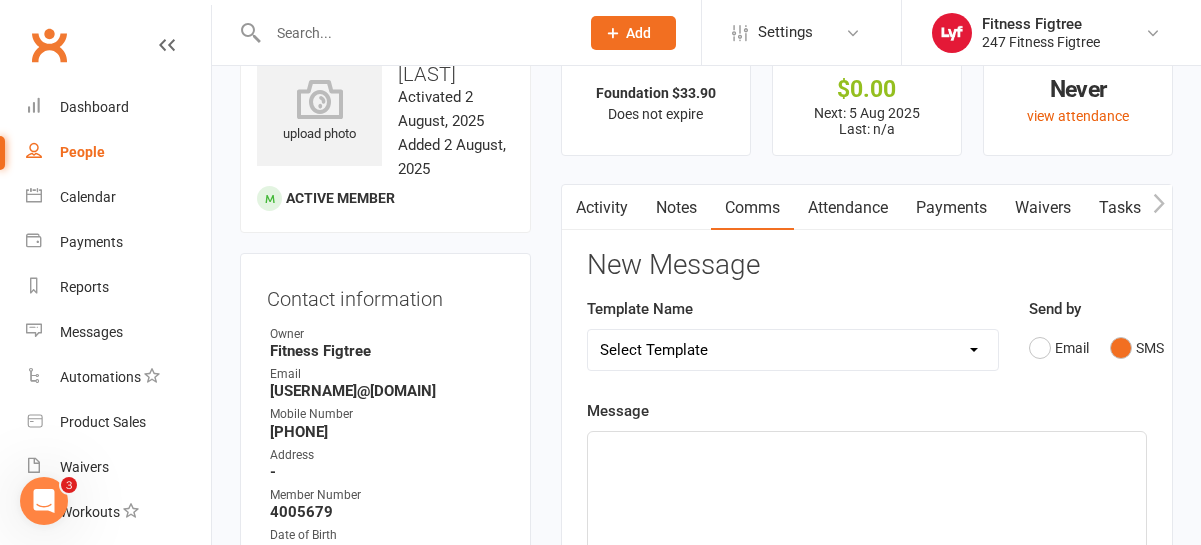 click on "﻿" 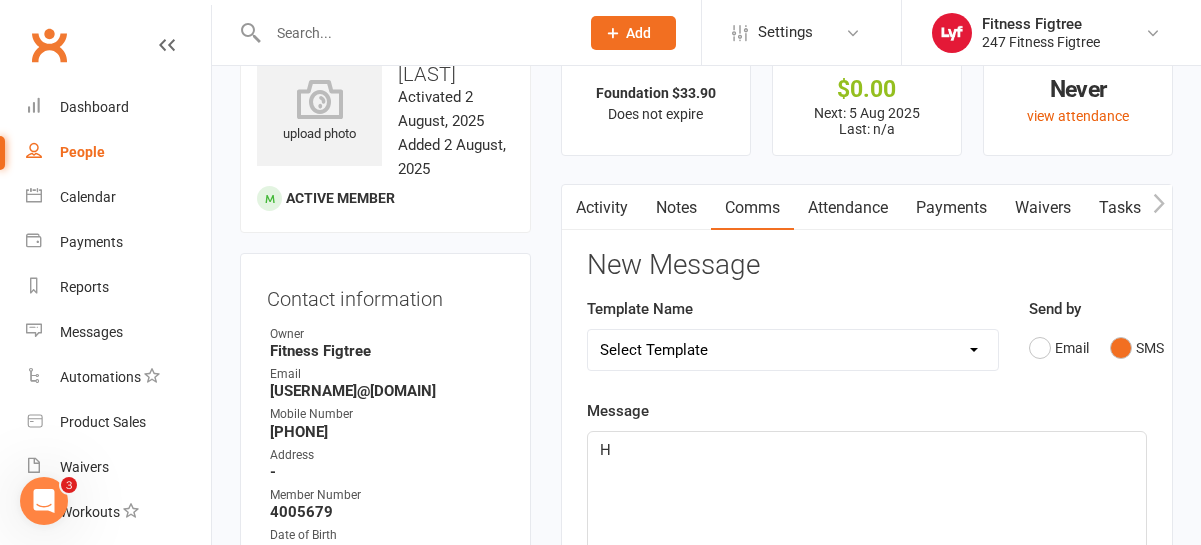 type 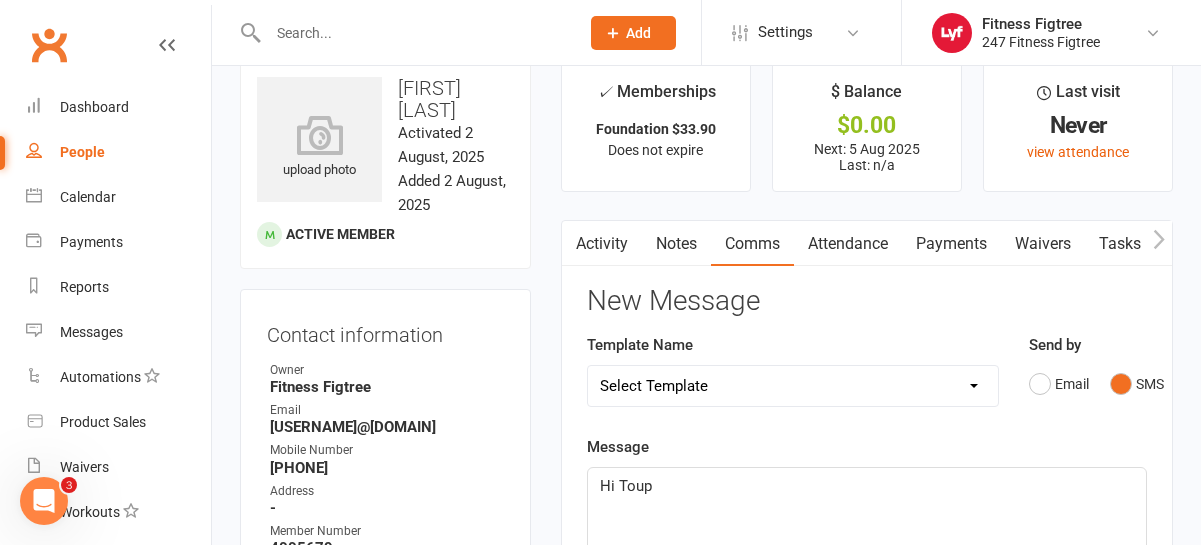 scroll, scrollTop: 40, scrollLeft: 0, axis: vertical 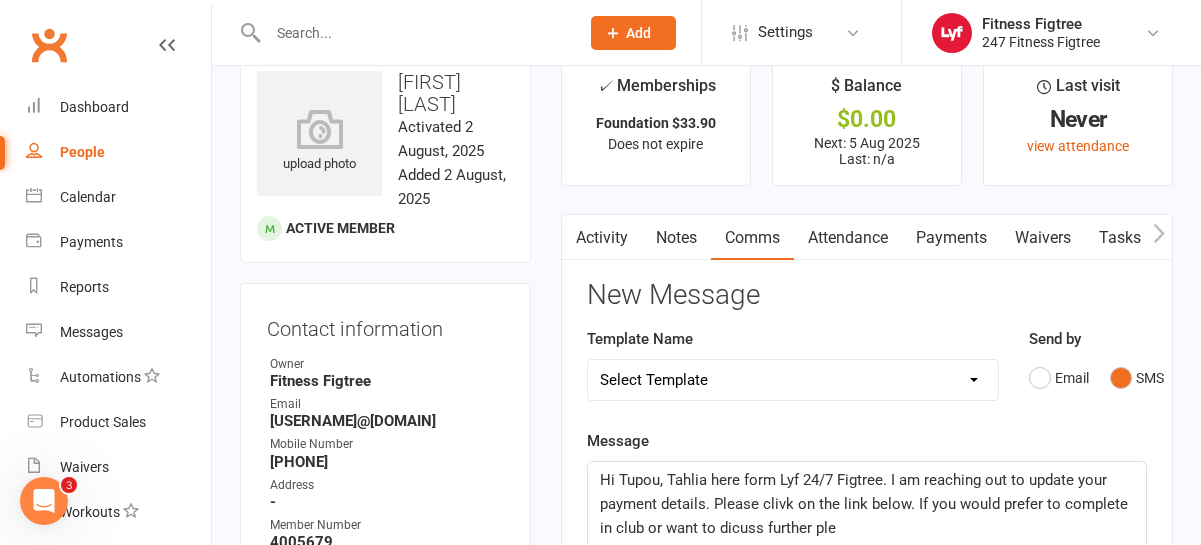 click on "Hi Tupou, Tahlia here form Lyf 24/7 Figtree. I am reaching out to update your payment details. Please clivk on the link below. If you would prefer to complete in club or want to dicuss further ple" 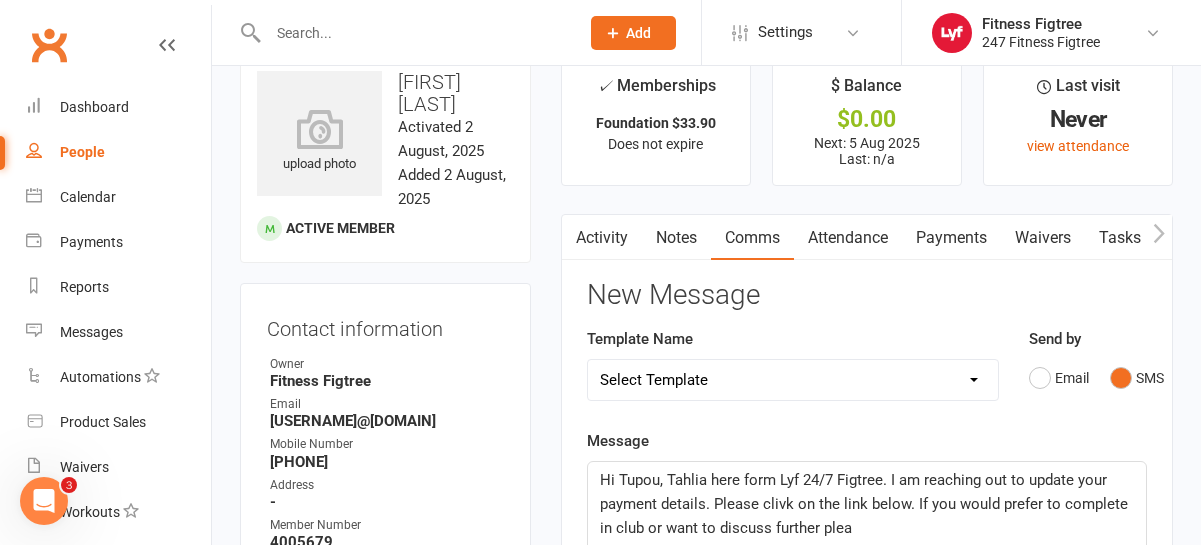 click on "Hi Tupou, Tahlia here form Lyf 24/7 Figtree. I am reaching out to update your payment details. Please clivk on the link below. If you would prefer to complete in club or want to discuss further plea" 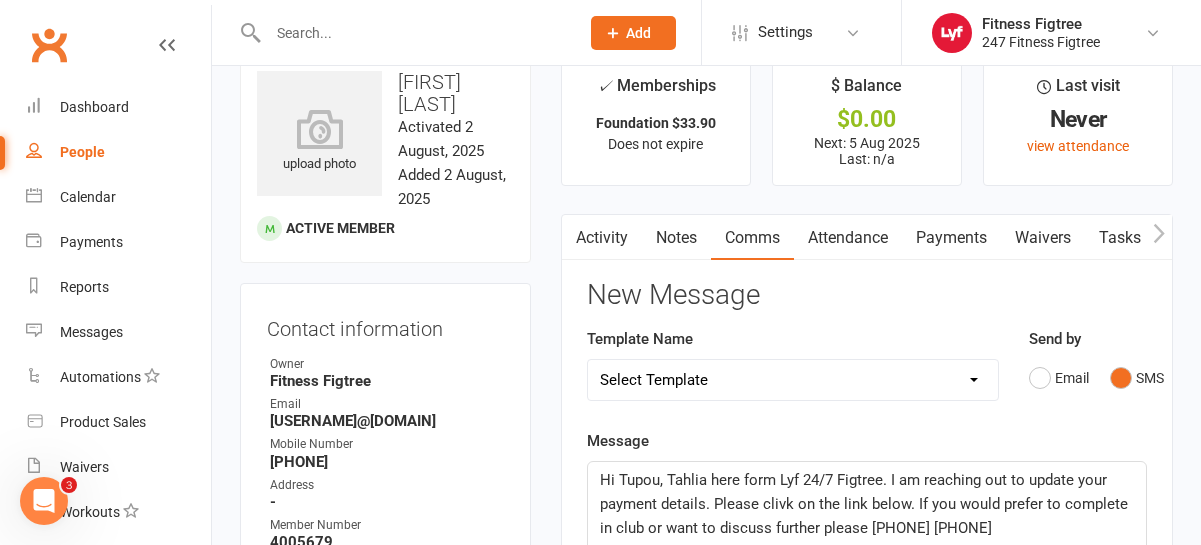 scroll, scrollTop: 319, scrollLeft: 0, axis: vertical 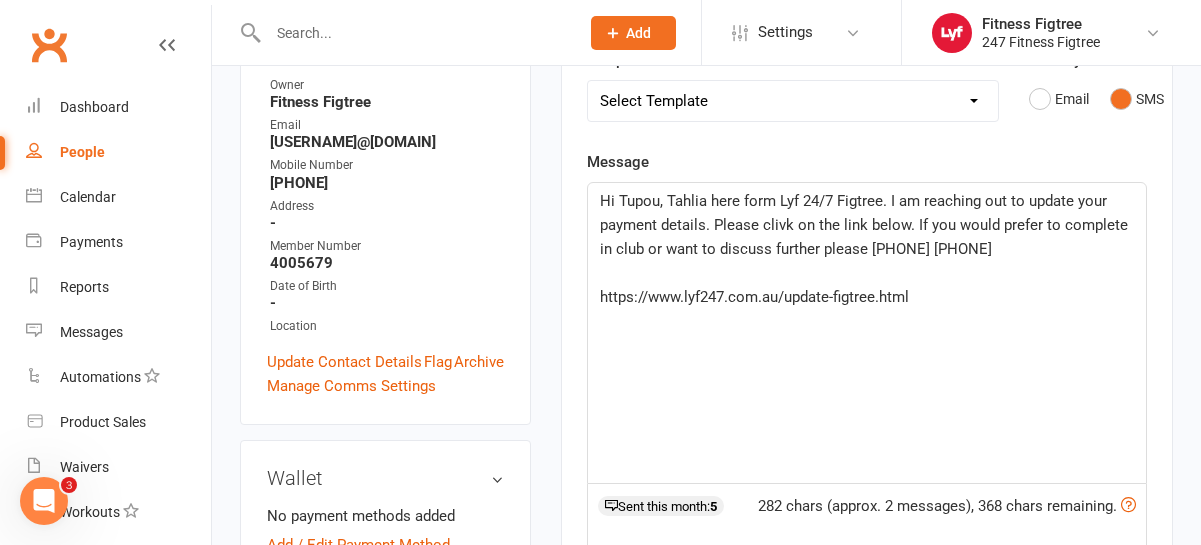 click on "Hi Tupou, Tahlia here form Lyf 24/7 Figtree. I am reaching out to update your payment details. Please clivk on the link below. If you would prefer to complete in club or want to discuss further please [PHONE] [PHONE]" 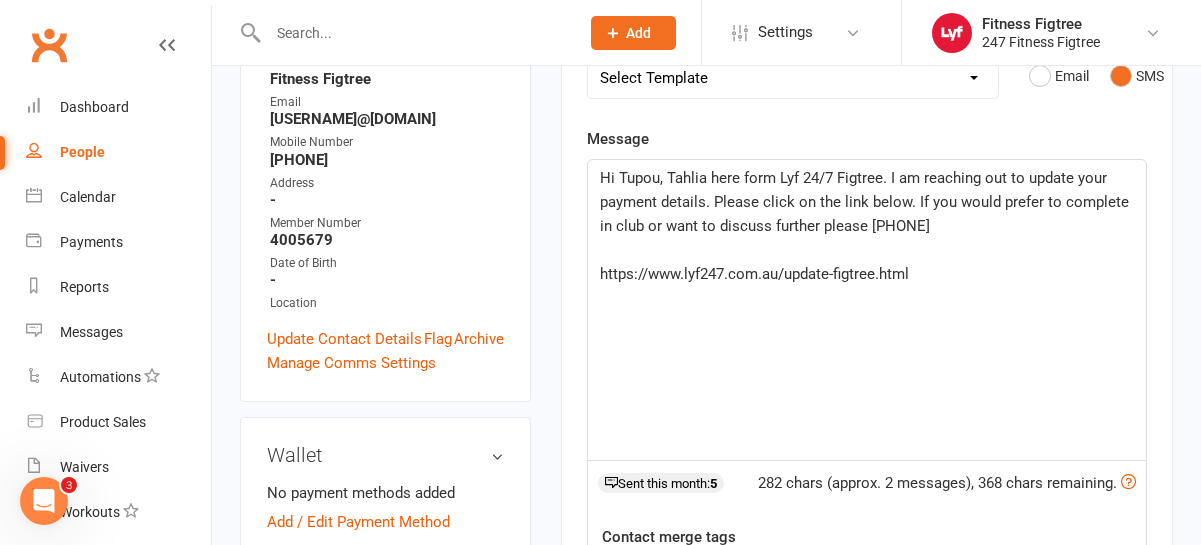 scroll, scrollTop: 335, scrollLeft: 0, axis: vertical 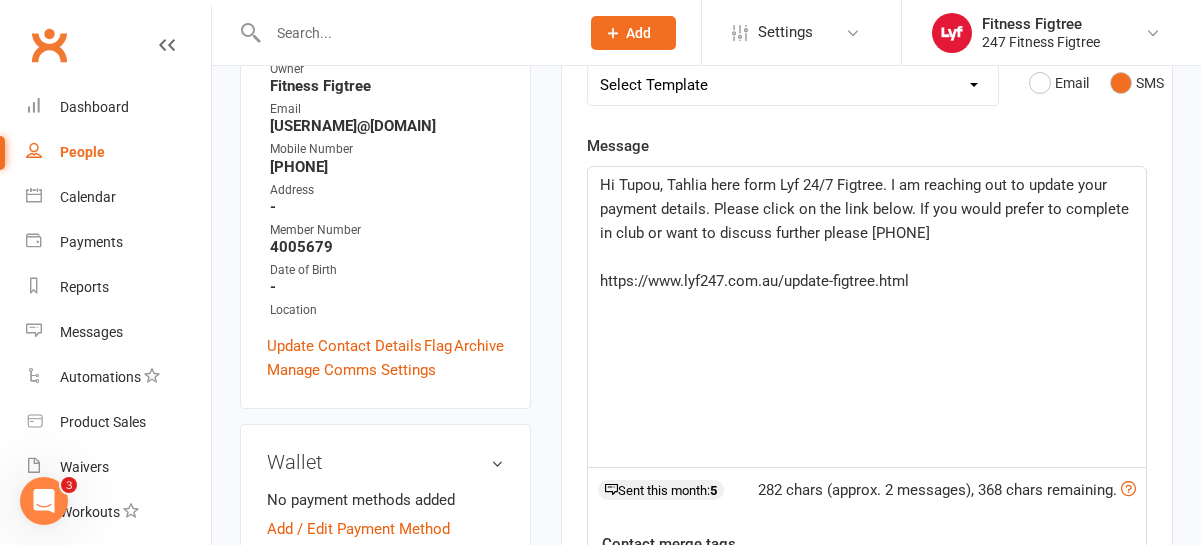 click on "https://www.lyf247.com.au/update-figtree.html" 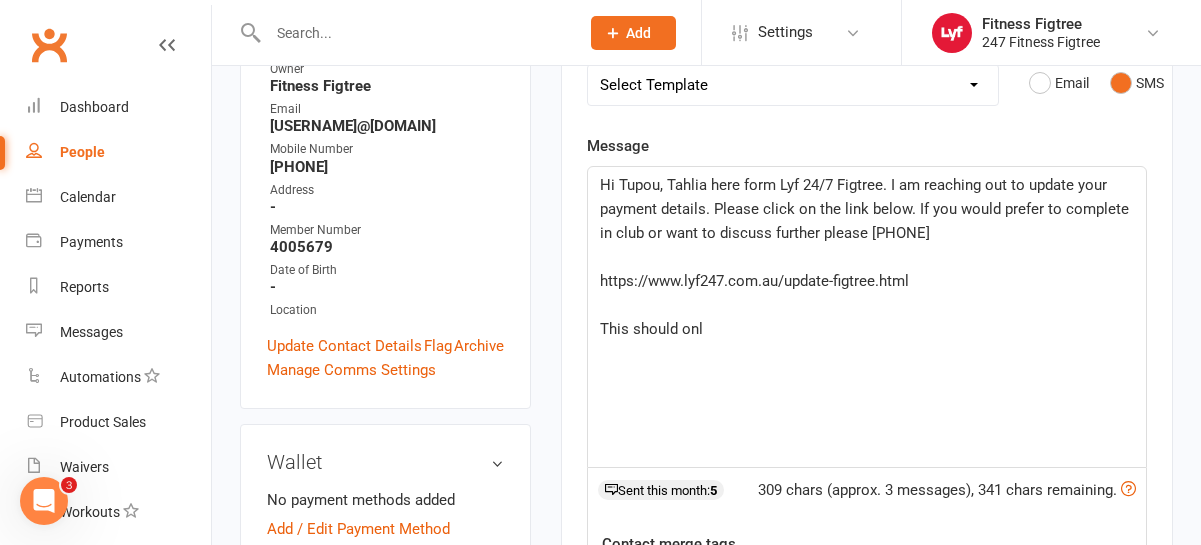 click on "Hi Tupou, Tahlia here form Lyf 24/7 Figtree. I am reaching out to update your payment details. Please click on the link below. If you would prefer to complete in club or want to discuss further please [PHONE]" 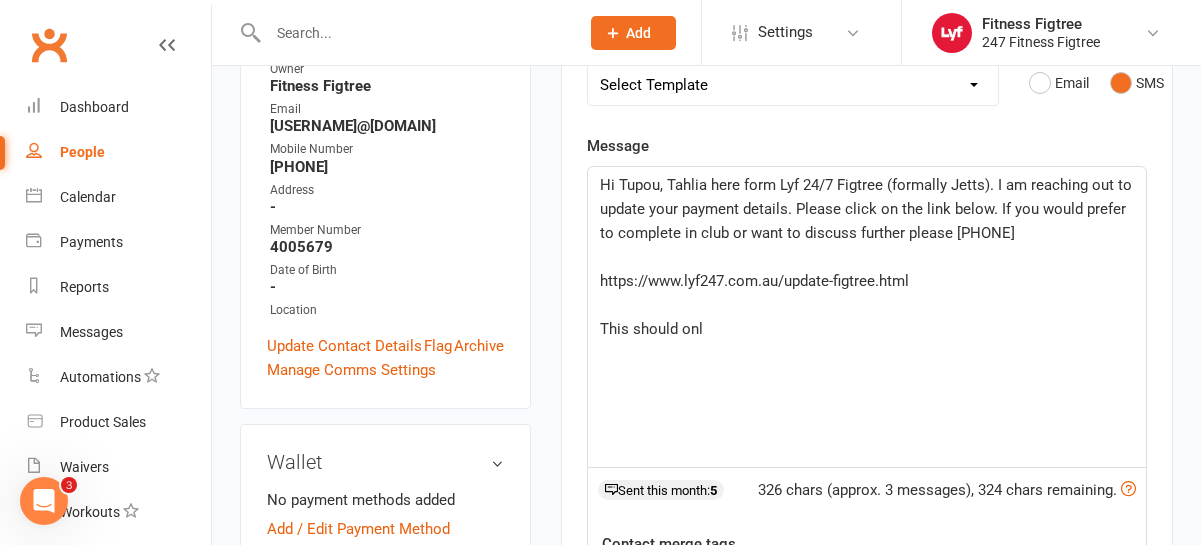 click on "﻿" 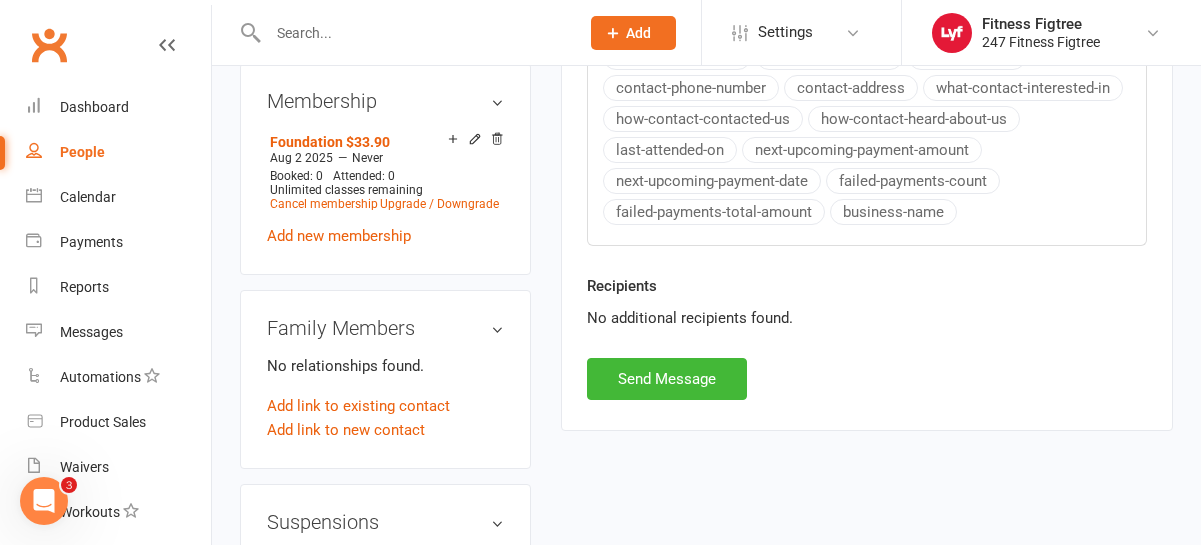 scroll, scrollTop: 856, scrollLeft: 0, axis: vertical 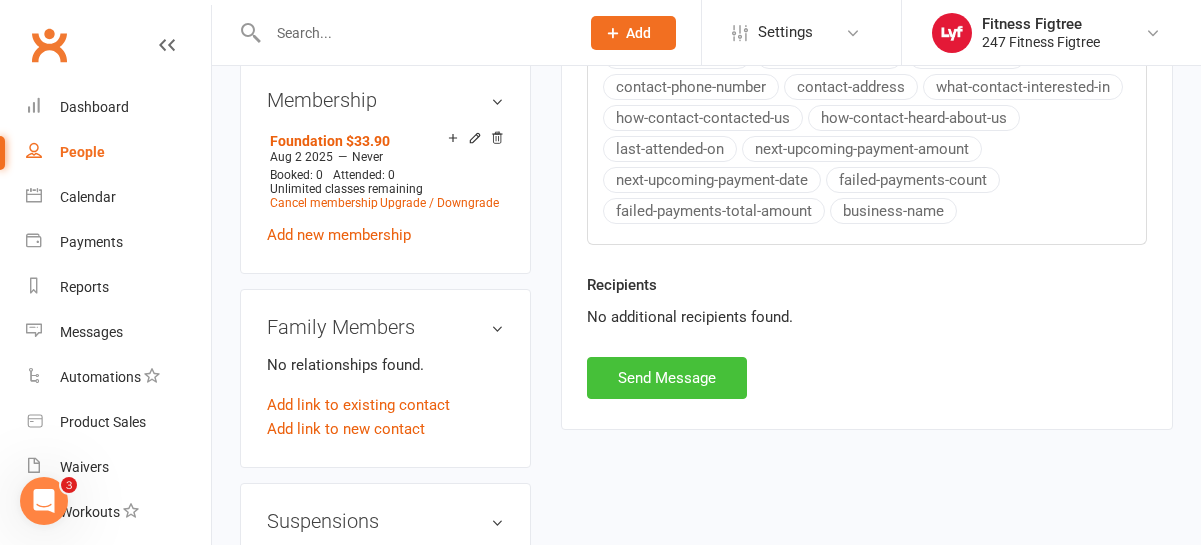 click on "Send Message" at bounding box center (667, 378) 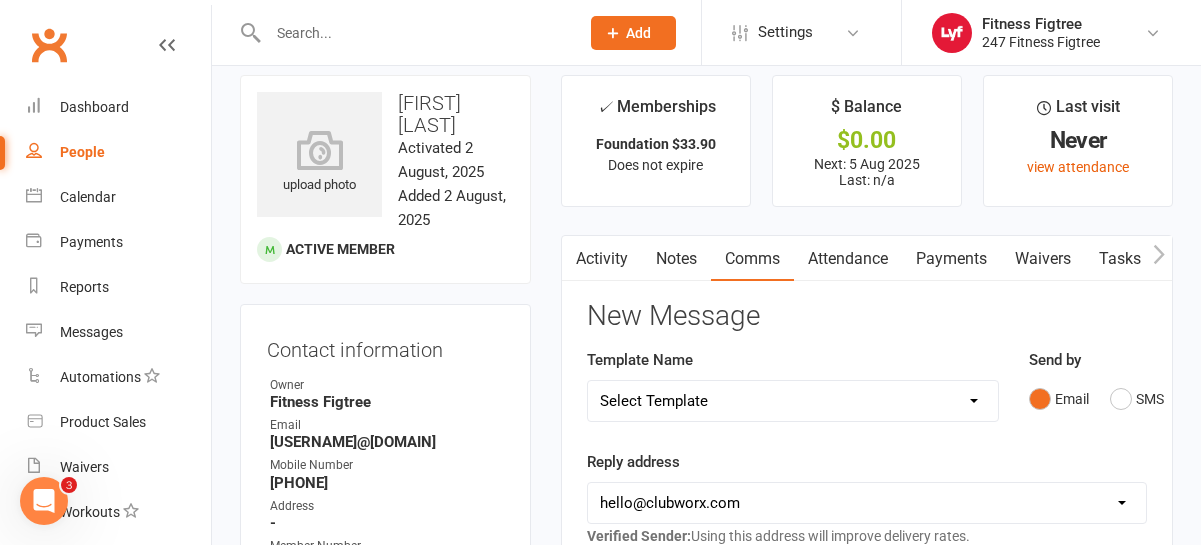 scroll, scrollTop: 0, scrollLeft: 0, axis: both 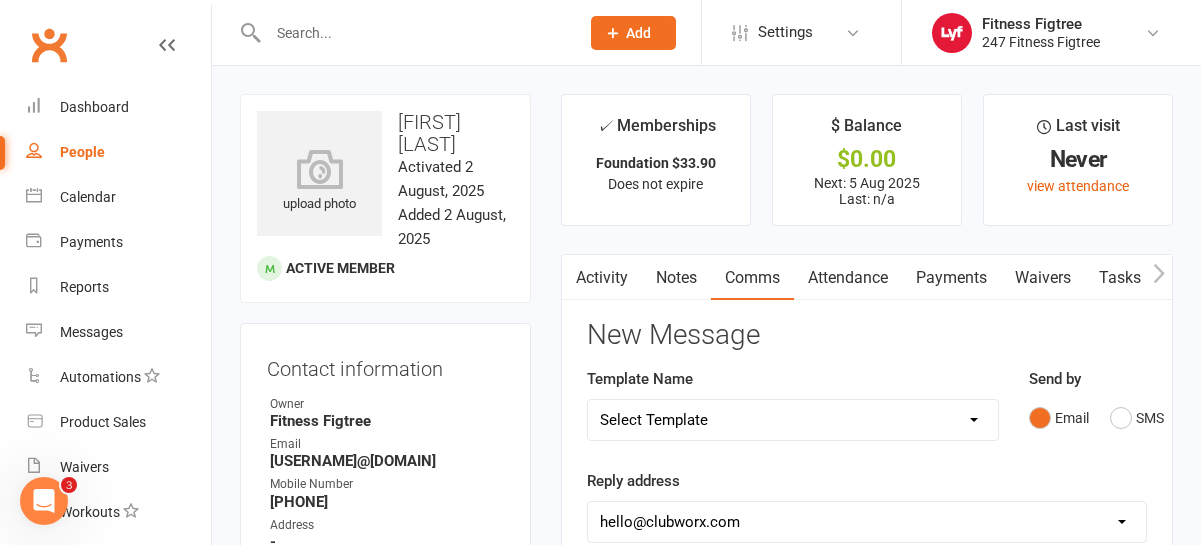 click at bounding box center (413, 33) 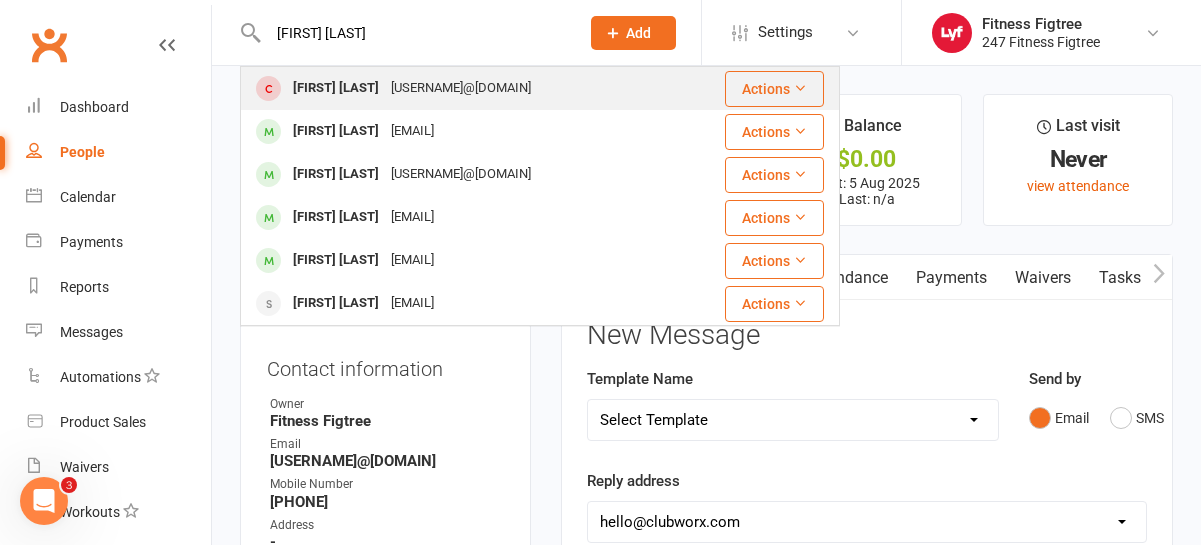type on "[FIRST] [LAST]" 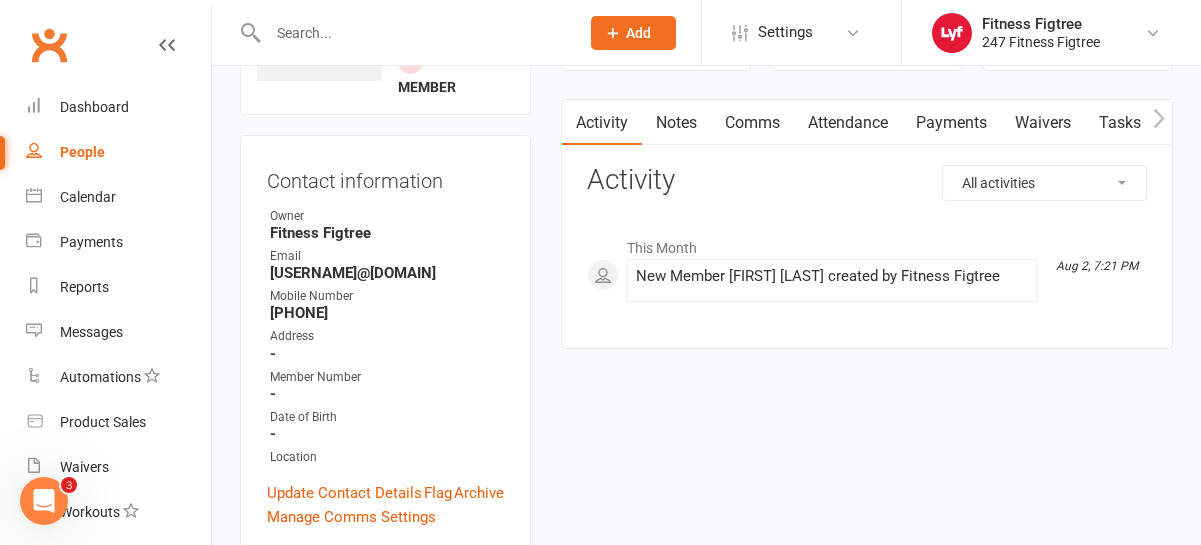 scroll, scrollTop: 93, scrollLeft: 0, axis: vertical 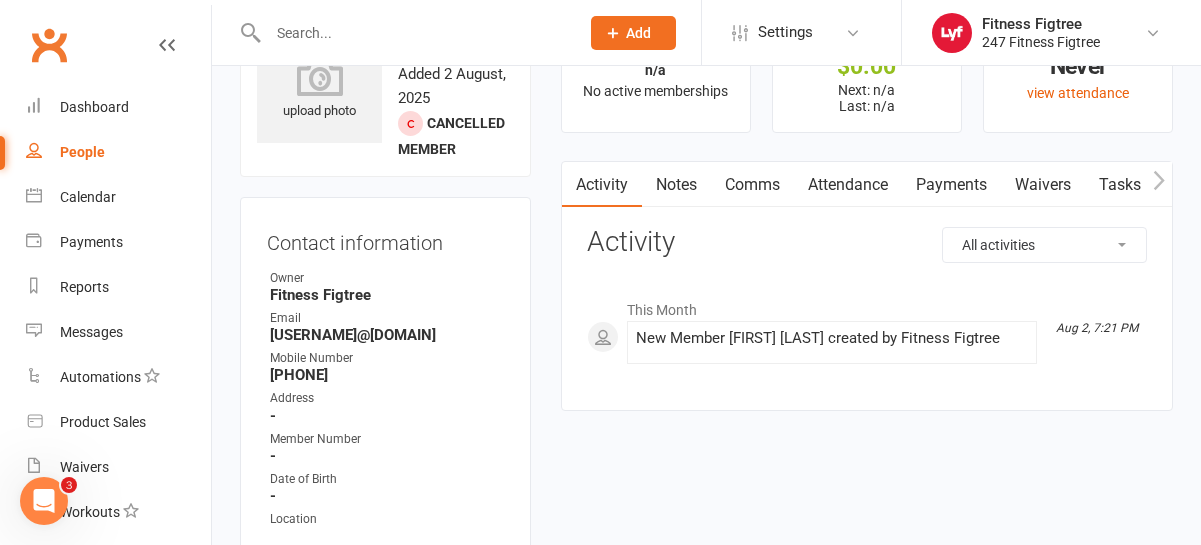 click on "Comms" at bounding box center (752, 185) 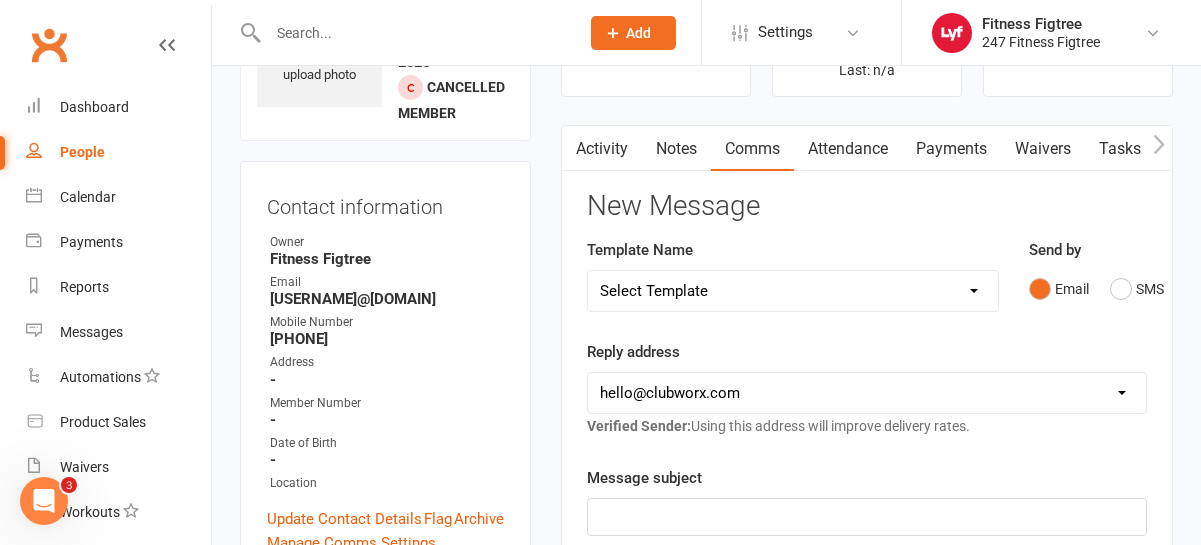 scroll, scrollTop: 126, scrollLeft: 0, axis: vertical 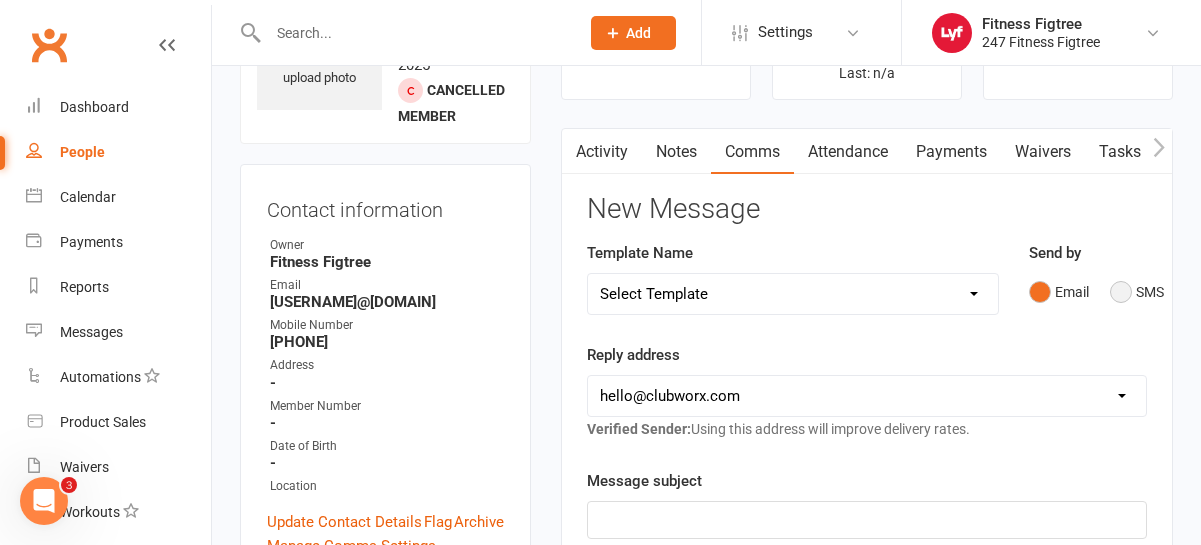 click on "SMS" at bounding box center (1137, 292) 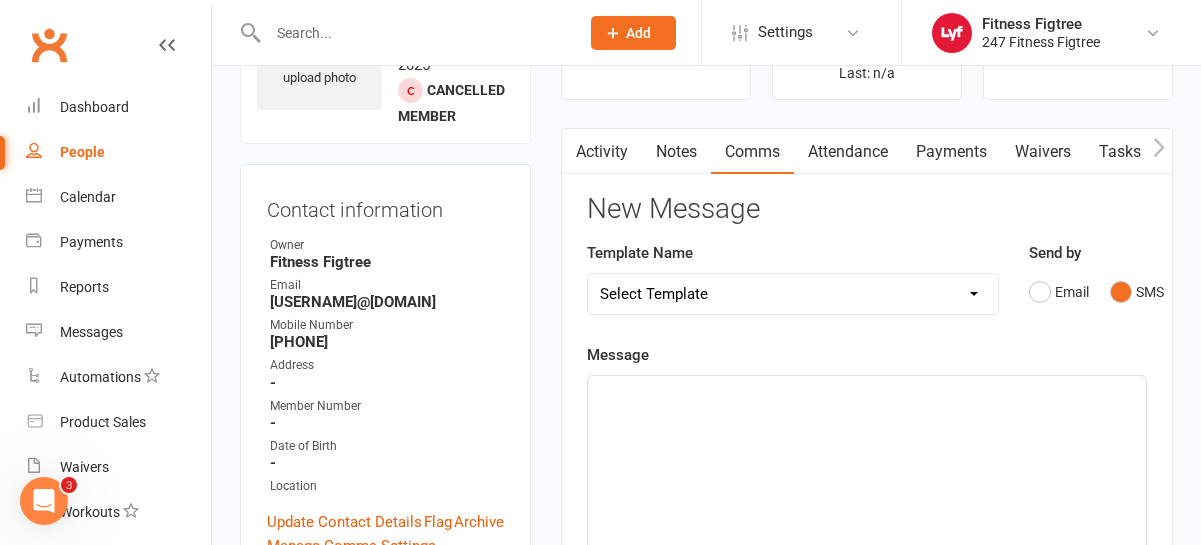 click on "﻿" 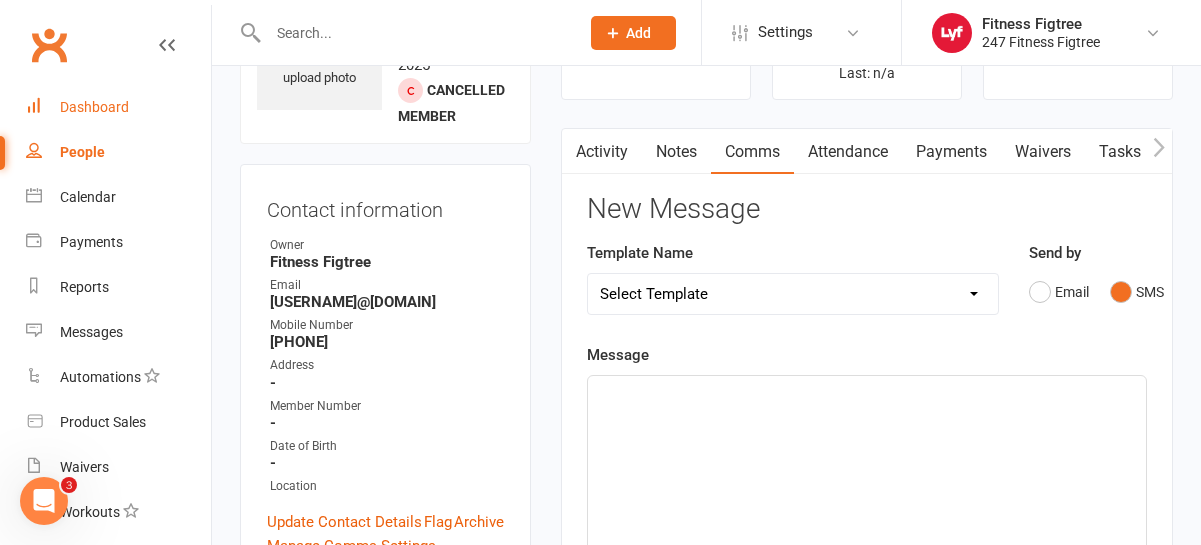 click on "Dashboard" at bounding box center (118, 107) 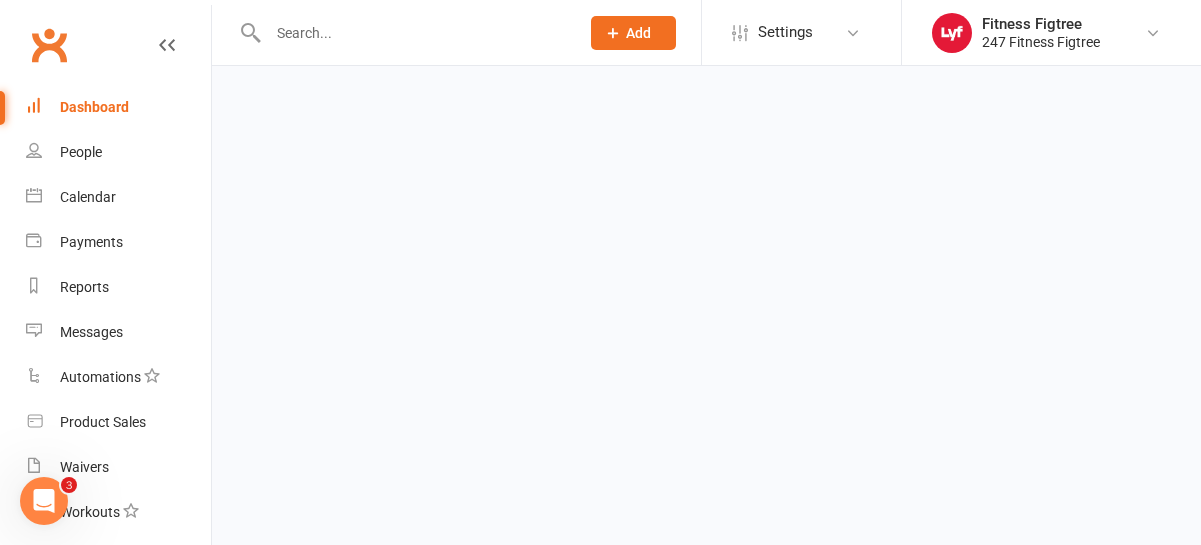scroll, scrollTop: 0, scrollLeft: 0, axis: both 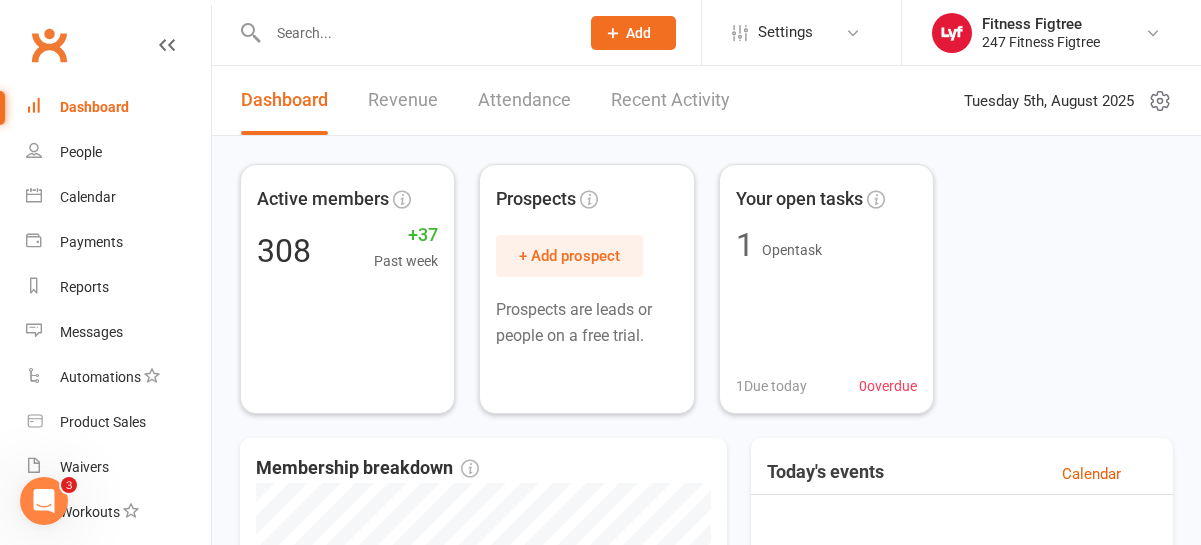 click on "Recent Activity" at bounding box center [670, 100] 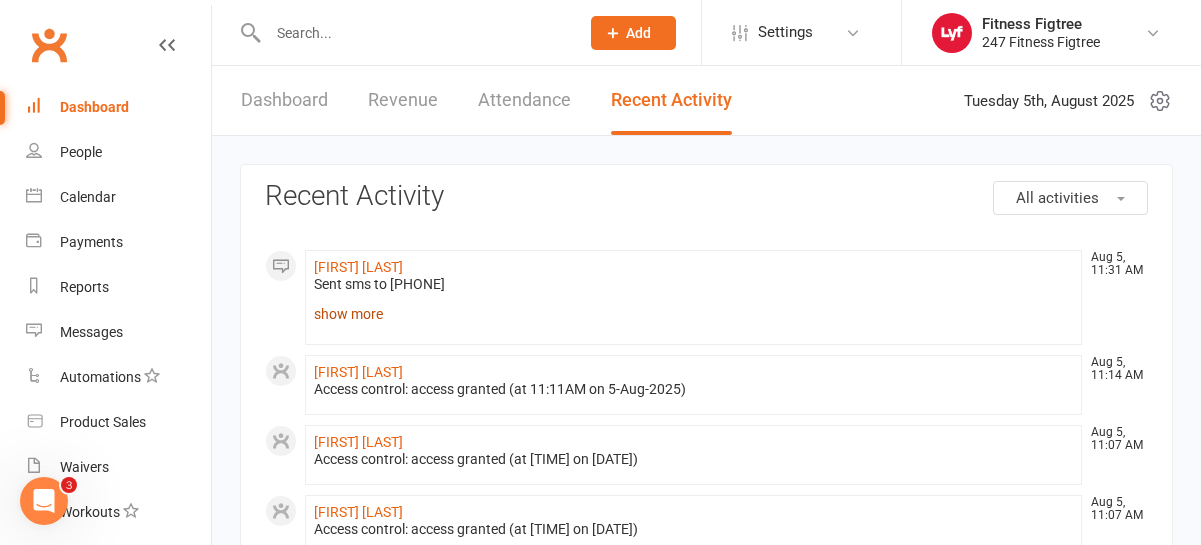 click on "show more" at bounding box center (693, 314) 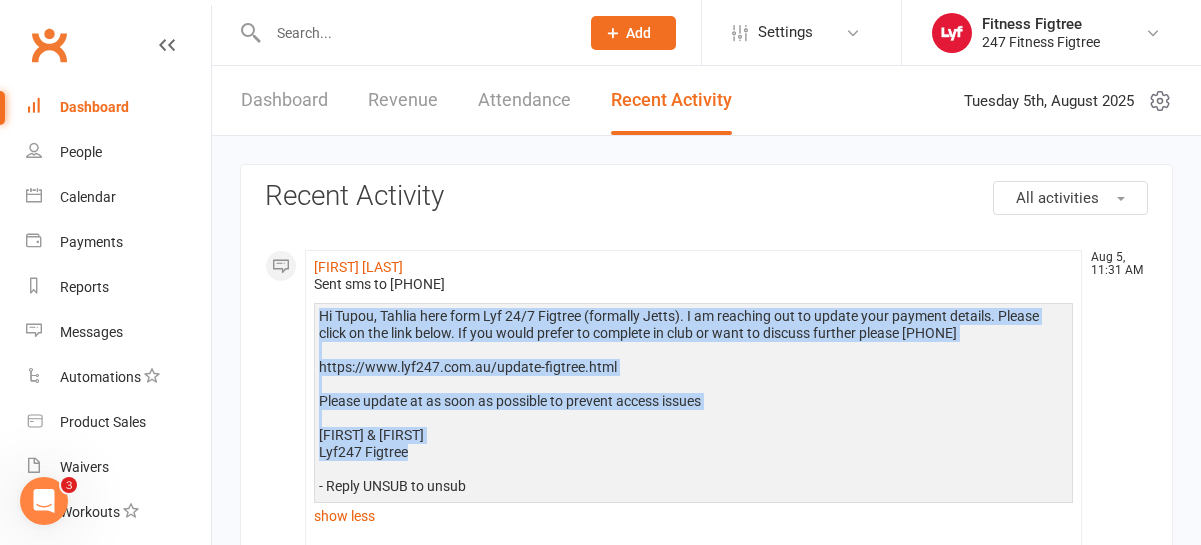 drag, startPoint x: 320, startPoint y: 315, endPoint x: 523, endPoint y: 447, distance: 242.14252 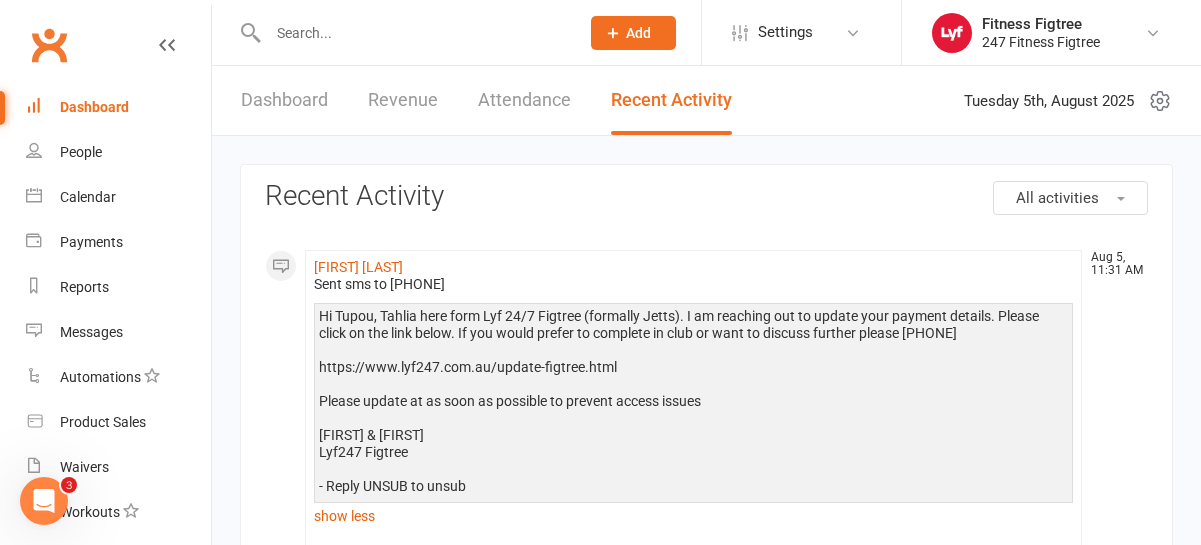 click at bounding box center [413, 33] 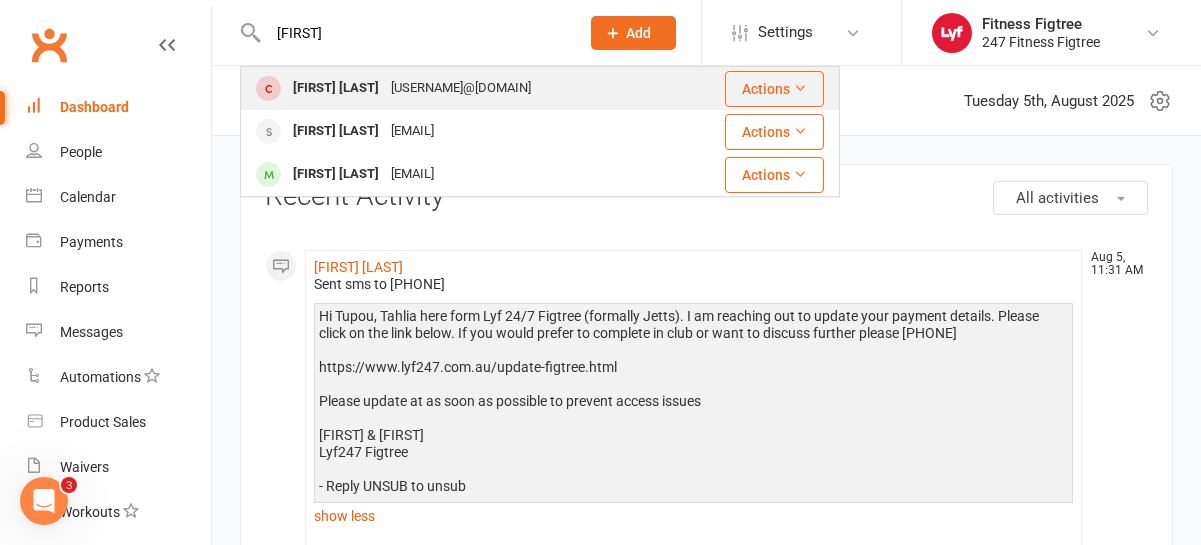 type on "[FIRST]" 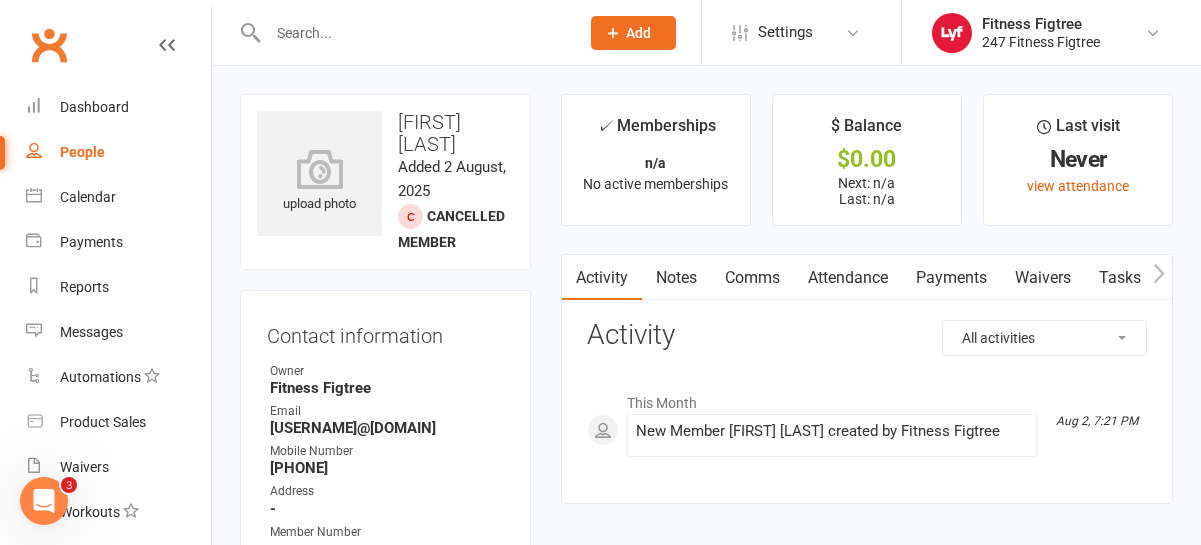 click on "Comms" at bounding box center (752, 278) 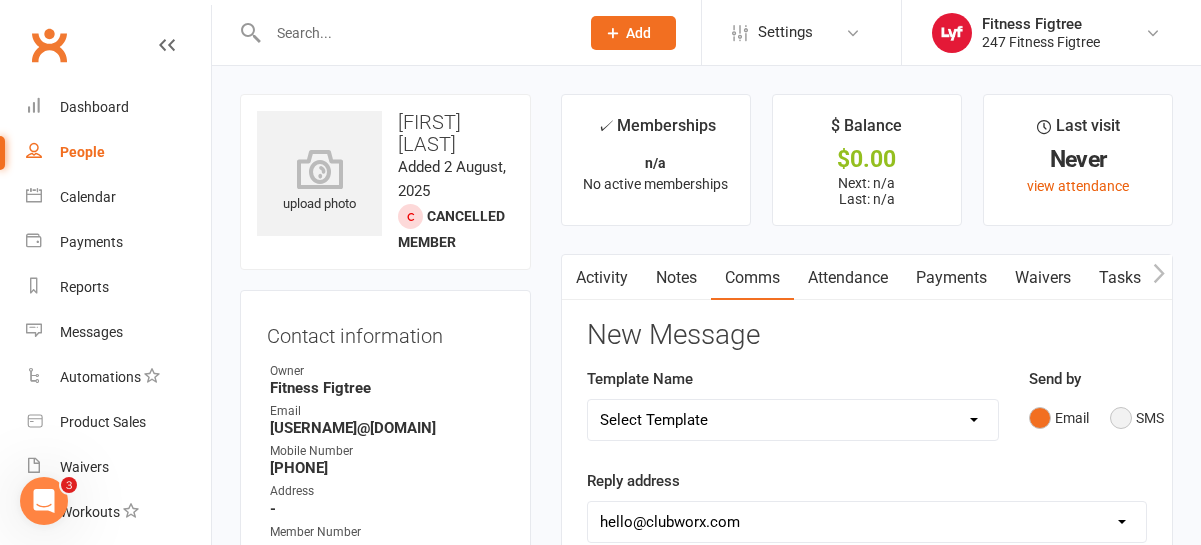 click on "SMS" at bounding box center (1137, 418) 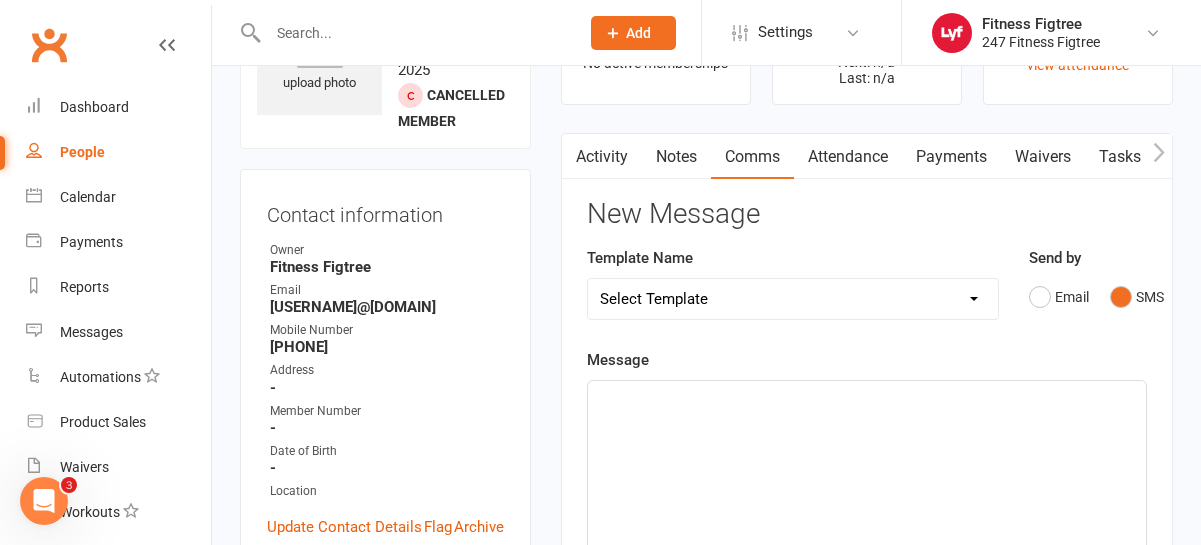 scroll, scrollTop: 171, scrollLeft: 0, axis: vertical 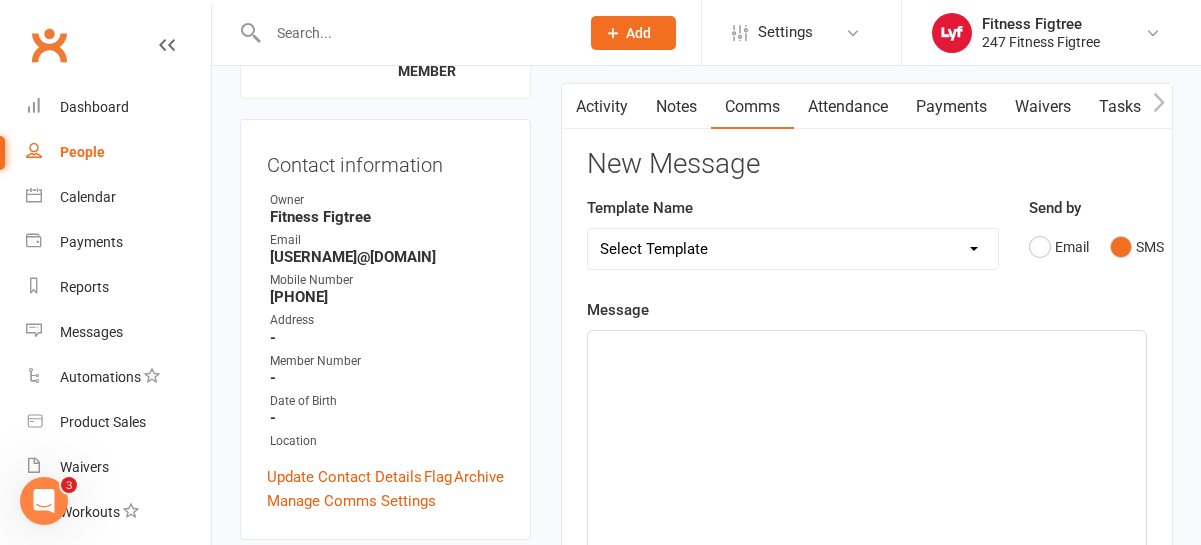 click on "﻿" 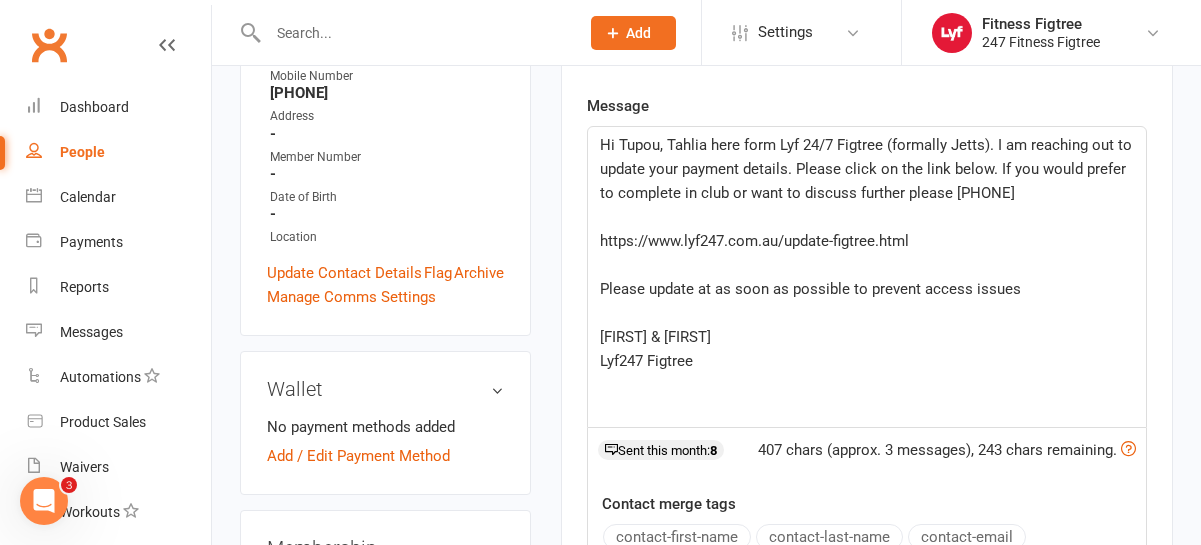scroll, scrollTop: 369, scrollLeft: 0, axis: vertical 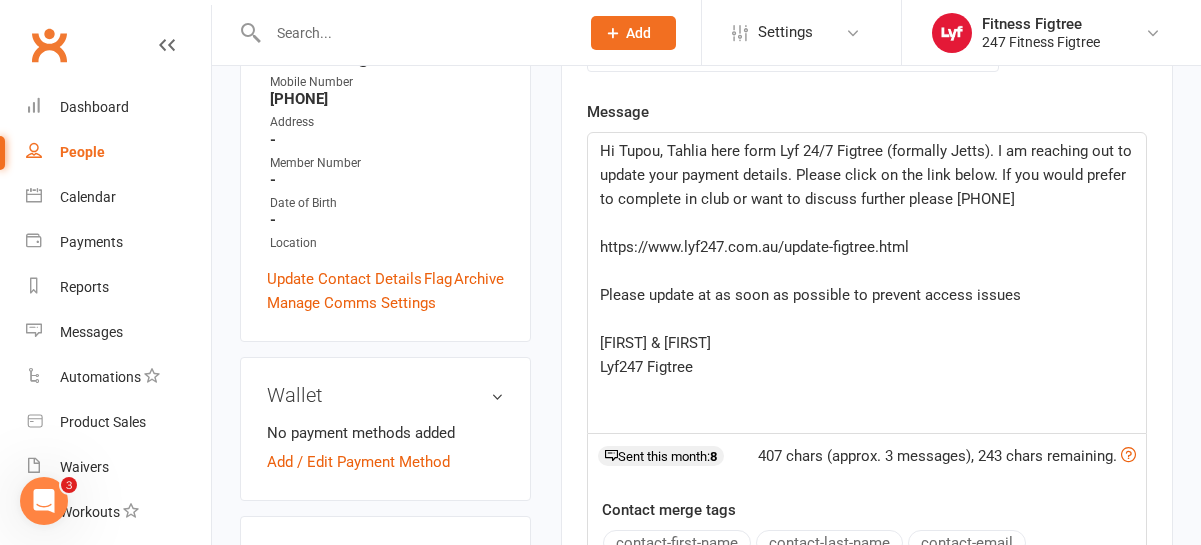 click on "Please update at as soon as possible to prevent access issues" 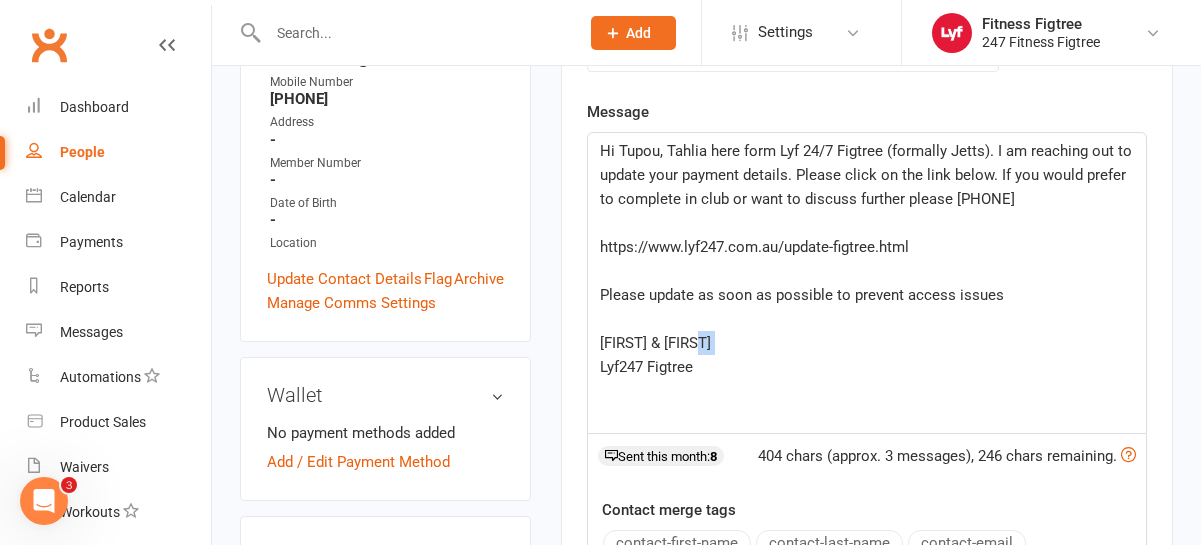 click on "Hi [FIRST], [FIRST] here form [BRAND] [BRAND] (formally Jetts). I am reaching out to update your payment details. Please click on the link below. If you would prefer to complete in club or want to discuss further please [PHONE] ﻿ https://www.lyf247.com.au/update-figtree.html ﻿ Please update as soon as possible to prevent access issues ﻿ [FIRST] & [FIRST] [BRAND] [BRAND]" 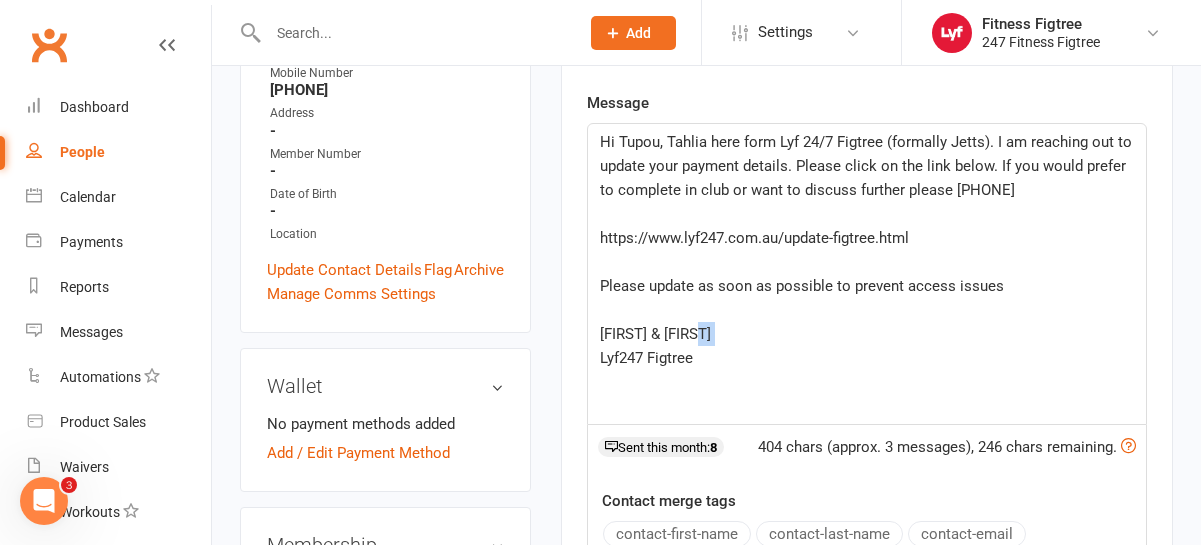 scroll, scrollTop: 390, scrollLeft: 0, axis: vertical 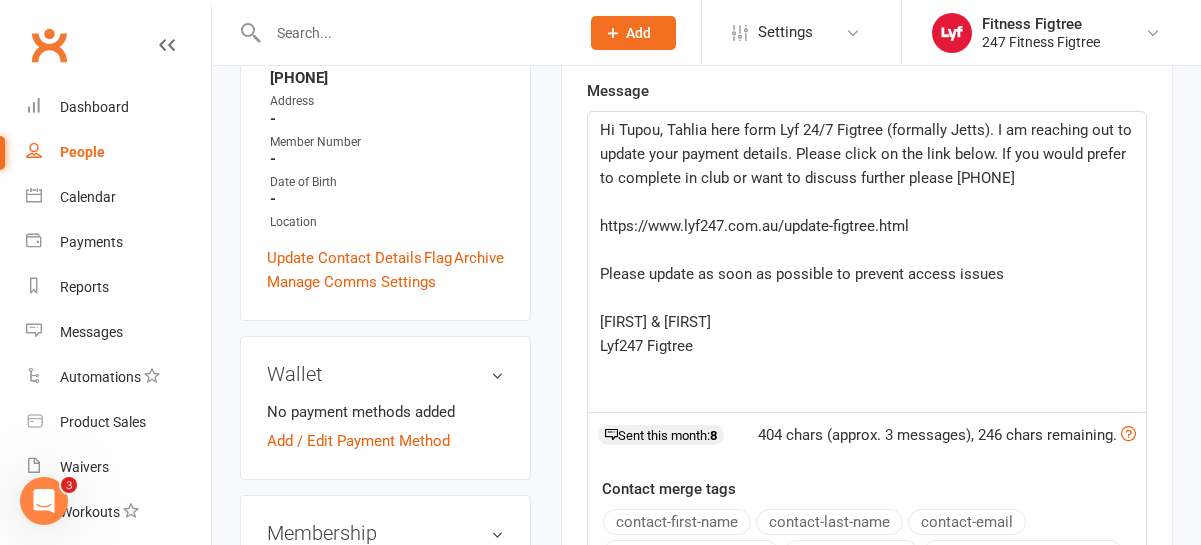 click on "Hi [FIRST], [FIRST] here form [BRAND] [BRAND] (formally Jetts). I am reaching out to update your payment details. Please click on the link below. If you would prefer to complete in club or want to discuss further please [PHONE] ﻿ https://www.lyf247.com.au/update-figtree.html ﻿ Please update as soon as possible to prevent access issues ﻿ [FIRST] & [FIRST] [BRAND] [BRAND]" 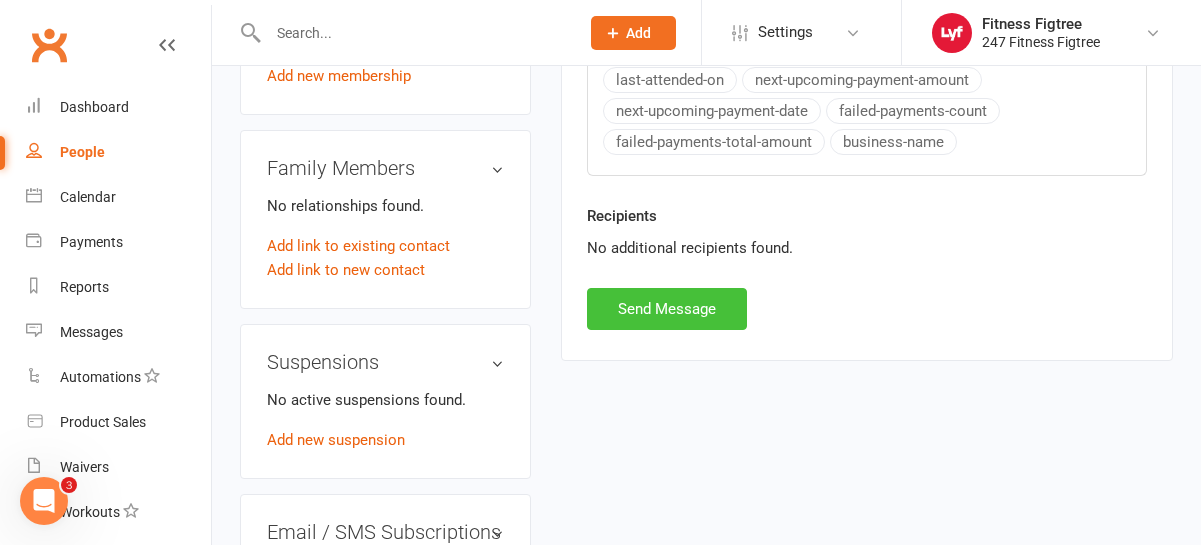 scroll, scrollTop: 931, scrollLeft: 0, axis: vertical 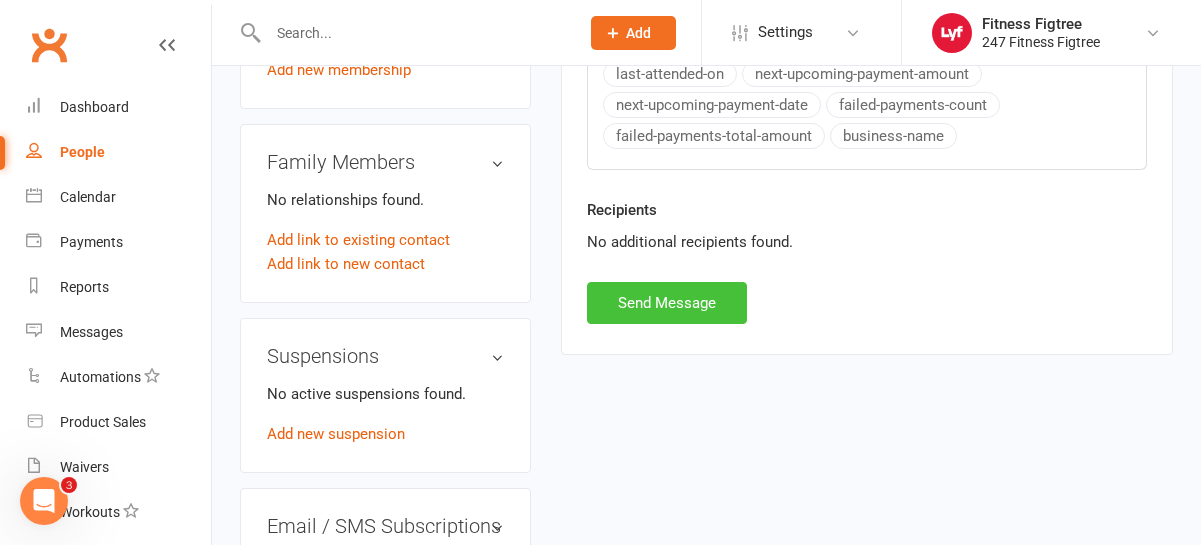 click on "Send Message" at bounding box center [667, 303] 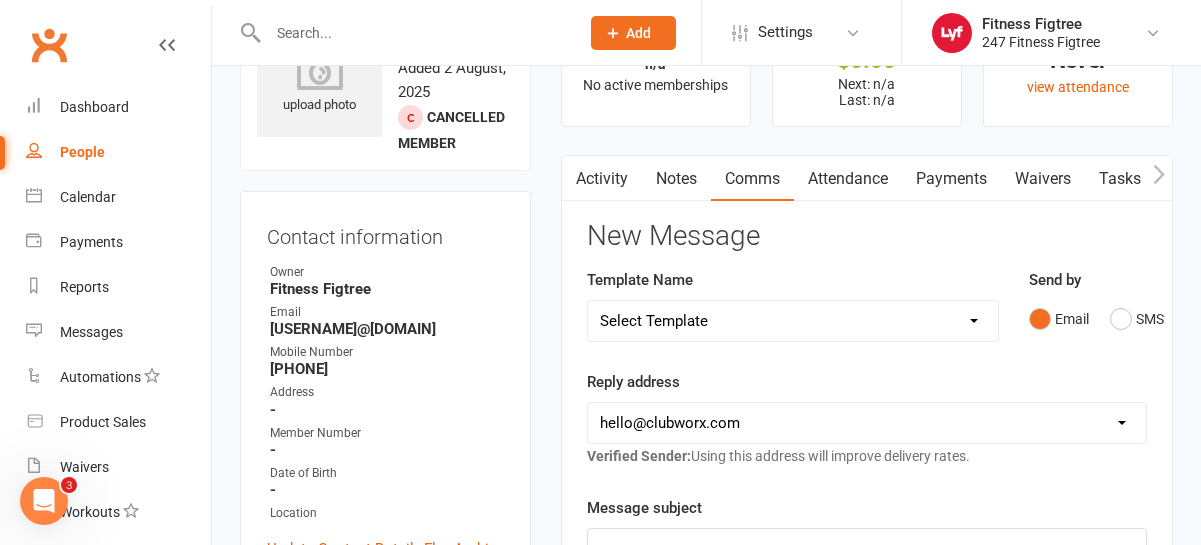 scroll, scrollTop: 0, scrollLeft: 0, axis: both 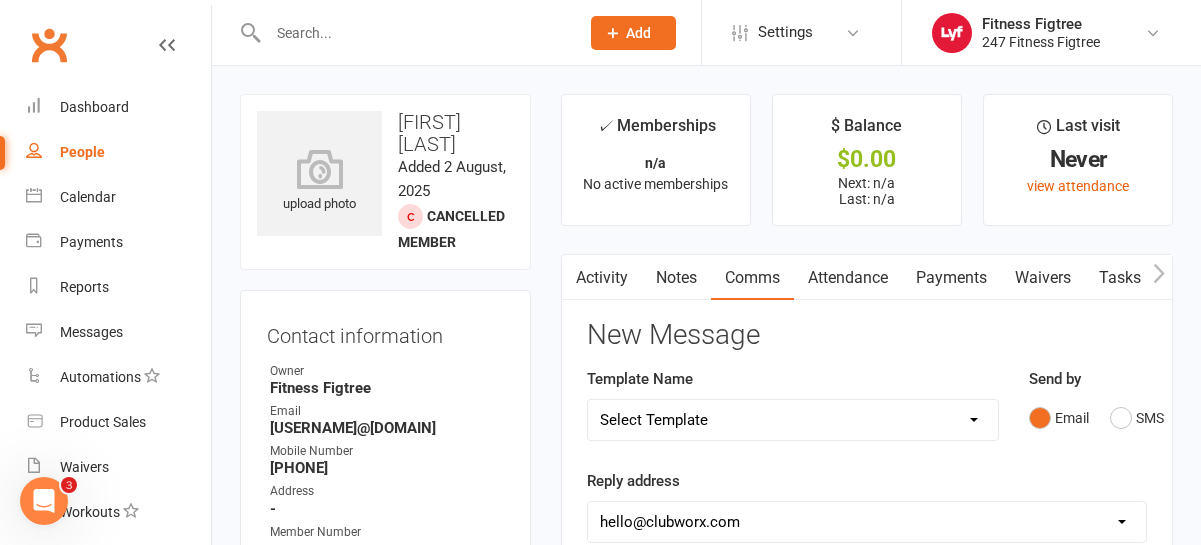 click on "Notes" at bounding box center (676, 278) 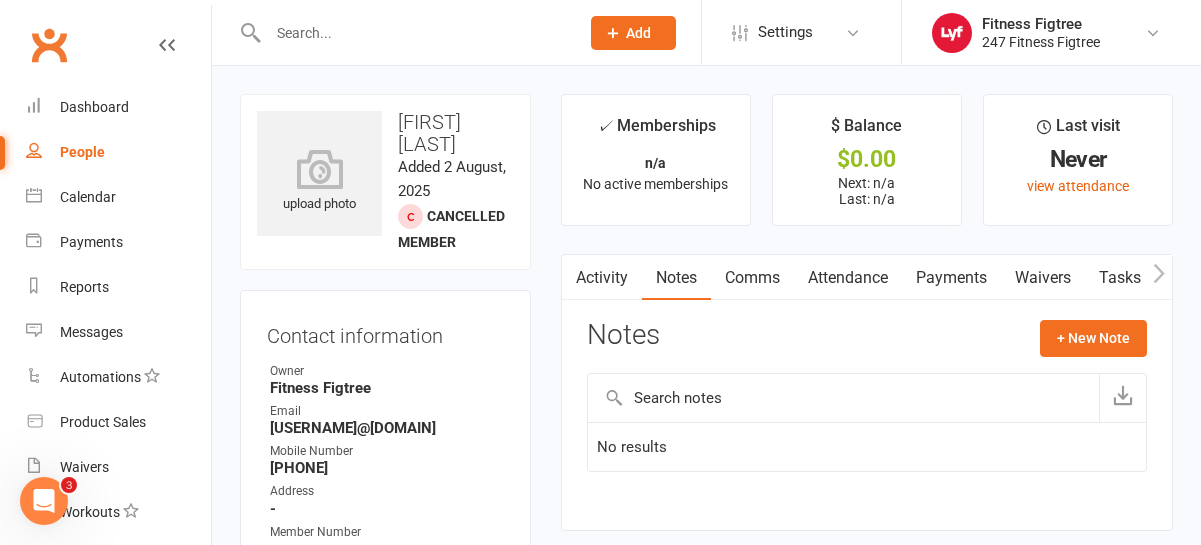 scroll, scrollTop: 4, scrollLeft: 0, axis: vertical 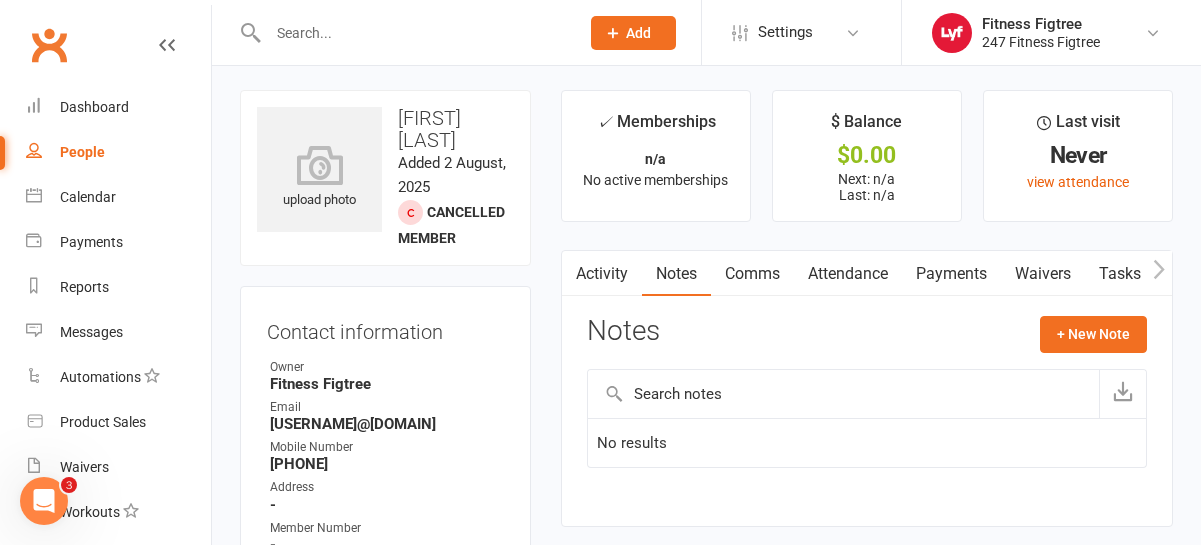 click on "Comms" at bounding box center [752, 274] 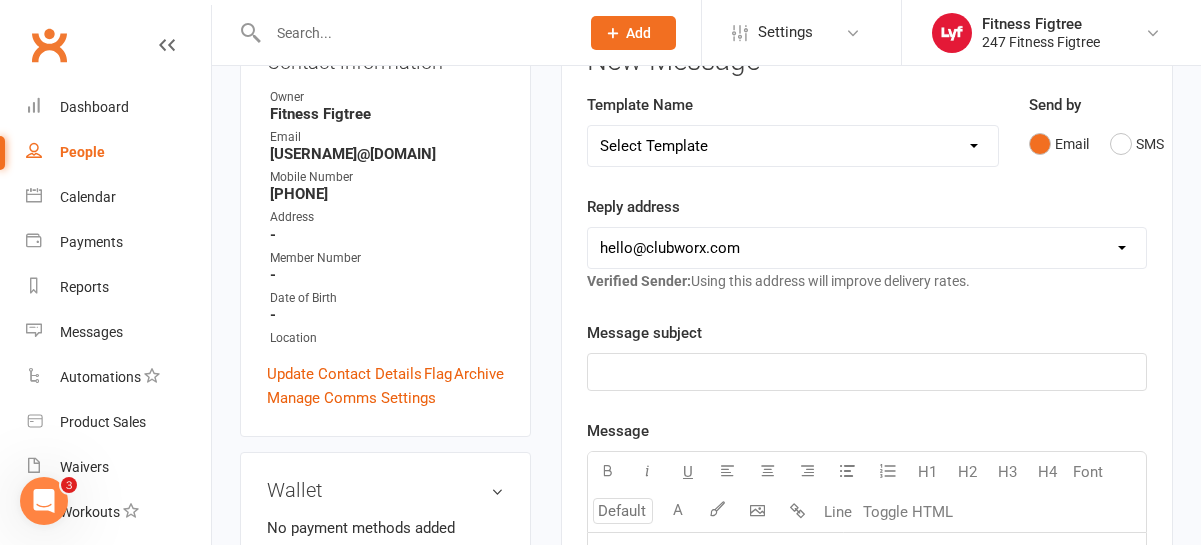 scroll, scrollTop: 0, scrollLeft: 0, axis: both 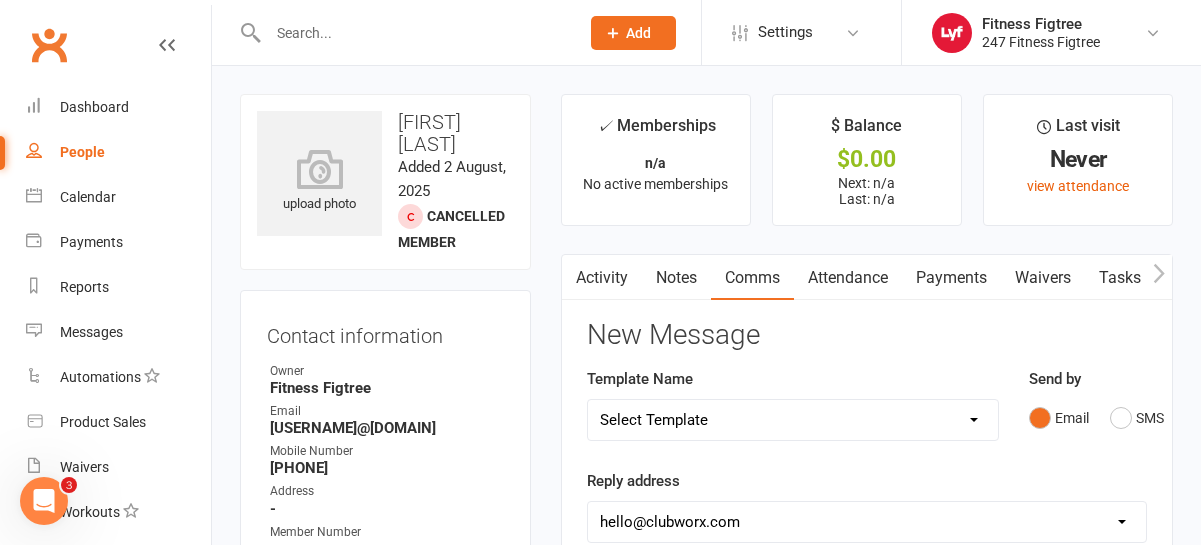 click 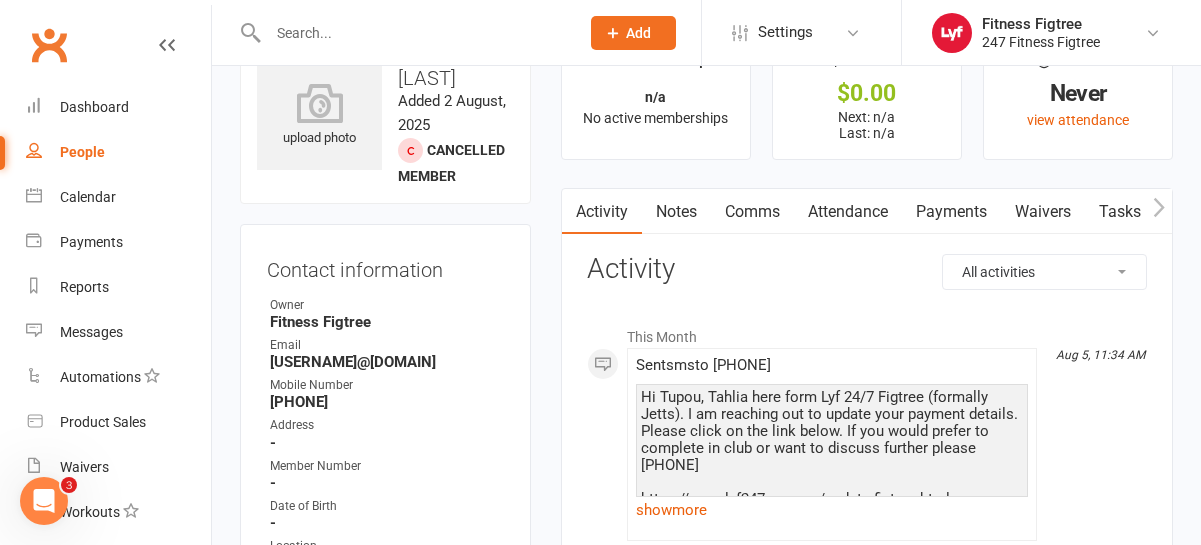 scroll, scrollTop: 17, scrollLeft: 0, axis: vertical 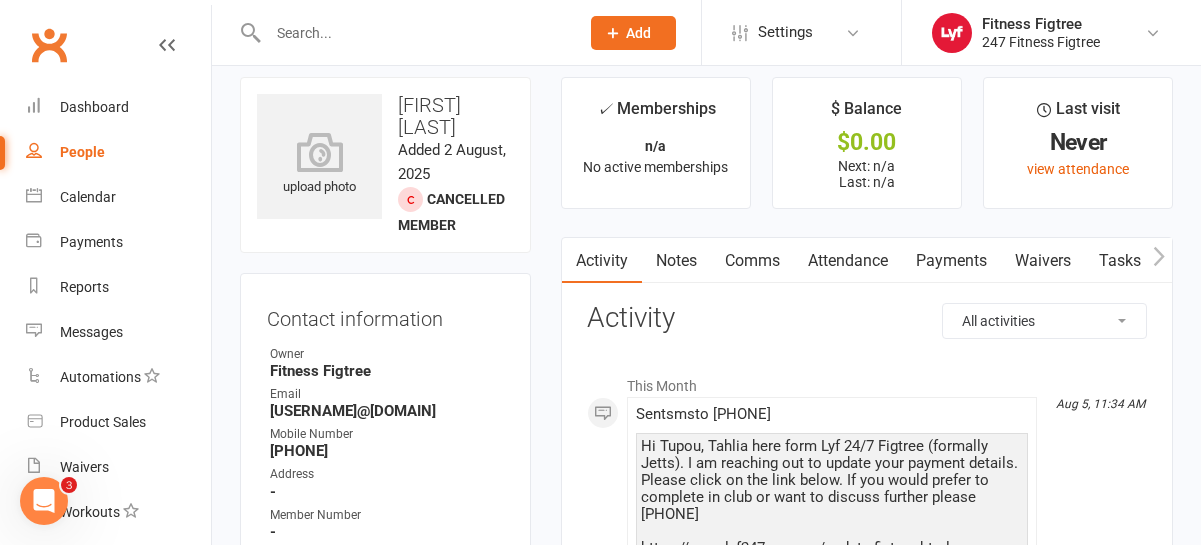 click on "Notes" at bounding box center (676, 261) 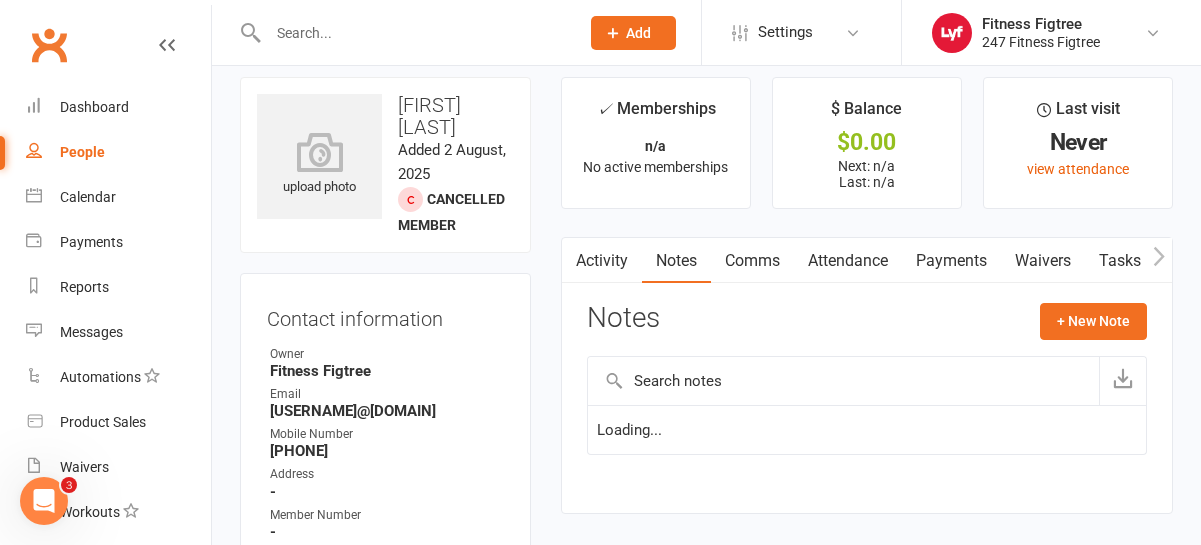 click on "Comms" at bounding box center (752, 261) 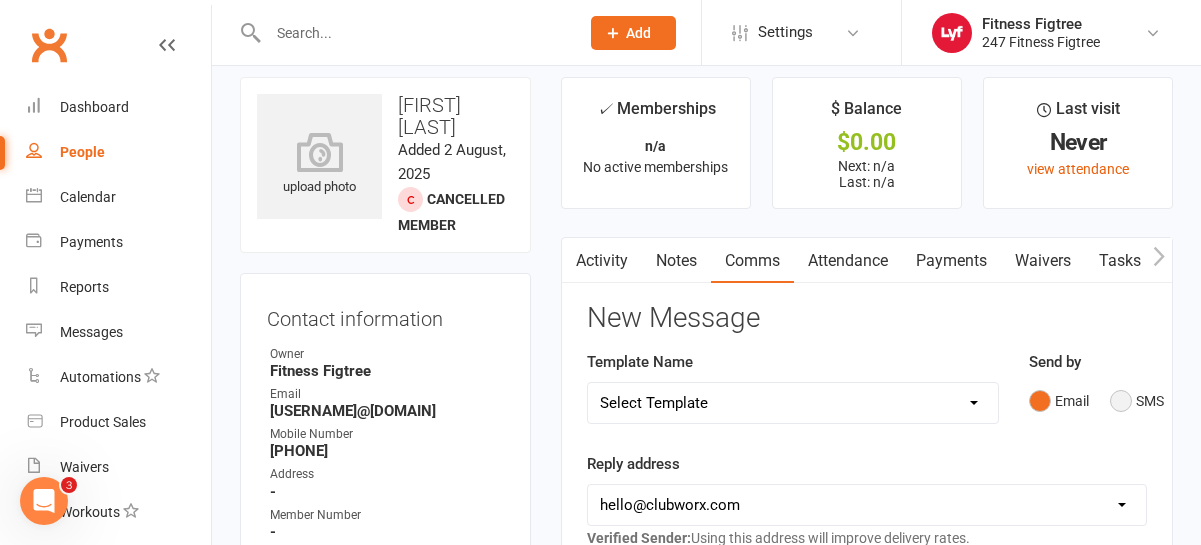 click on "SMS" at bounding box center [1137, 401] 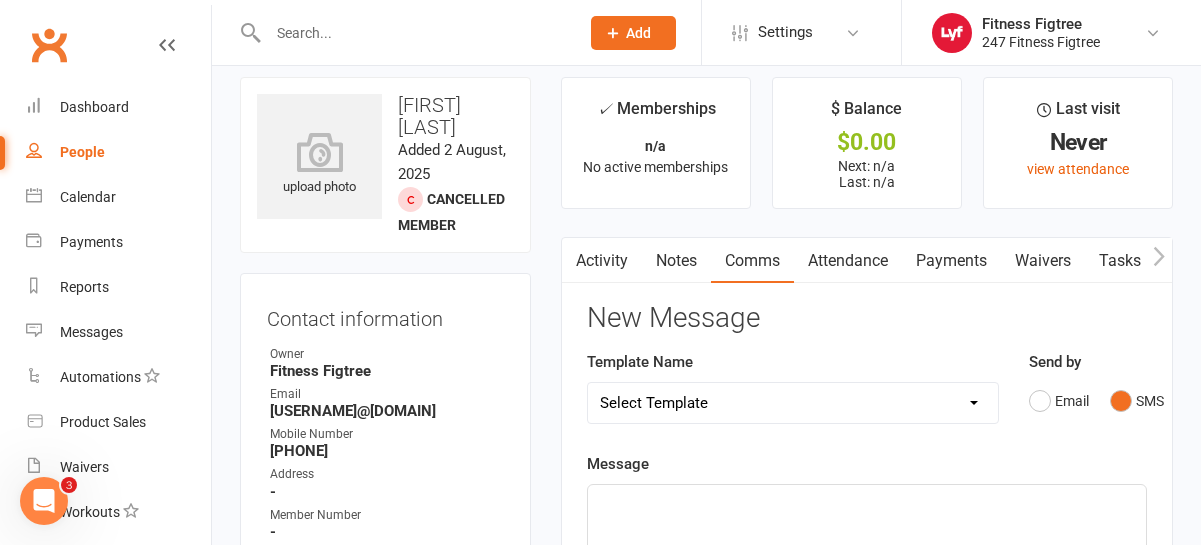 click on "﻿" 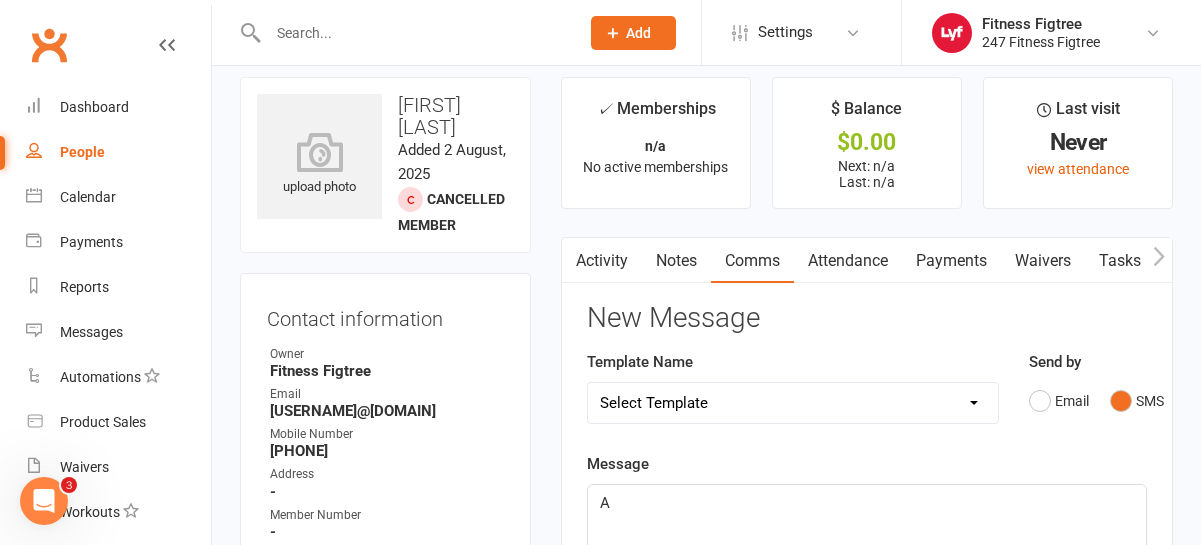 type 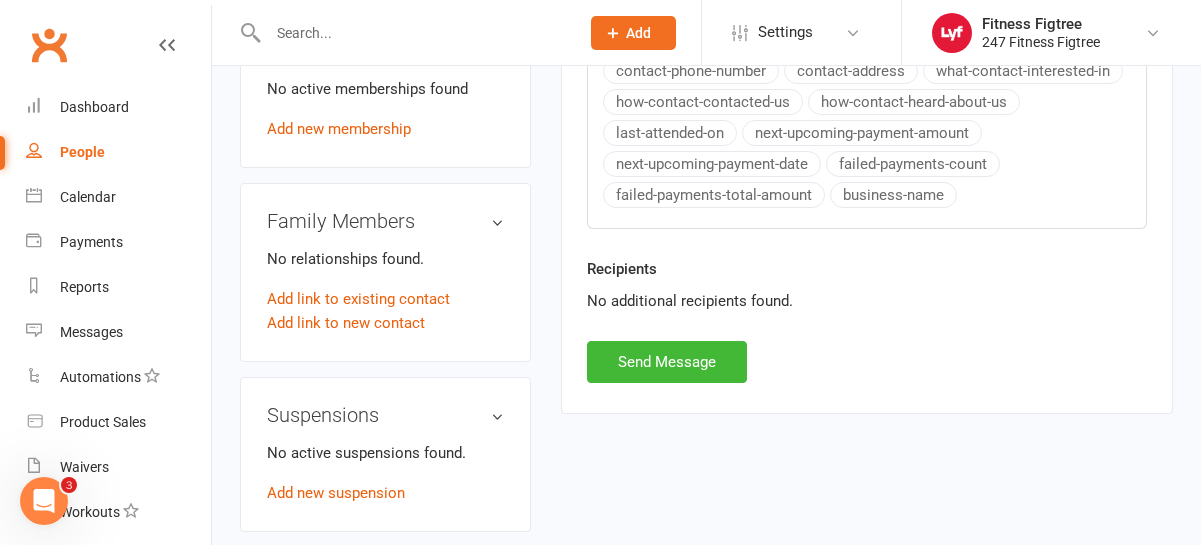 scroll, scrollTop: 757, scrollLeft: 0, axis: vertical 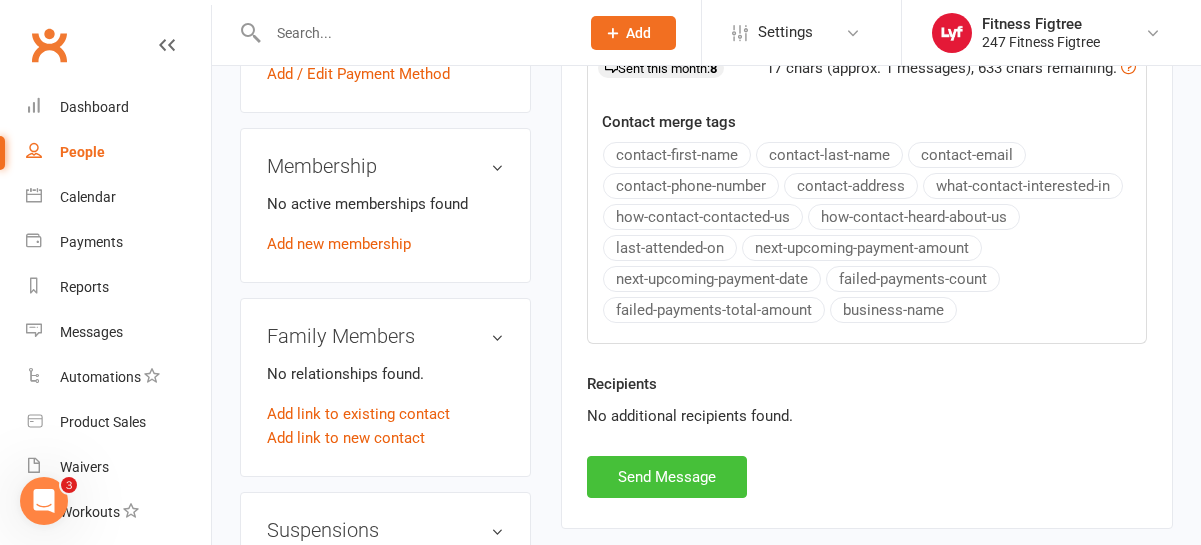 click on "Send Message" at bounding box center (667, 477) 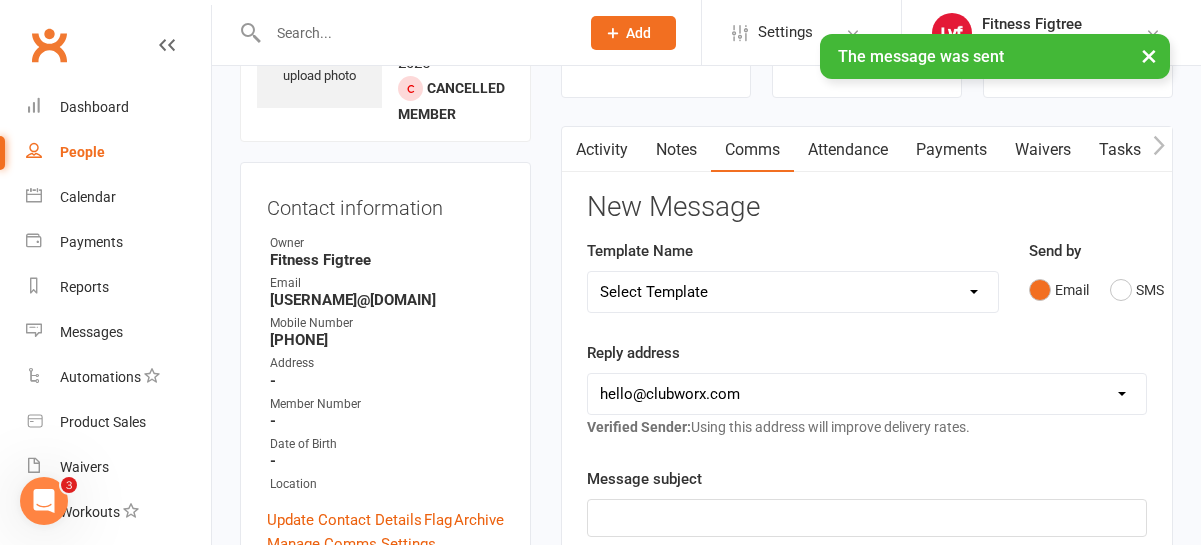 scroll, scrollTop: 0, scrollLeft: 0, axis: both 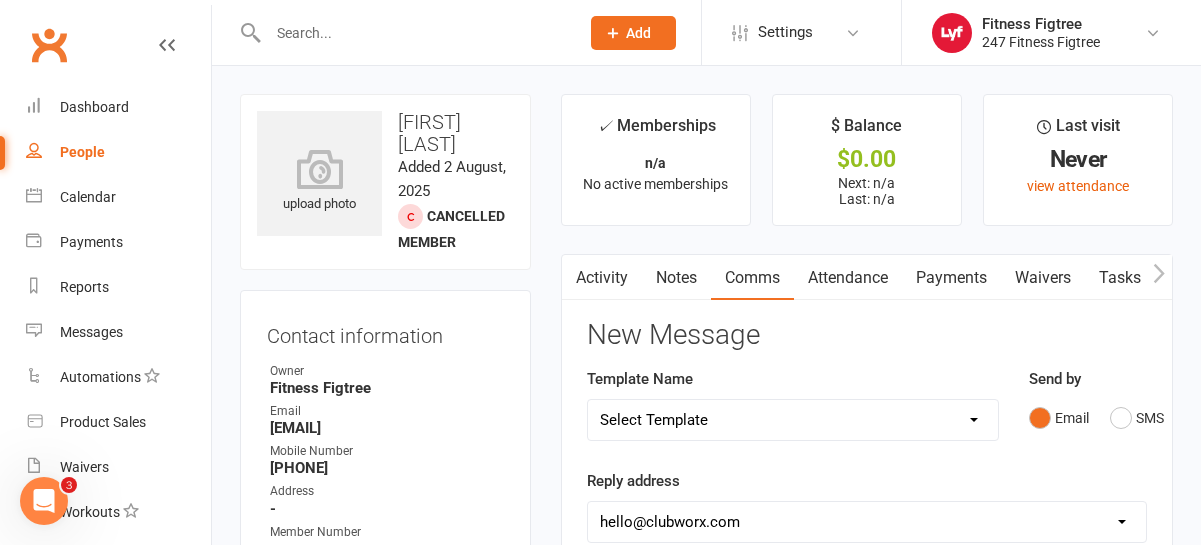 click at bounding box center (413, 33) 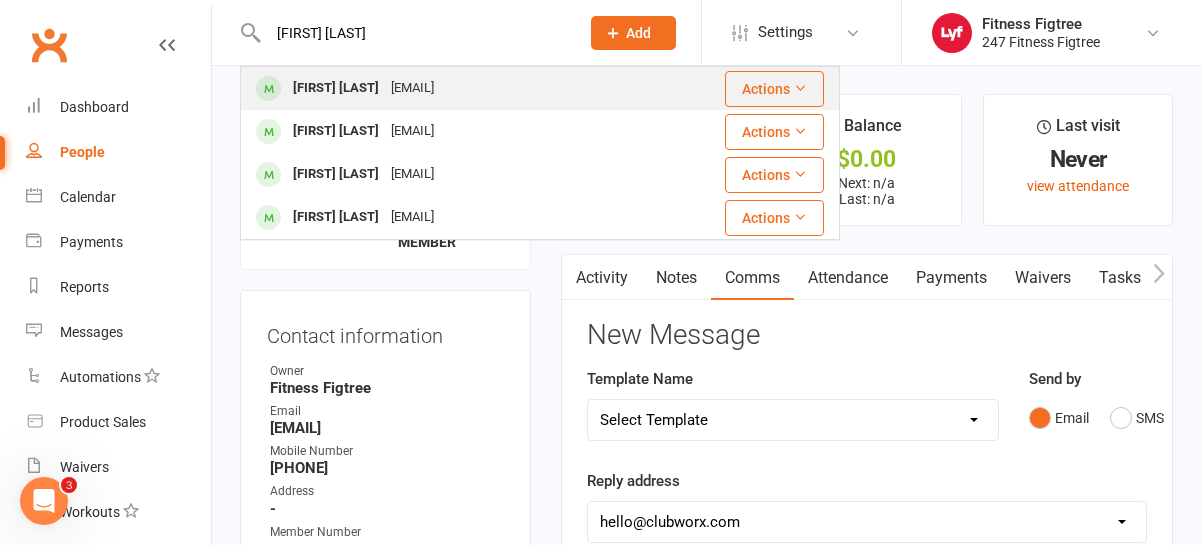 type on "[FIRST] [LAST]" 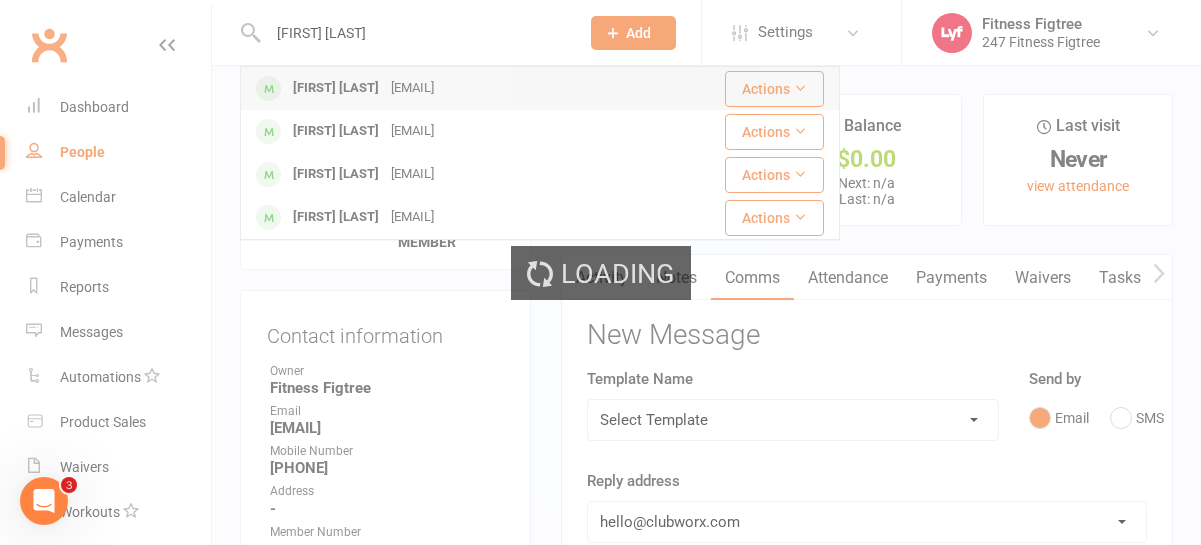 type 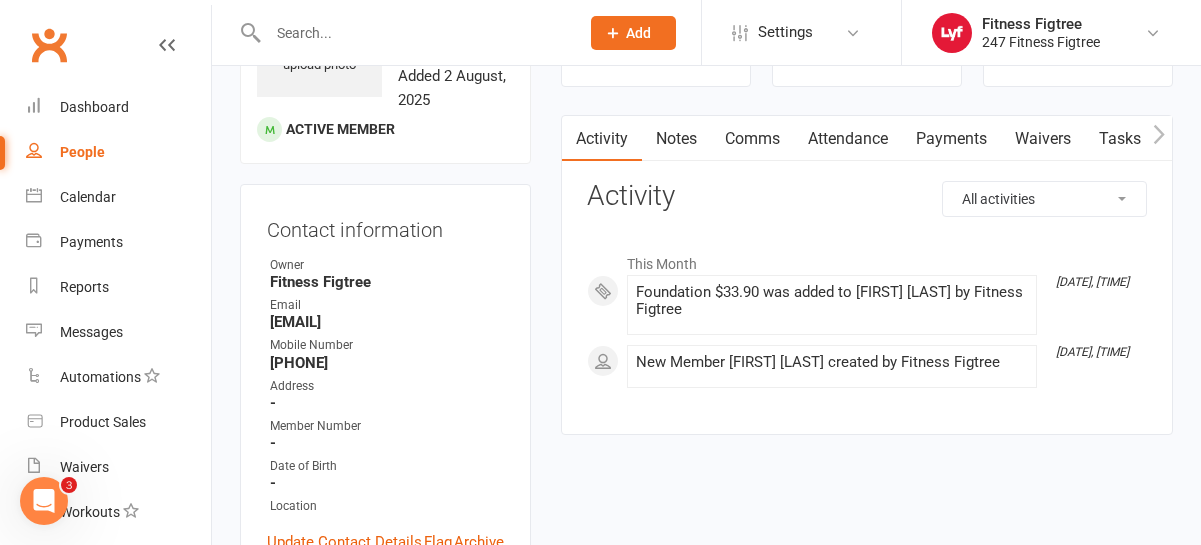 scroll, scrollTop: 21, scrollLeft: 0, axis: vertical 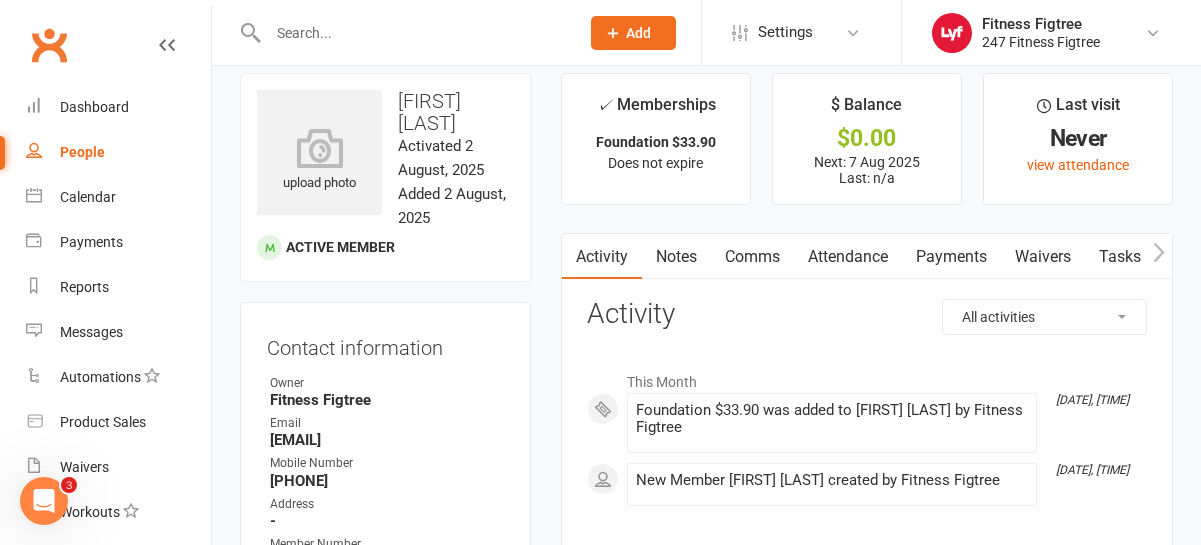click on "Attendance" at bounding box center [848, 257] 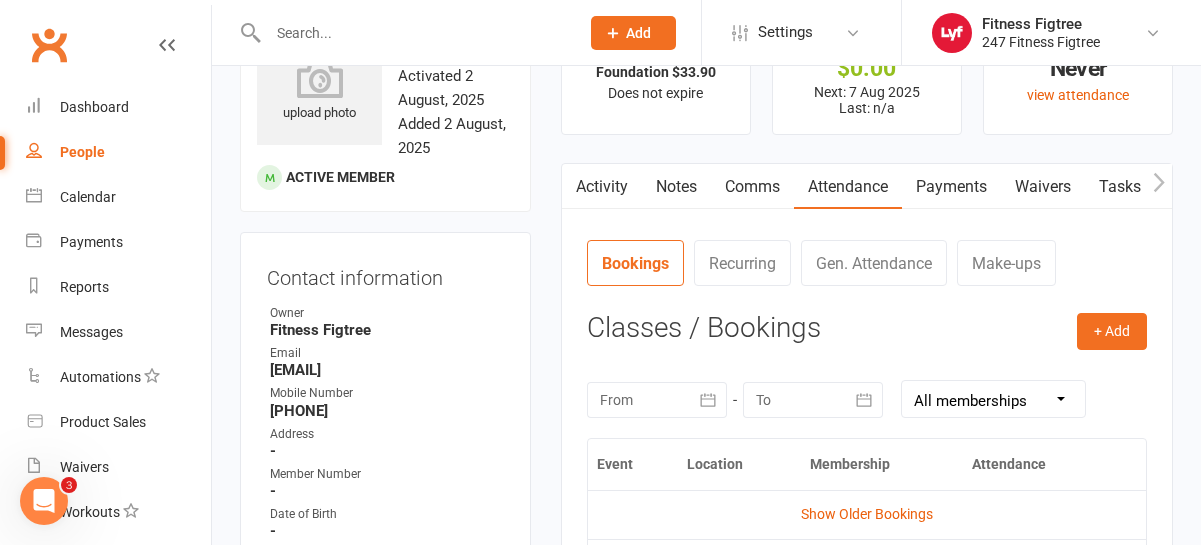 scroll, scrollTop: 0, scrollLeft: 0, axis: both 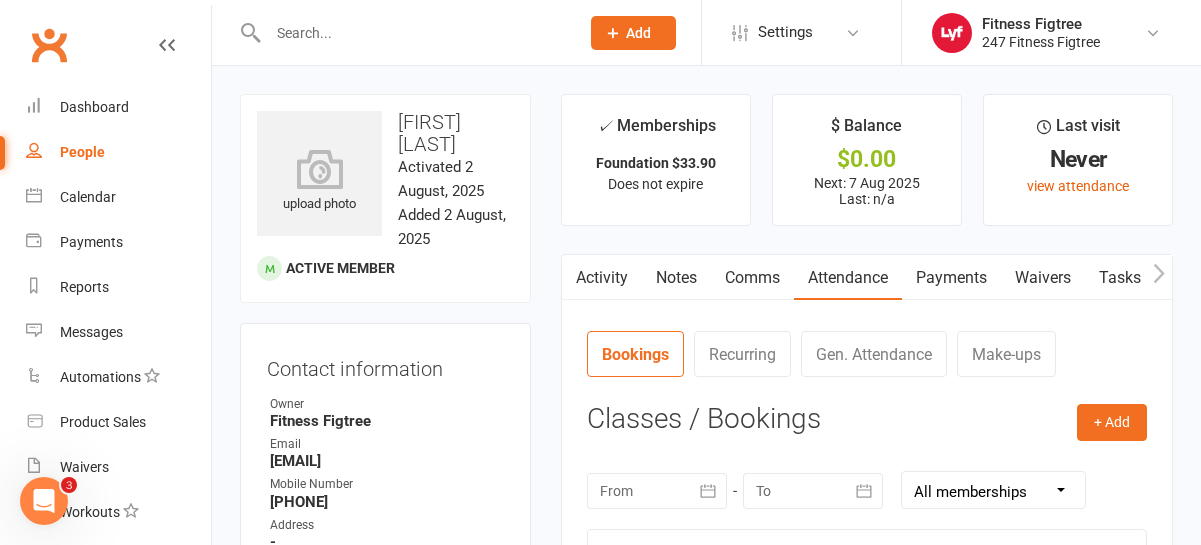 click on "Comms" at bounding box center (752, 278) 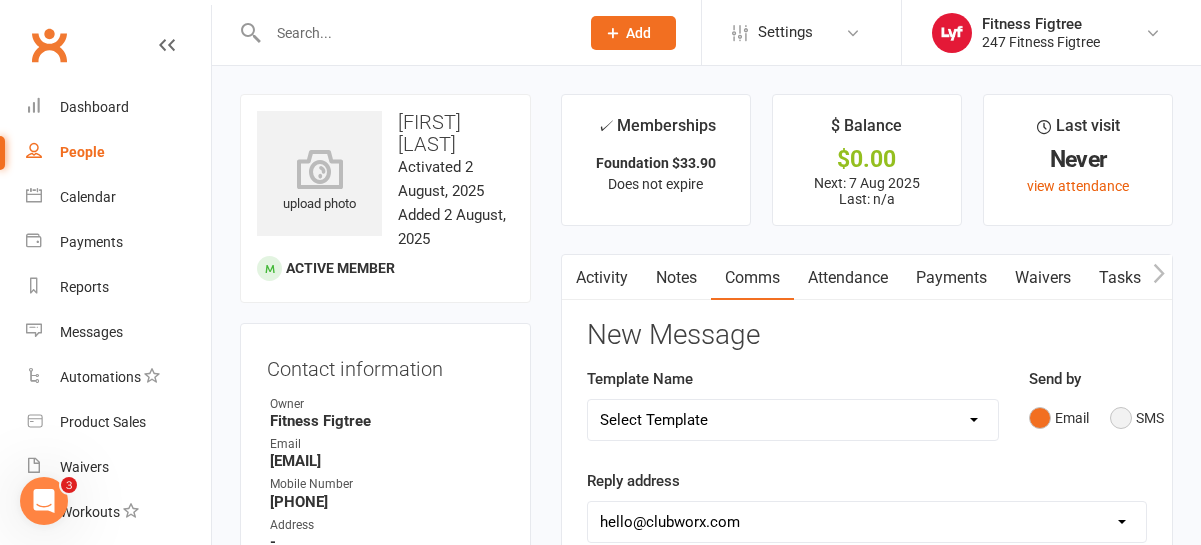 click on "SMS" at bounding box center [1137, 418] 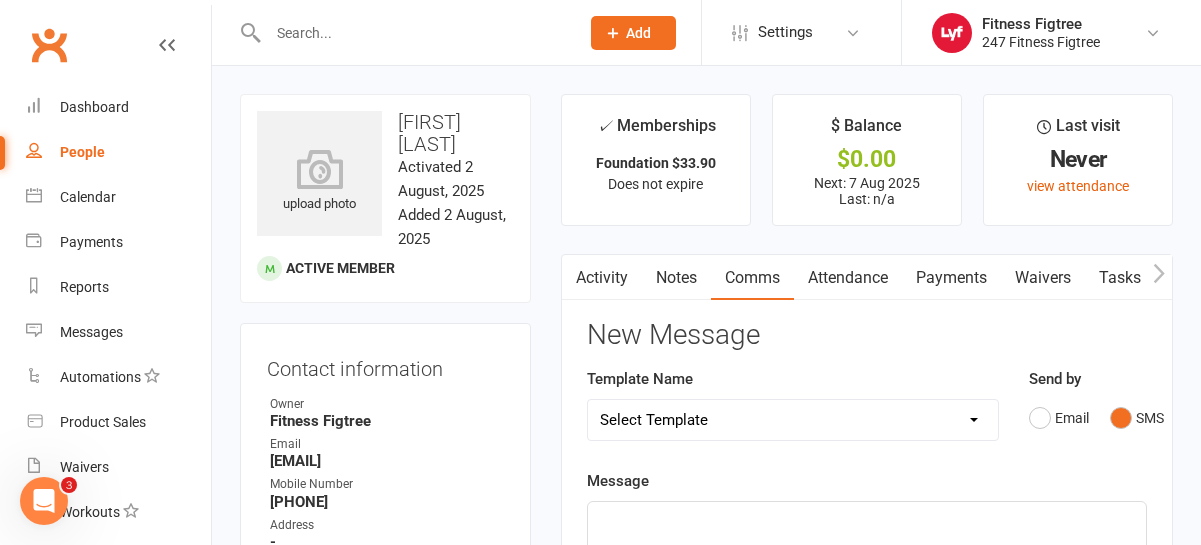 click on "﻿" 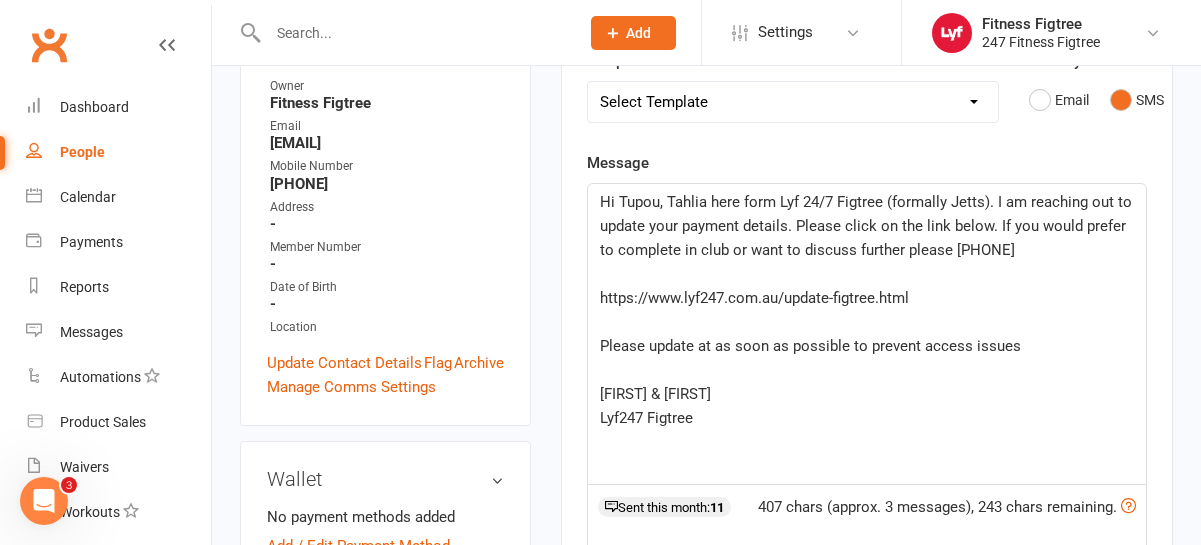 scroll, scrollTop: 290, scrollLeft: 0, axis: vertical 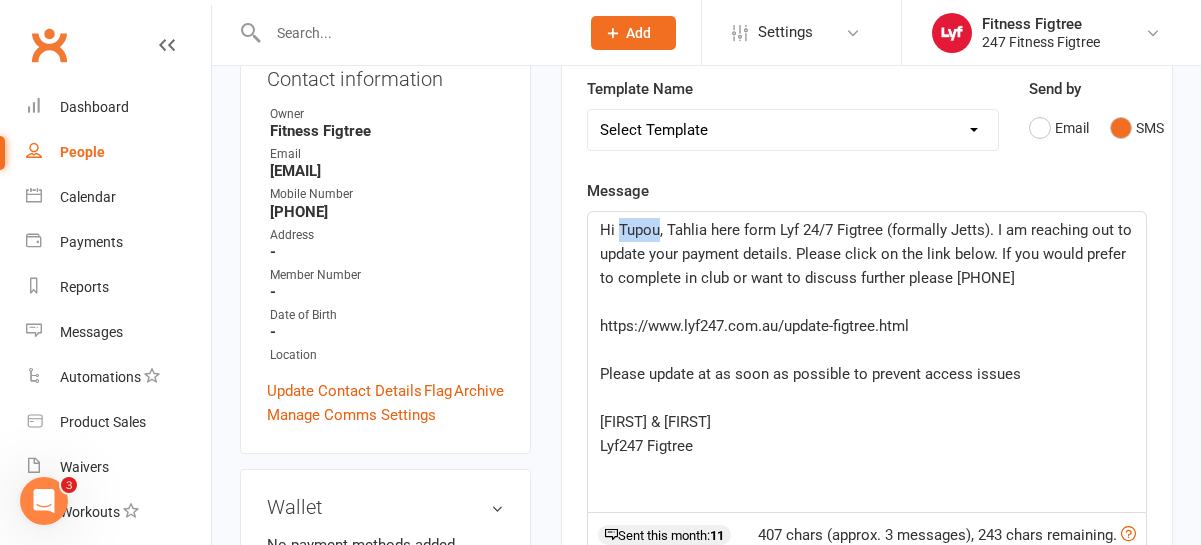 drag, startPoint x: 658, startPoint y: 226, endPoint x: 619, endPoint y: 232, distance: 39.45884 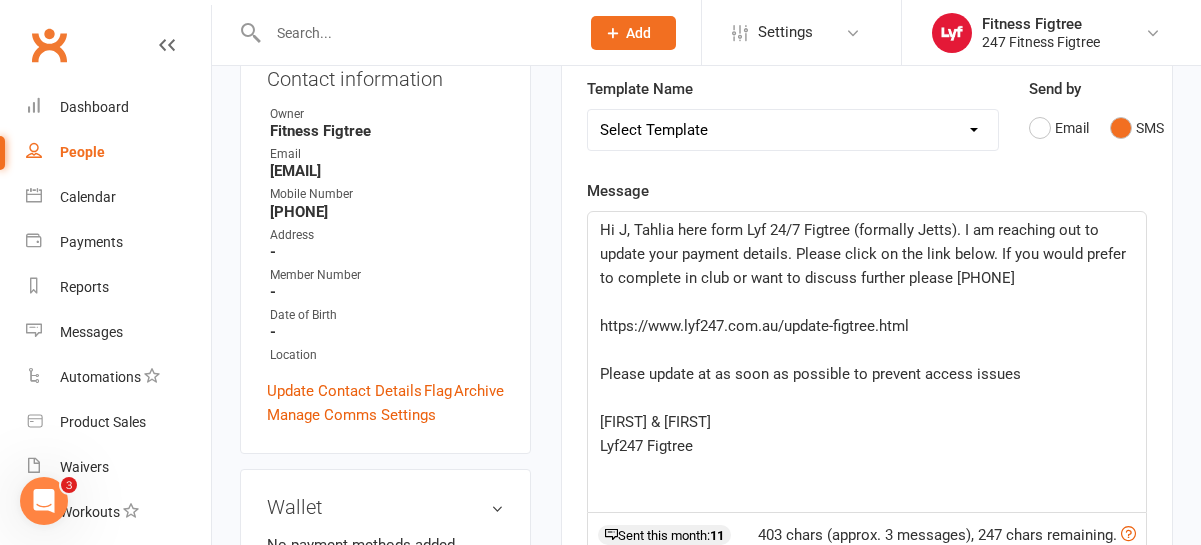 type 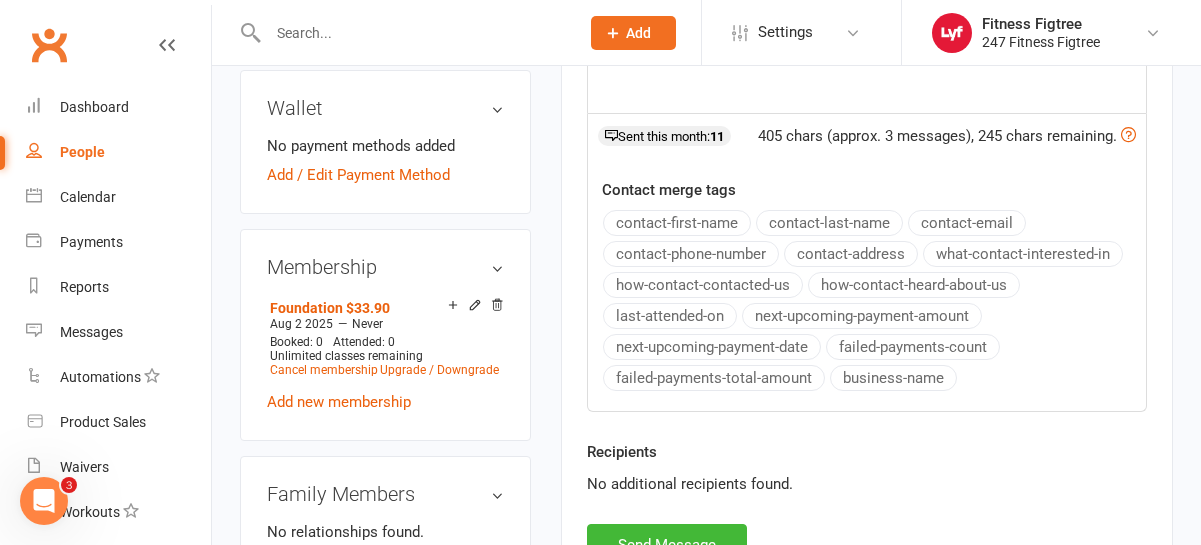 scroll, scrollTop: 940, scrollLeft: 0, axis: vertical 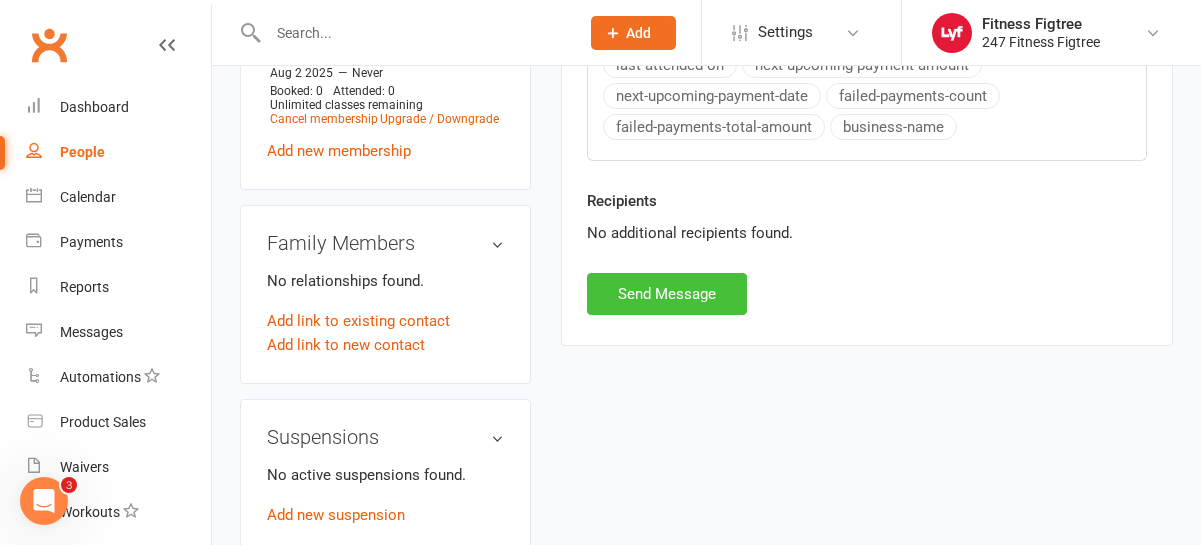 click on "Send Message" at bounding box center [667, 294] 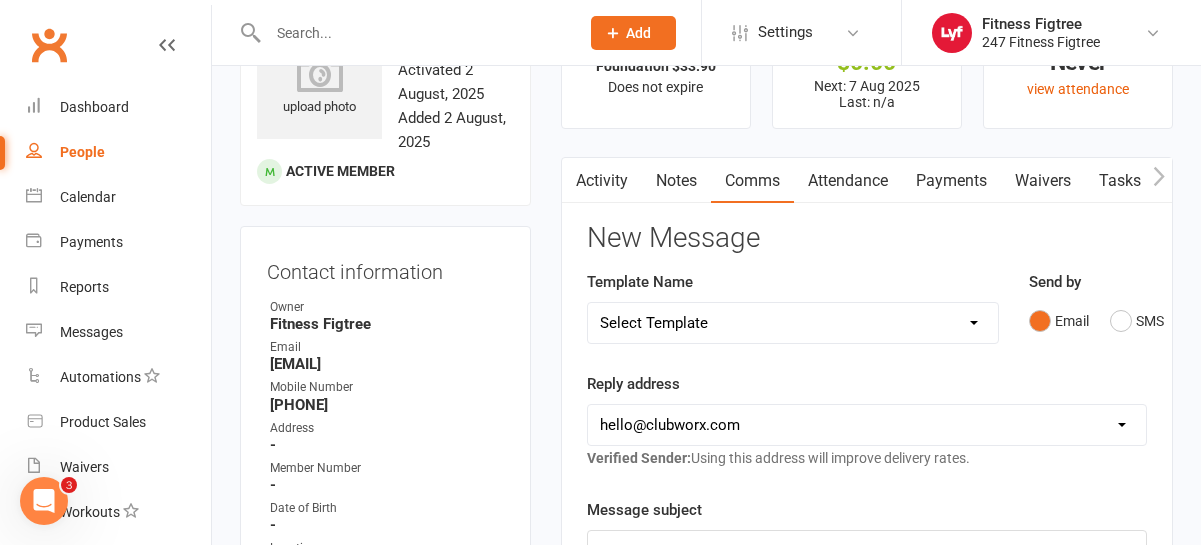 scroll, scrollTop: 0, scrollLeft: 0, axis: both 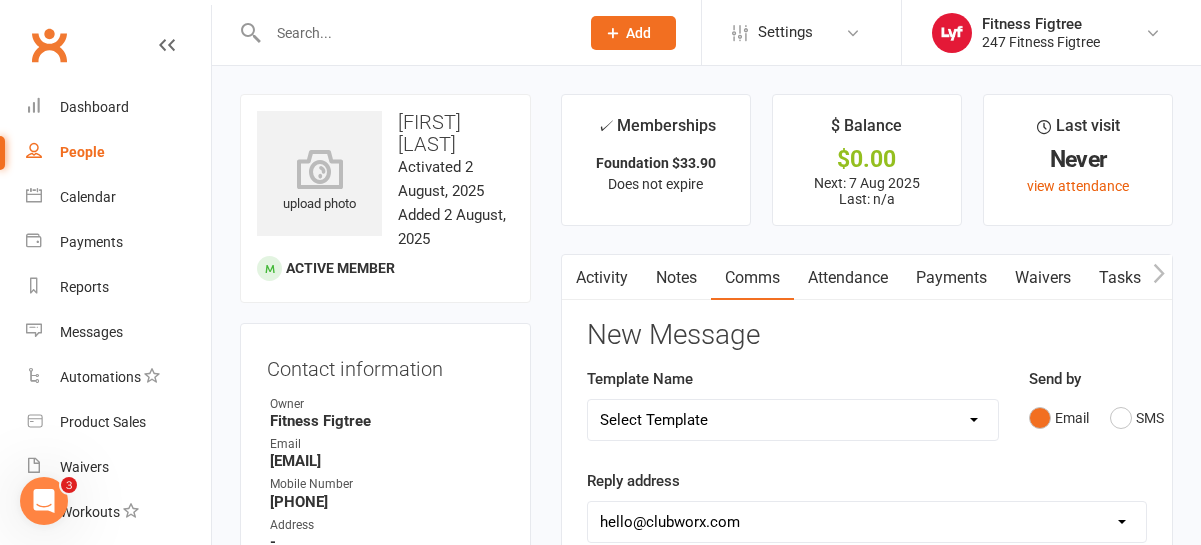 click 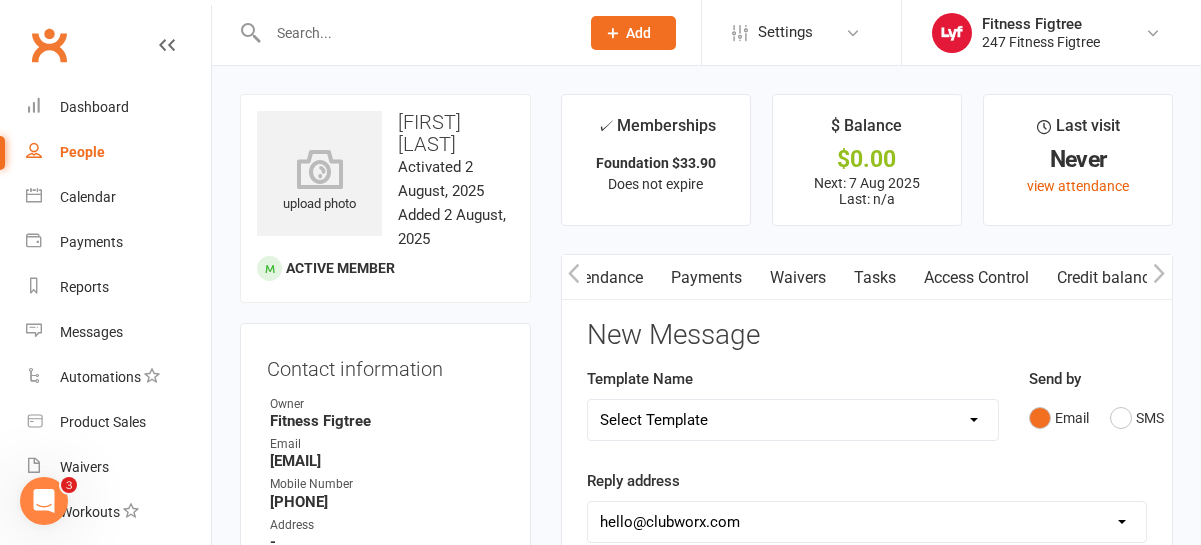 click on "Credit balance" at bounding box center (1107, 278) 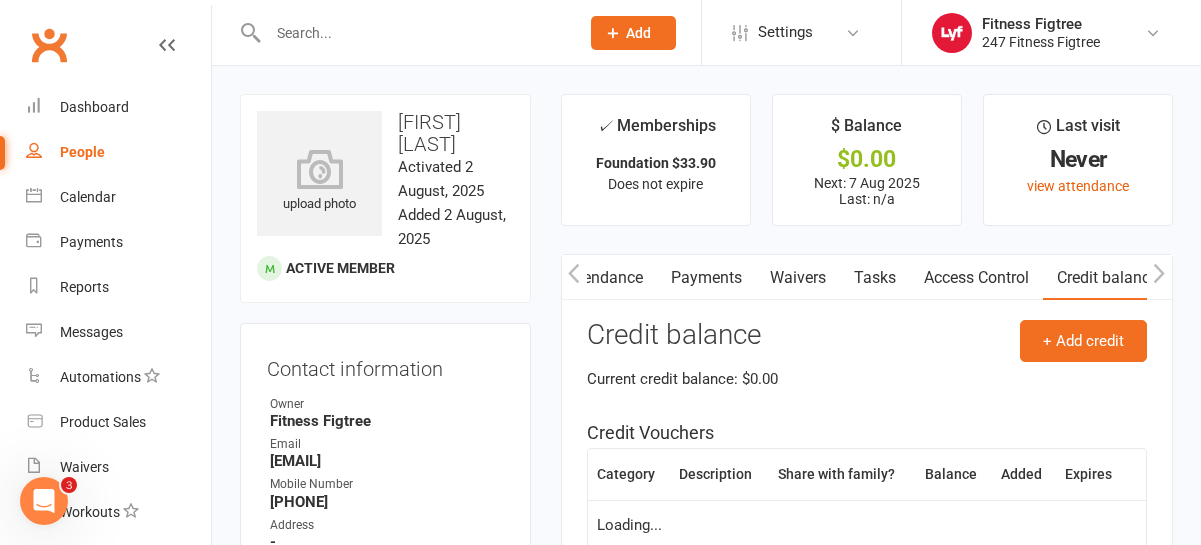 click on "Access Control" at bounding box center (976, 278) 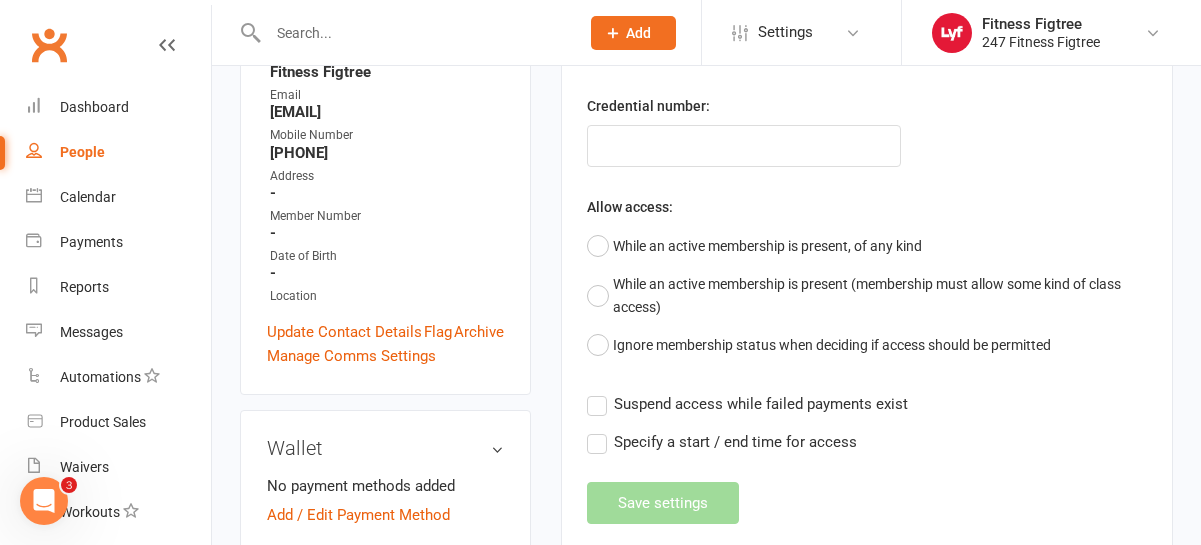 scroll, scrollTop: 0, scrollLeft: 0, axis: both 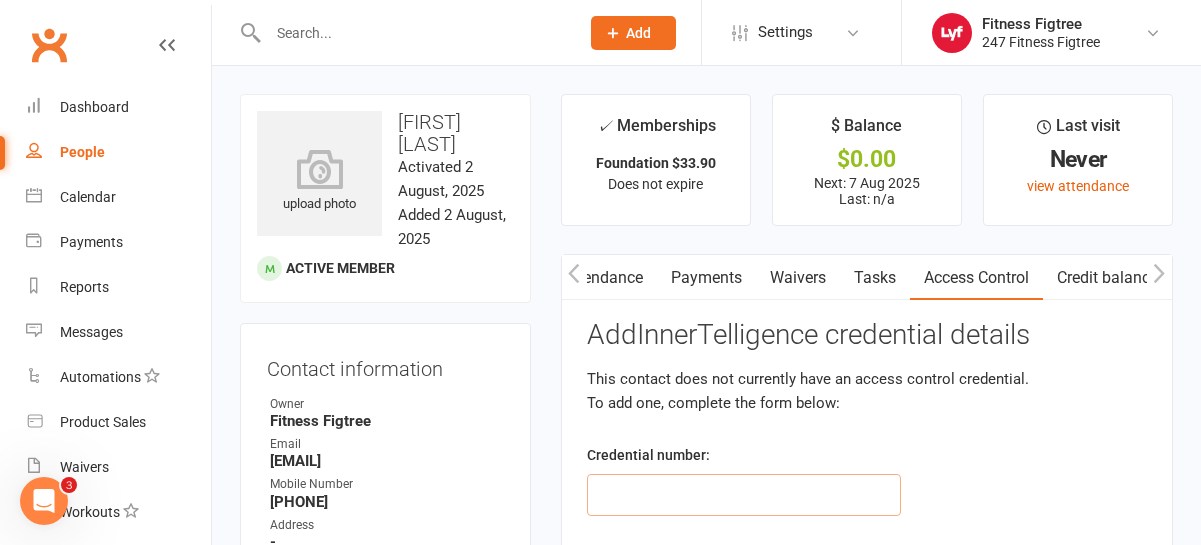 click at bounding box center [744, 495] 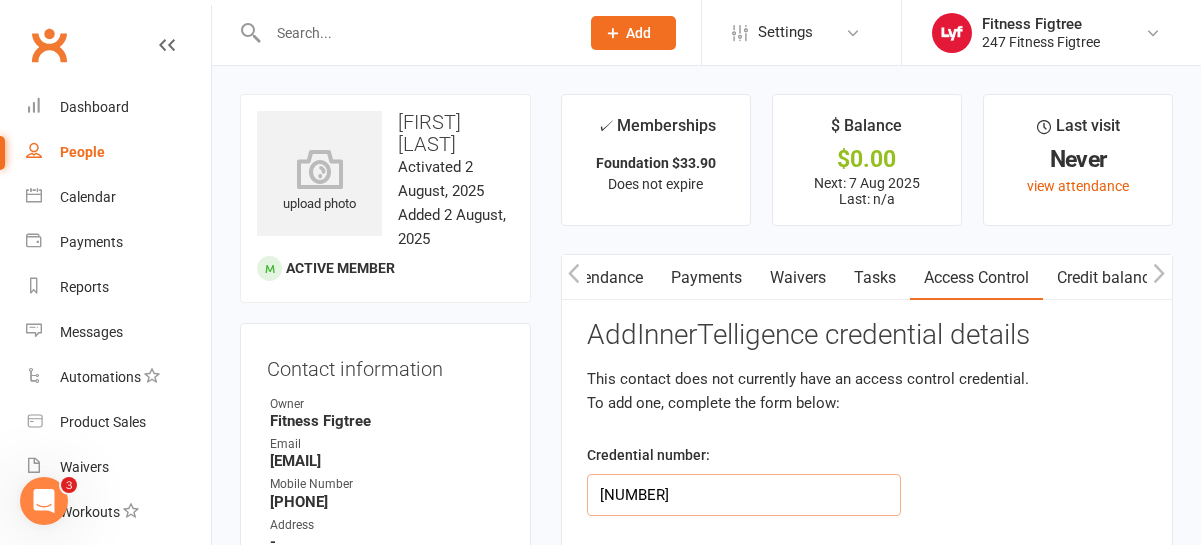 type on "9152476" 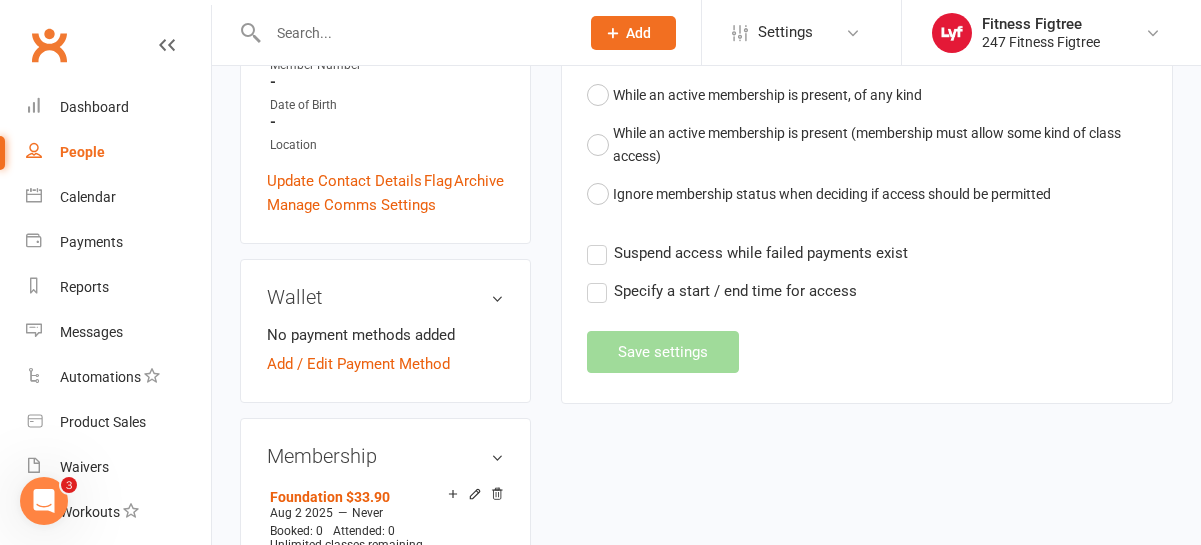 scroll, scrollTop: 525, scrollLeft: 0, axis: vertical 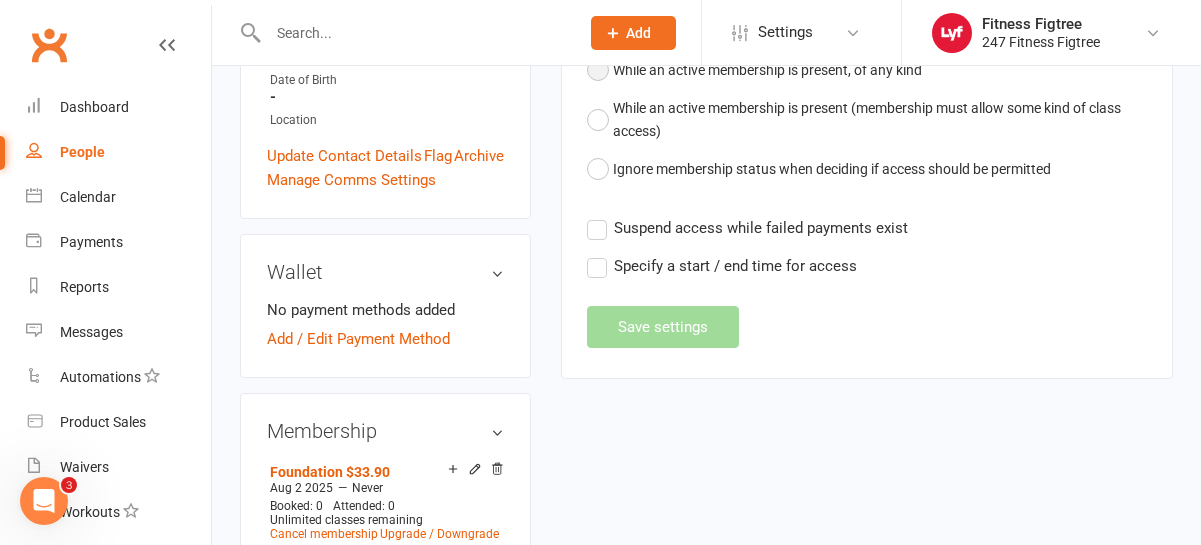 click on "While an active membership is present, of any kind" at bounding box center (754, 70) 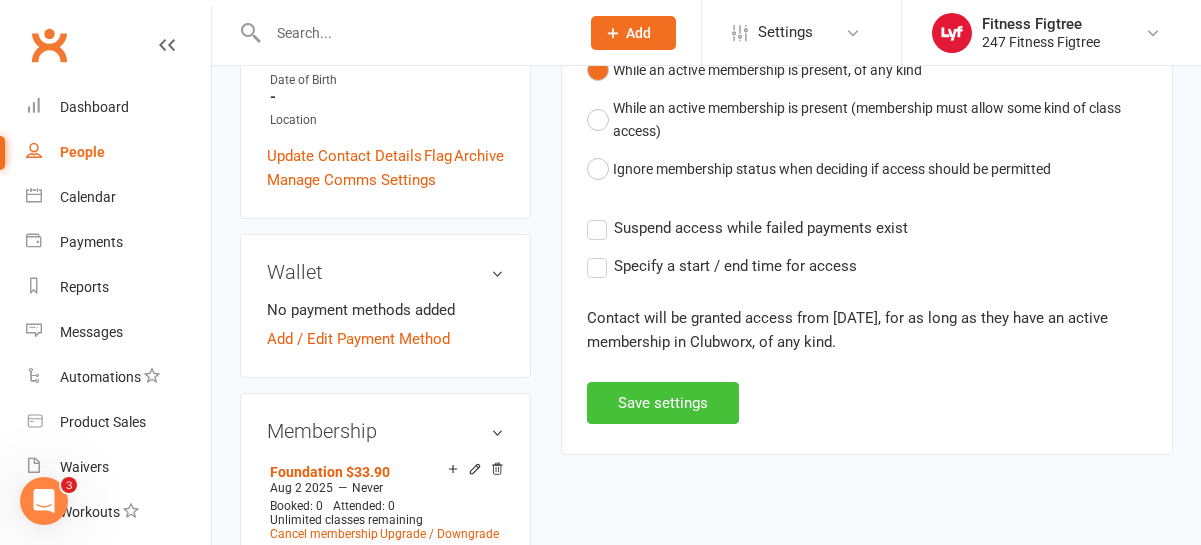 click on "Save settings" at bounding box center [663, 403] 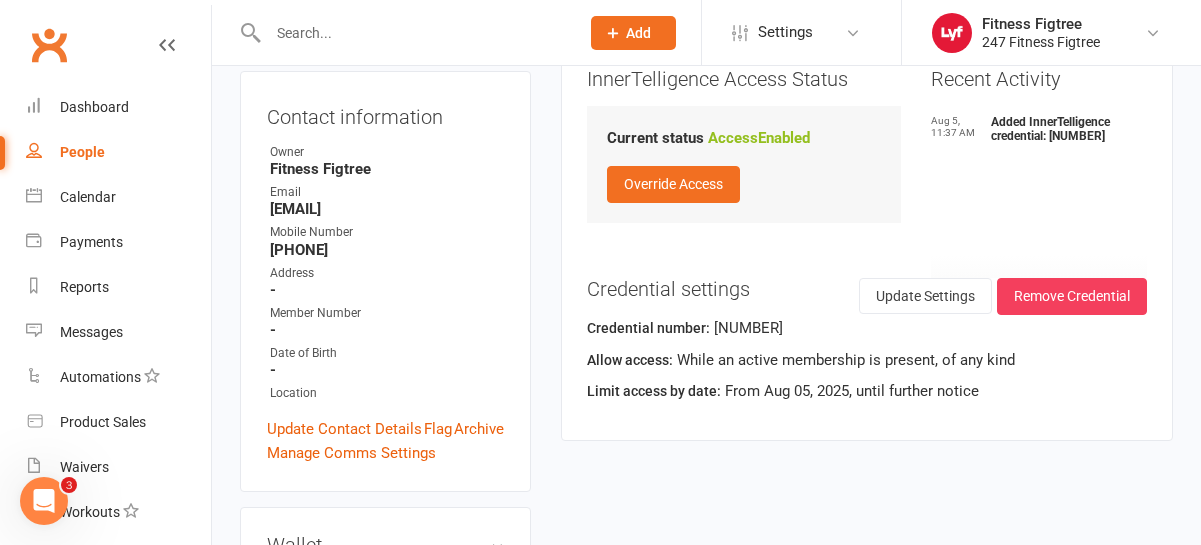 scroll, scrollTop: 281, scrollLeft: 0, axis: vertical 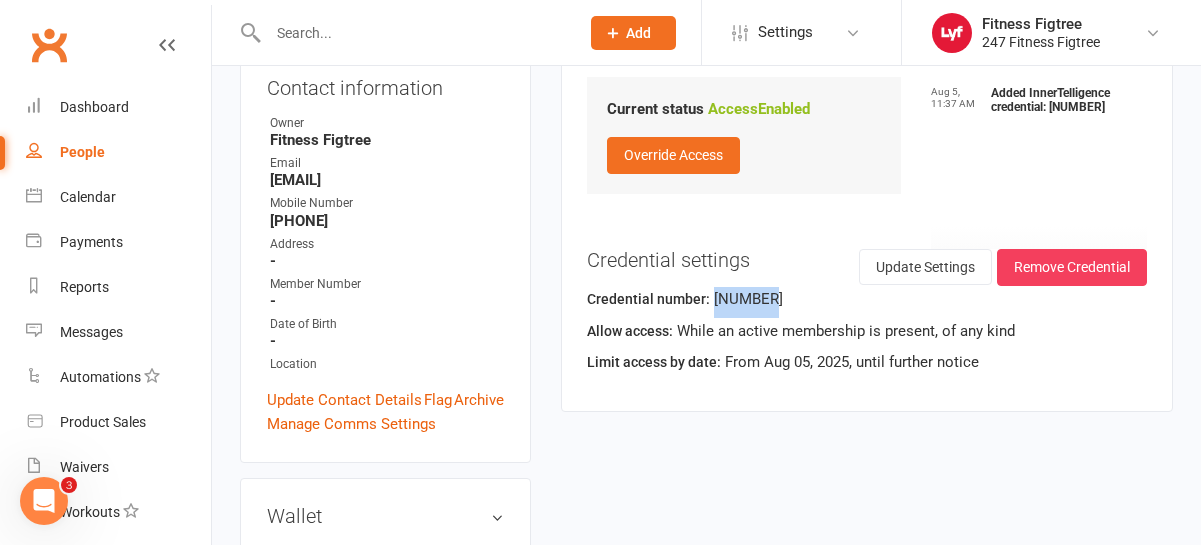 drag, startPoint x: 771, startPoint y: 299, endPoint x: 713, endPoint y: 290, distance: 58.694122 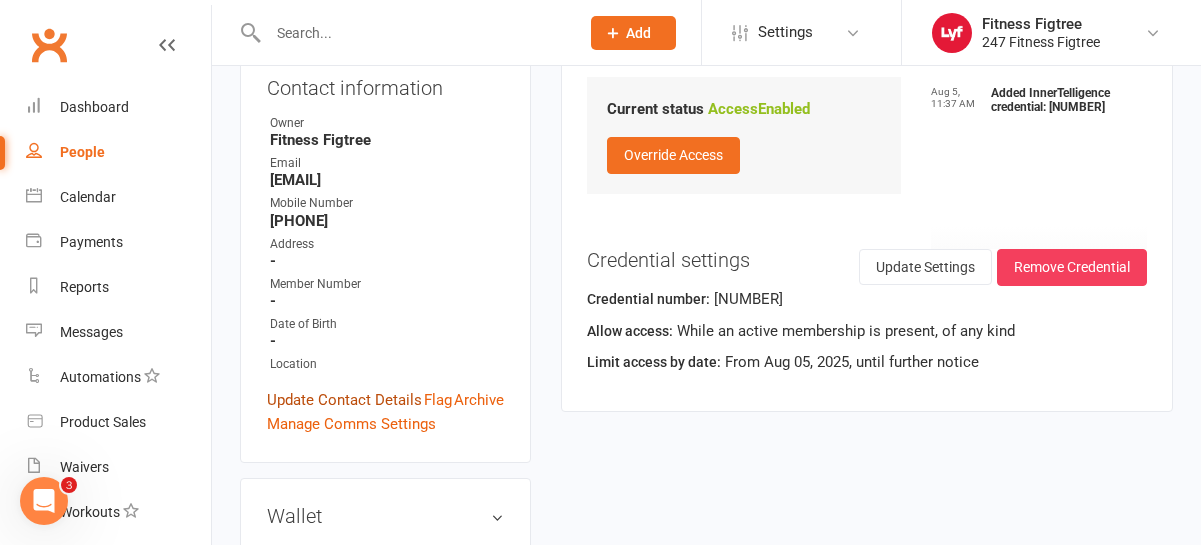 click on "Update Contact Details" at bounding box center (344, 400) 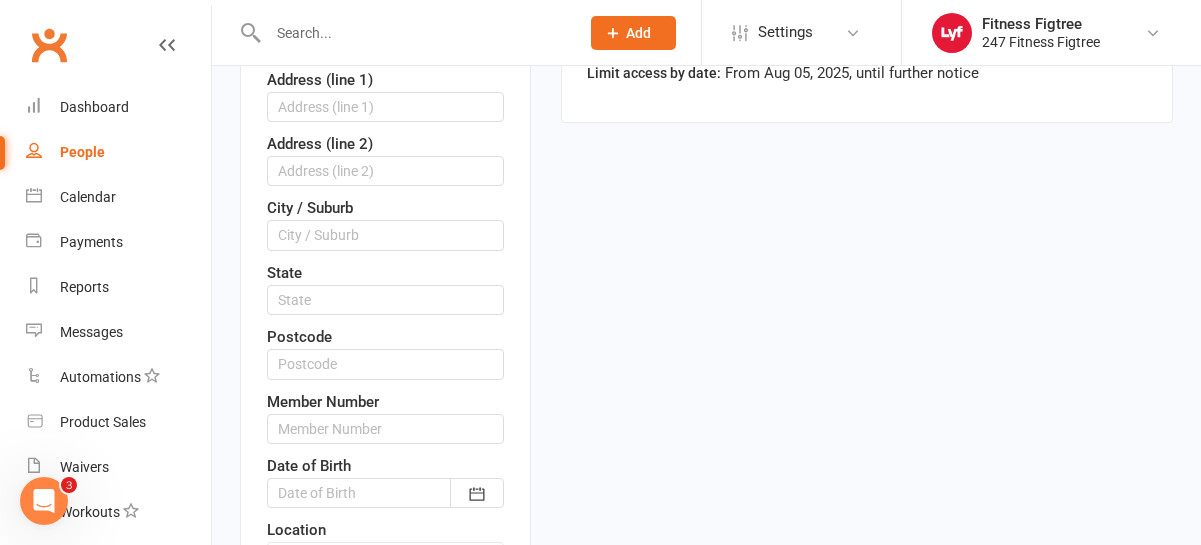 scroll, scrollTop: 636, scrollLeft: 0, axis: vertical 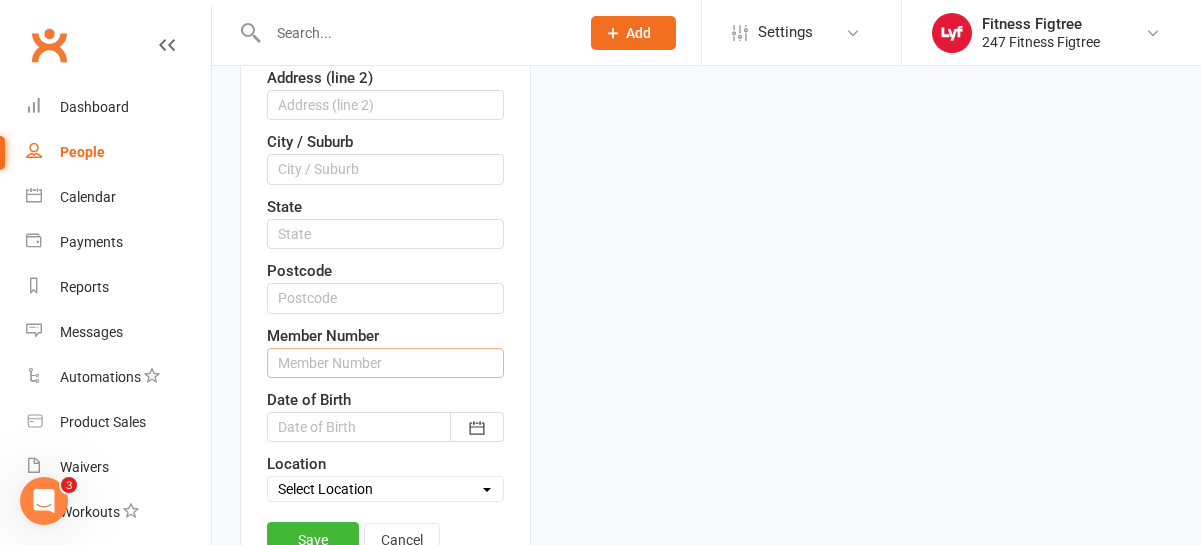 click at bounding box center [385, 363] 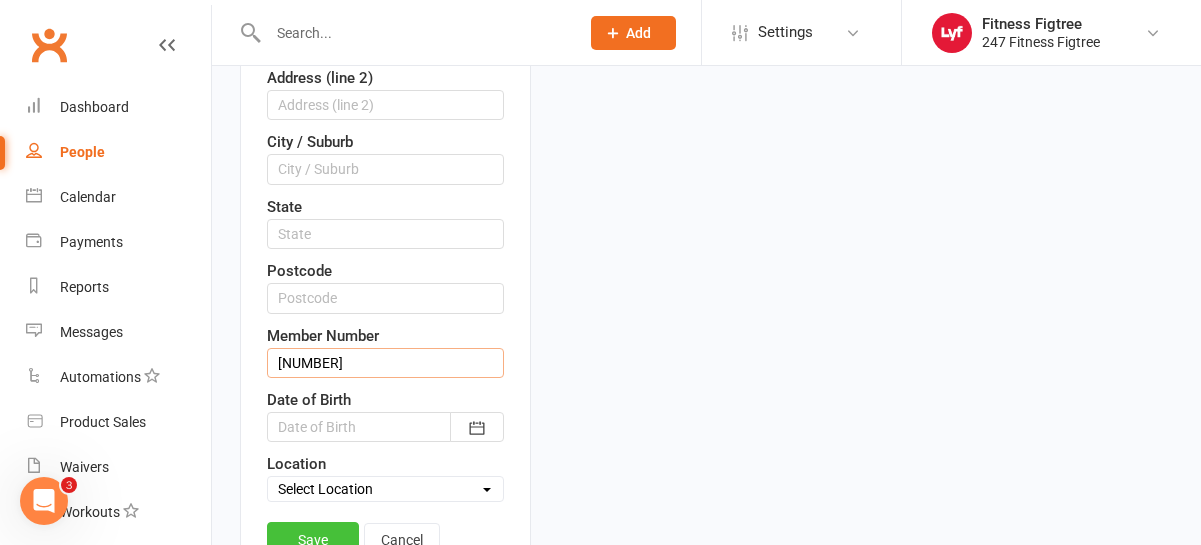 type on "9152476" 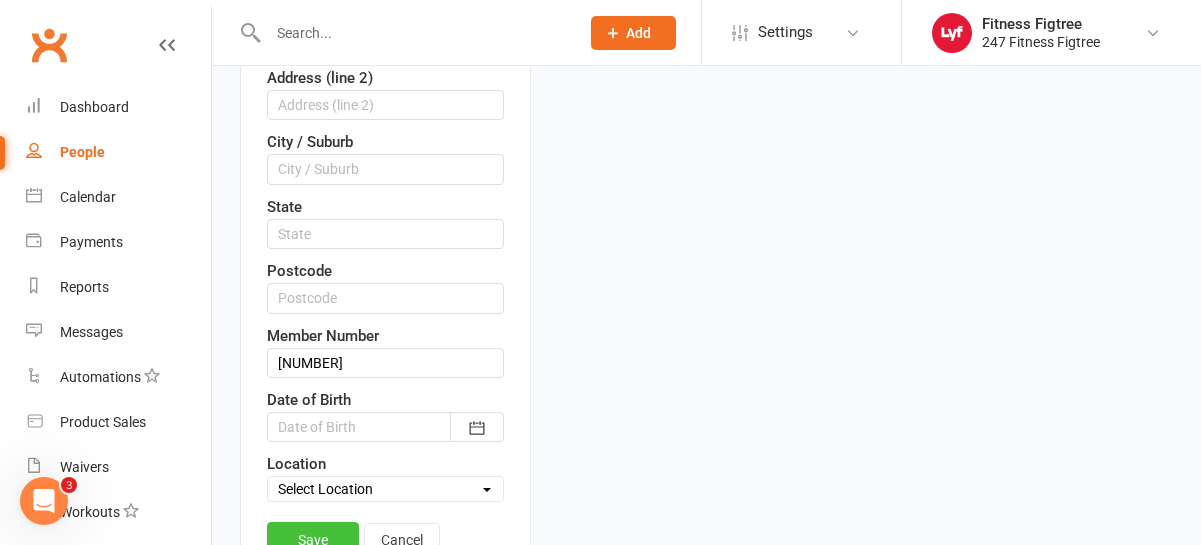 click on "Save" at bounding box center (313, 540) 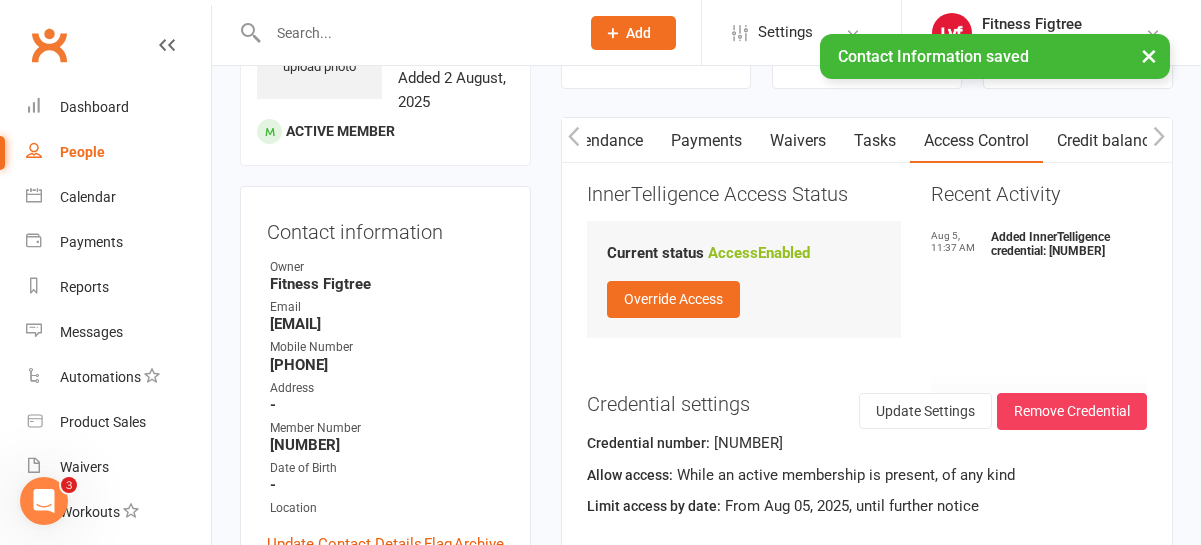 scroll, scrollTop: 0, scrollLeft: 0, axis: both 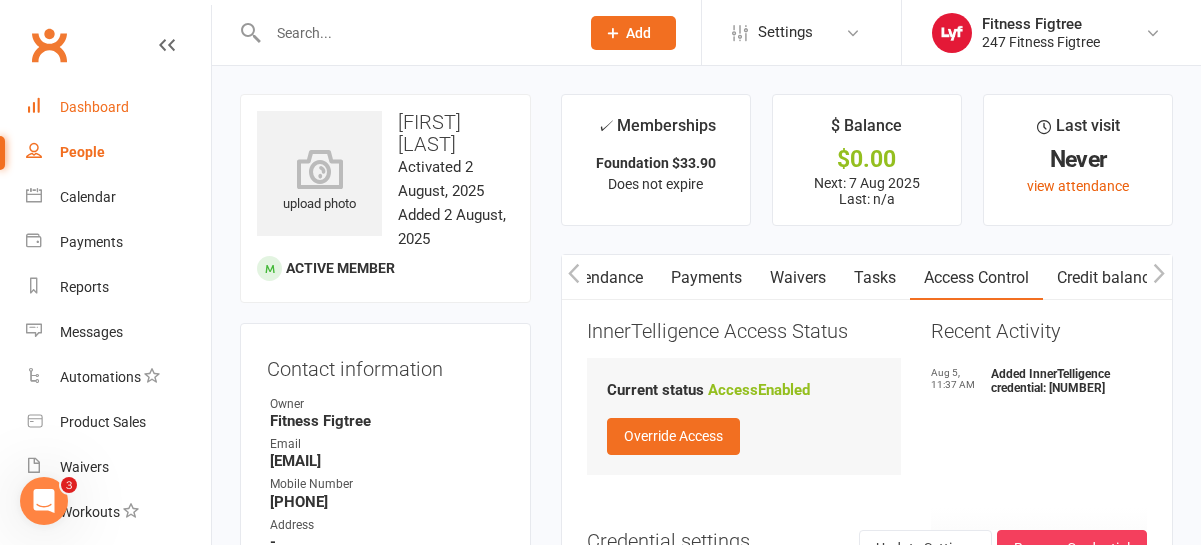click on "Dashboard" at bounding box center (94, 107) 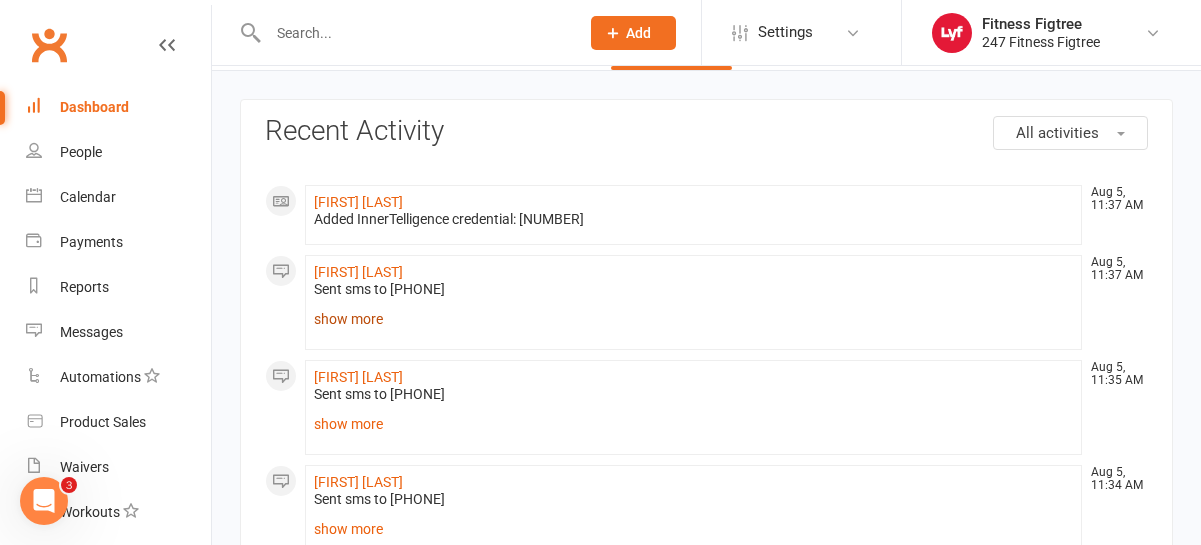 scroll, scrollTop: 75, scrollLeft: 0, axis: vertical 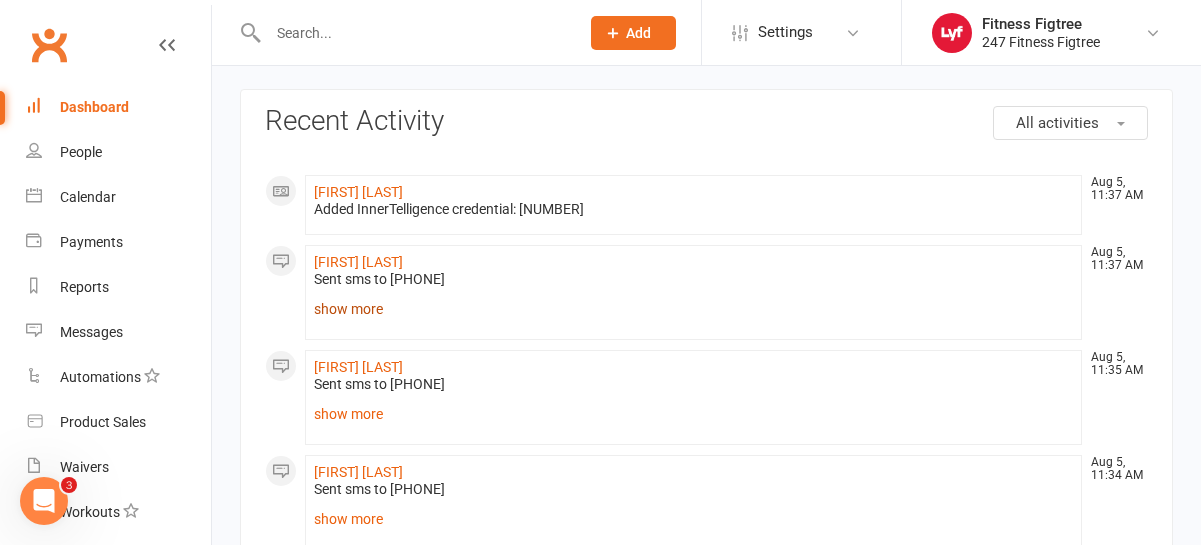 click on "show more" at bounding box center (693, 309) 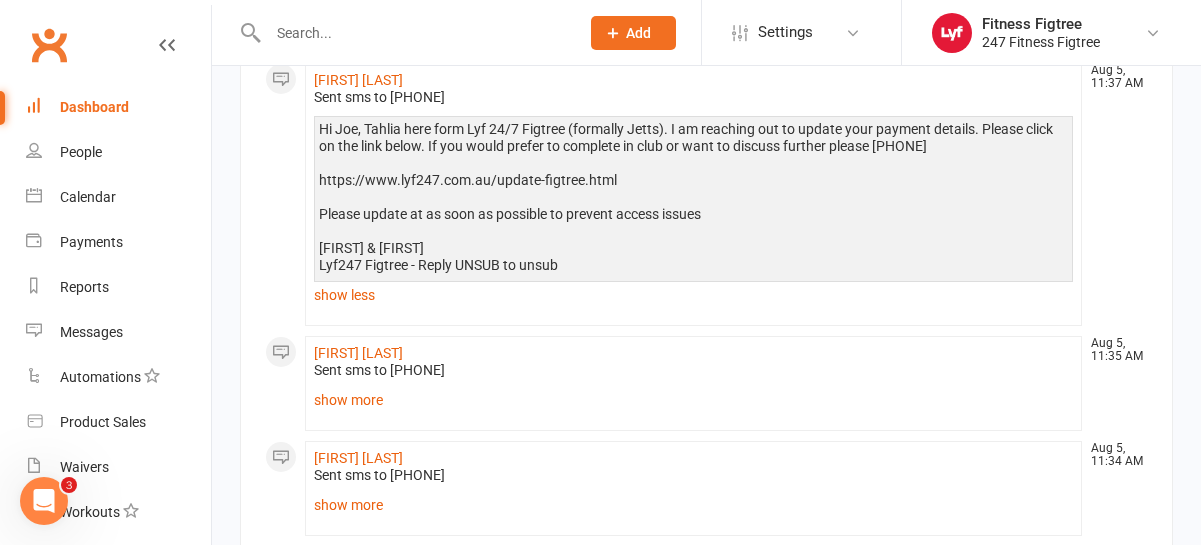 scroll, scrollTop: 117, scrollLeft: 0, axis: vertical 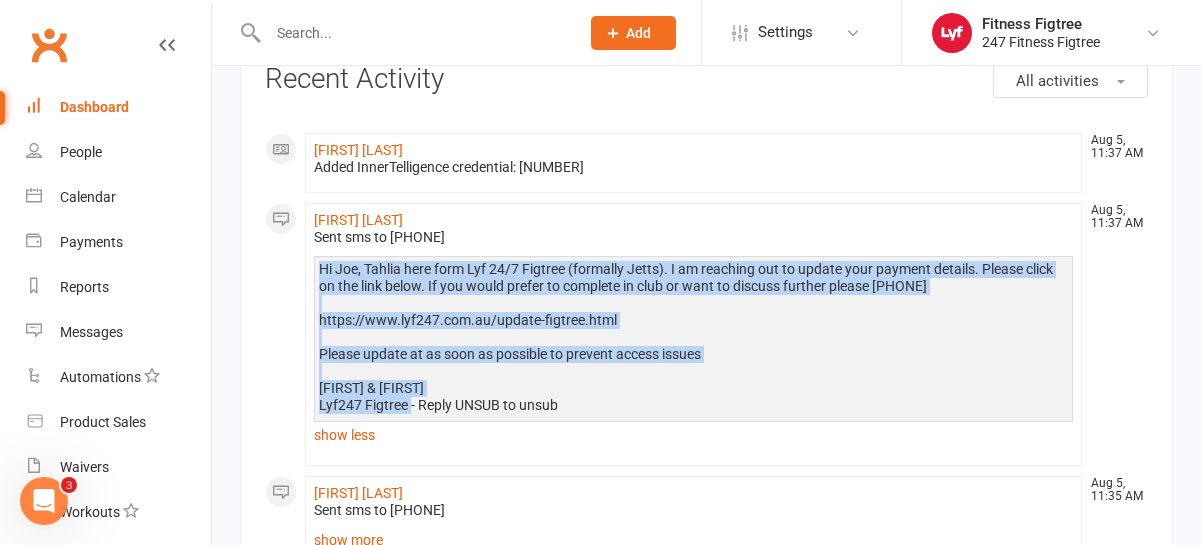drag, startPoint x: 319, startPoint y: 270, endPoint x: 405, endPoint y: 401, distance: 156.70673 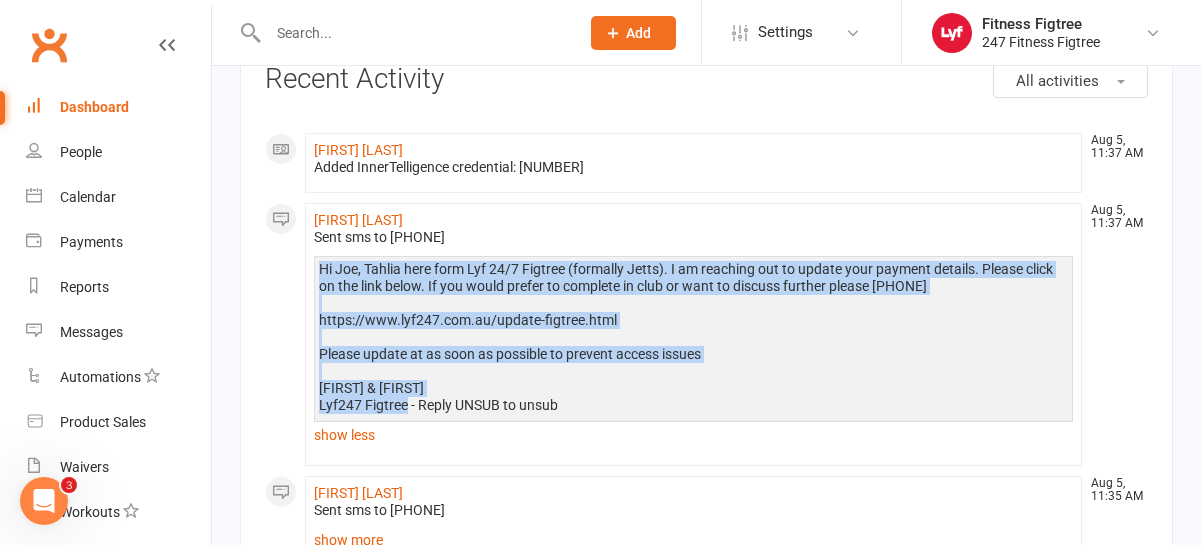 copy on "Hi Joe, Tahlia here form Lyf 24/7 Figtree (formally Jetts). I am reaching out to update your payment details. Please click on the link below. If you would prefer to complete in club or want to discuss further please 0489 222 548 https://www.lyf247.com.au/update-figtree.html Please update at as soon as possible to prevent access issues Shaila & Tahlia Lyf247 Figtree" 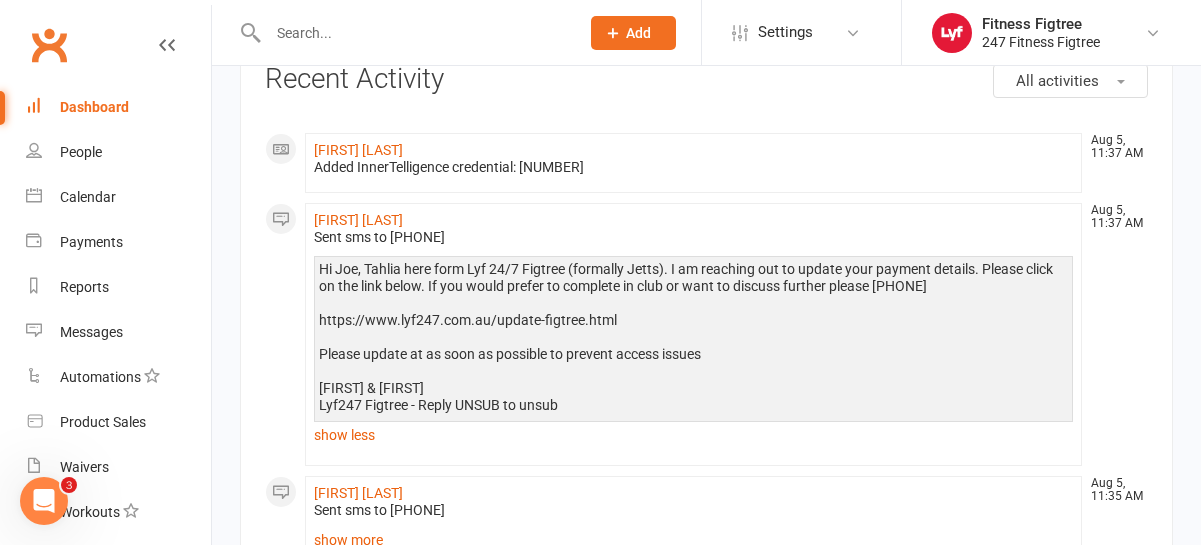 click at bounding box center [413, 33] 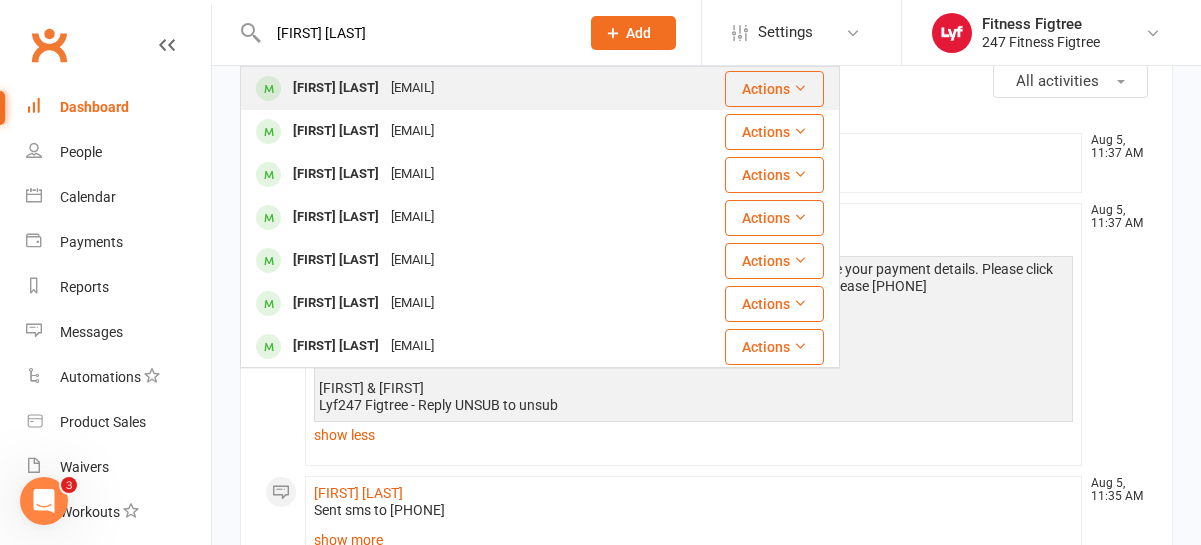type on "Liam We" 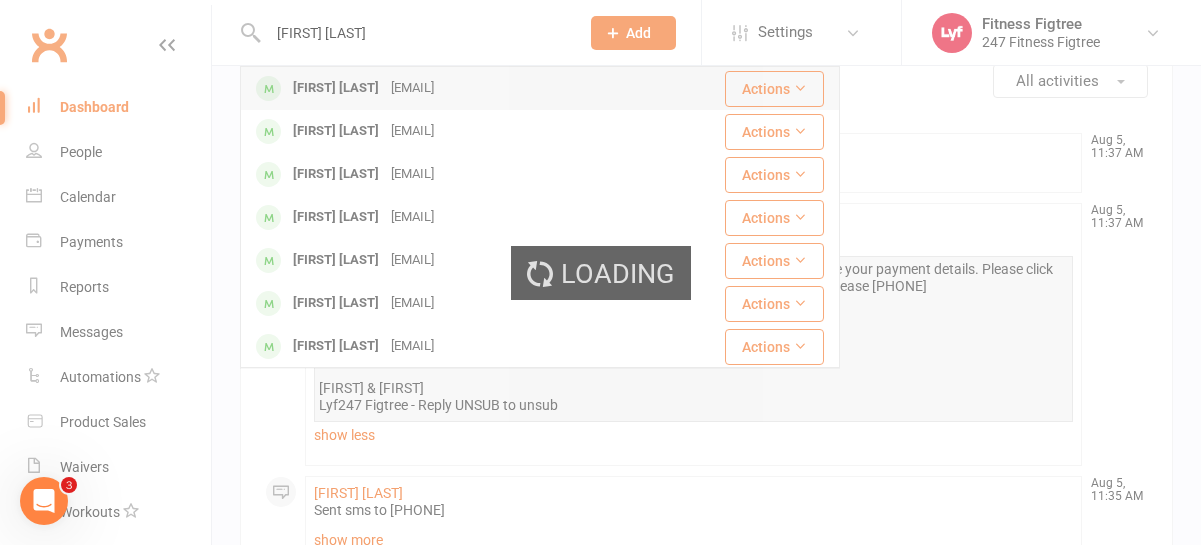 type 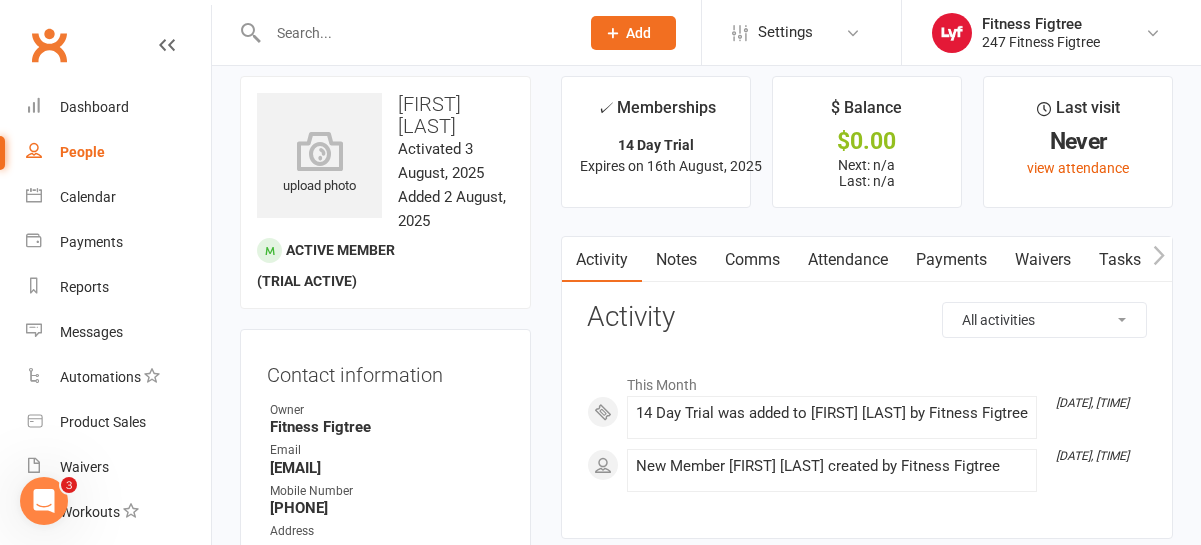 scroll, scrollTop: 0, scrollLeft: 0, axis: both 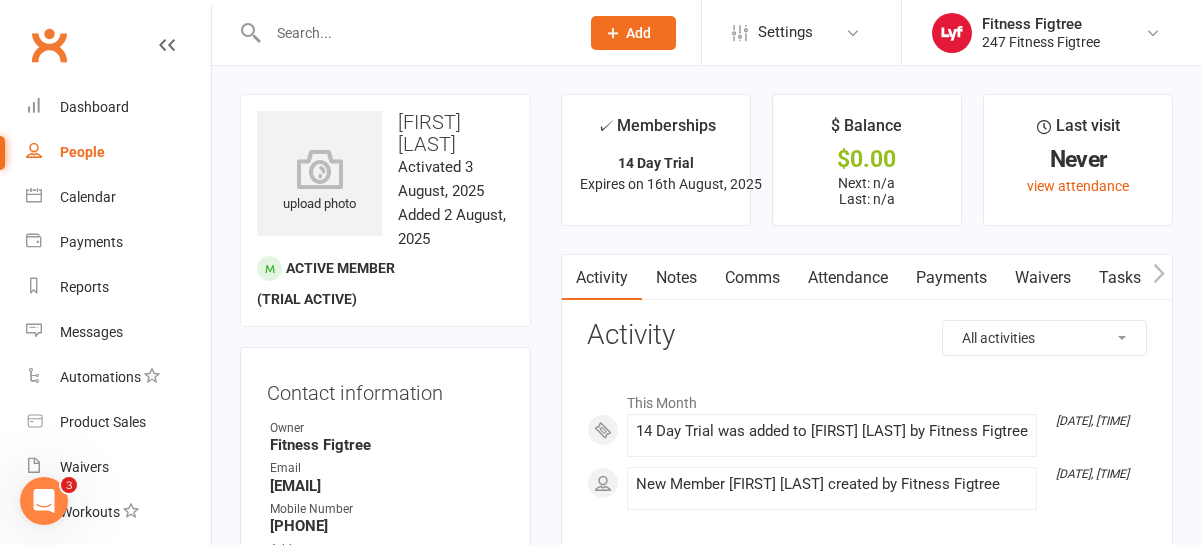 click on "Comms" at bounding box center [752, 278] 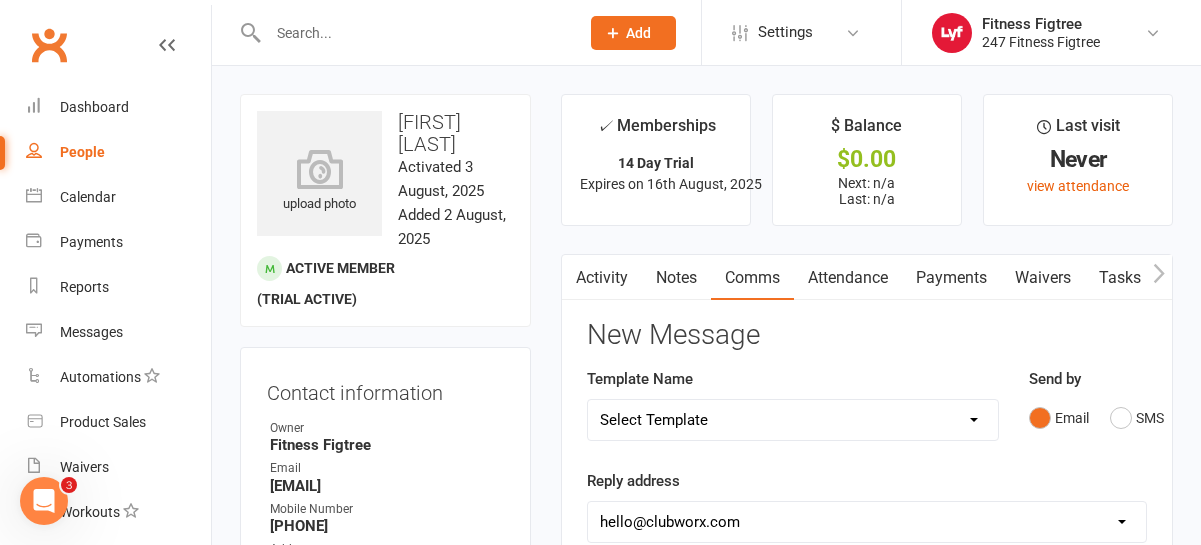 click on "Email SMS" at bounding box center (1087, 418) 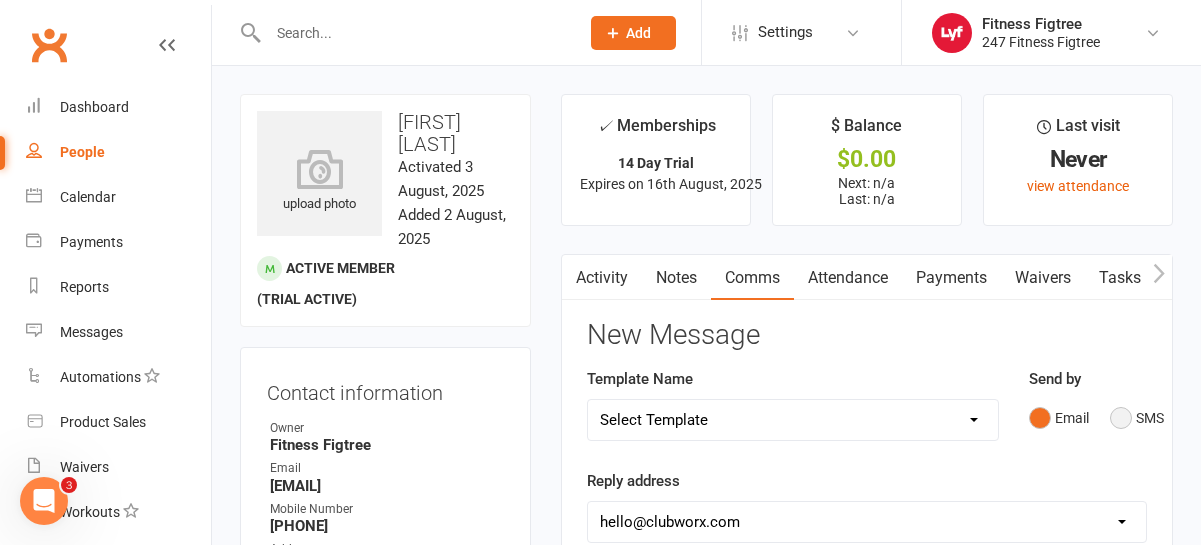 click on "SMS" at bounding box center (1137, 418) 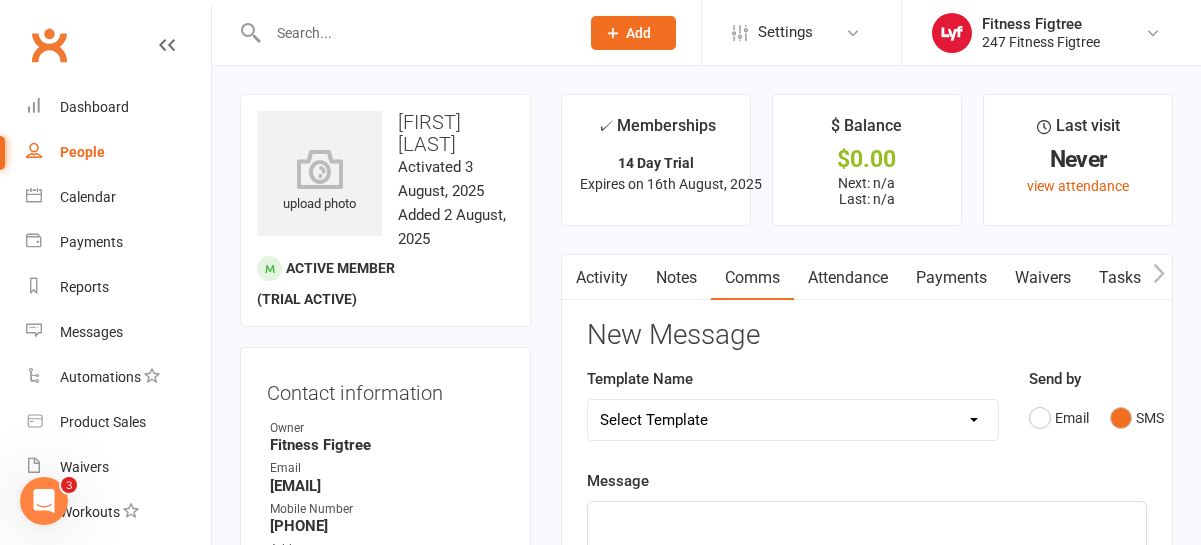 click on "﻿" 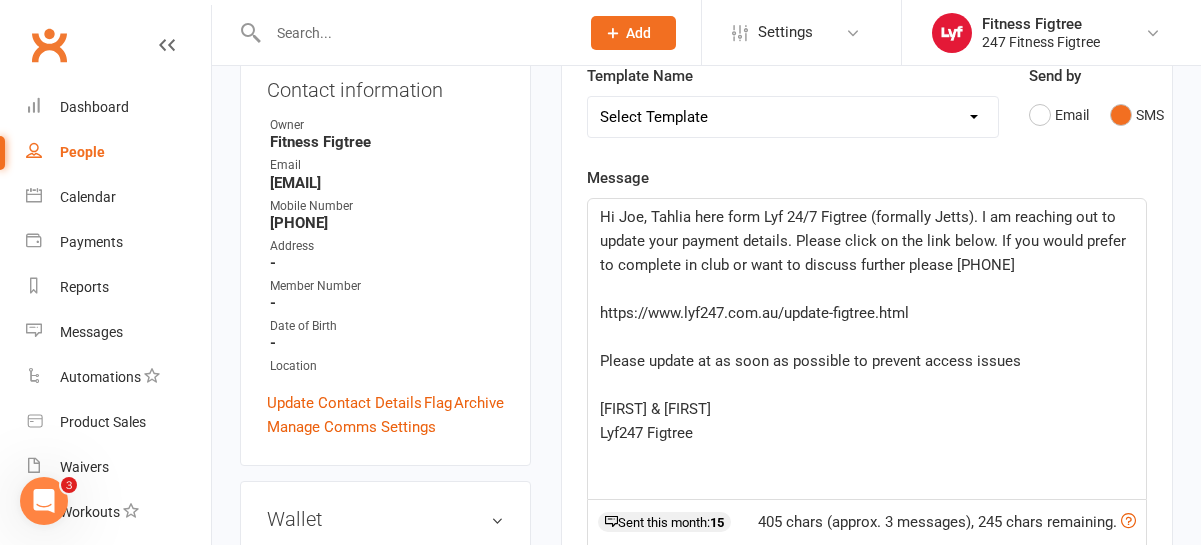 scroll, scrollTop: 263, scrollLeft: 0, axis: vertical 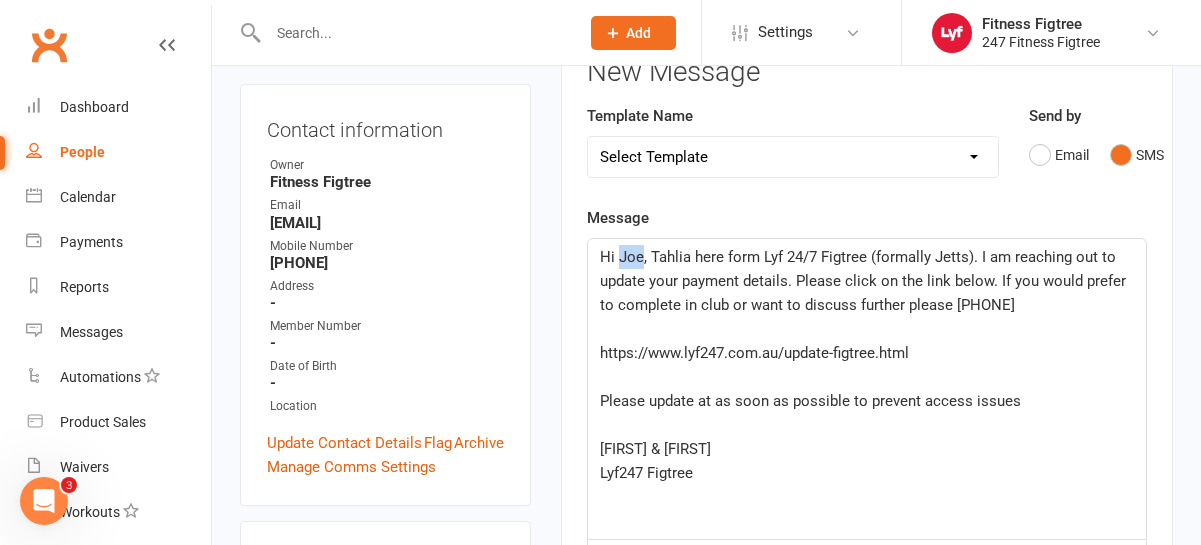 drag, startPoint x: 643, startPoint y: 261, endPoint x: 619, endPoint y: 254, distance: 25 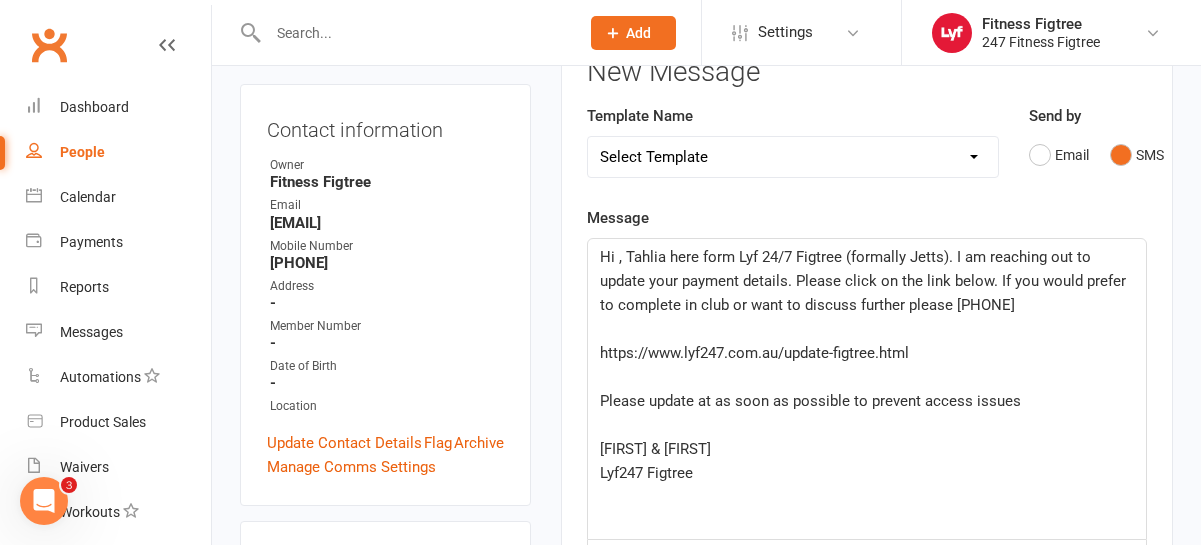 type 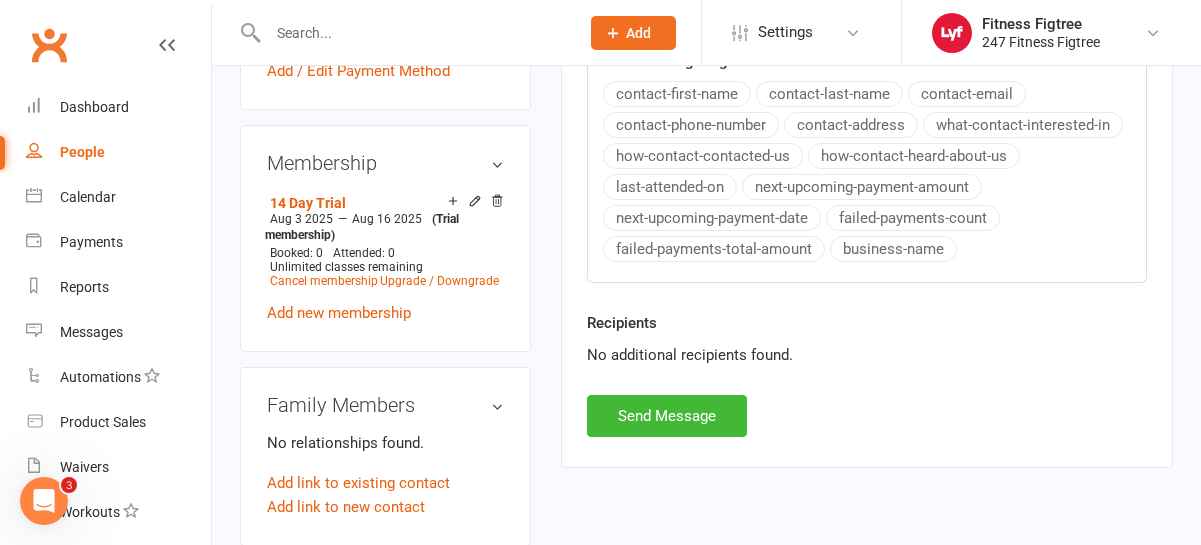 scroll, scrollTop: 835, scrollLeft: 0, axis: vertical 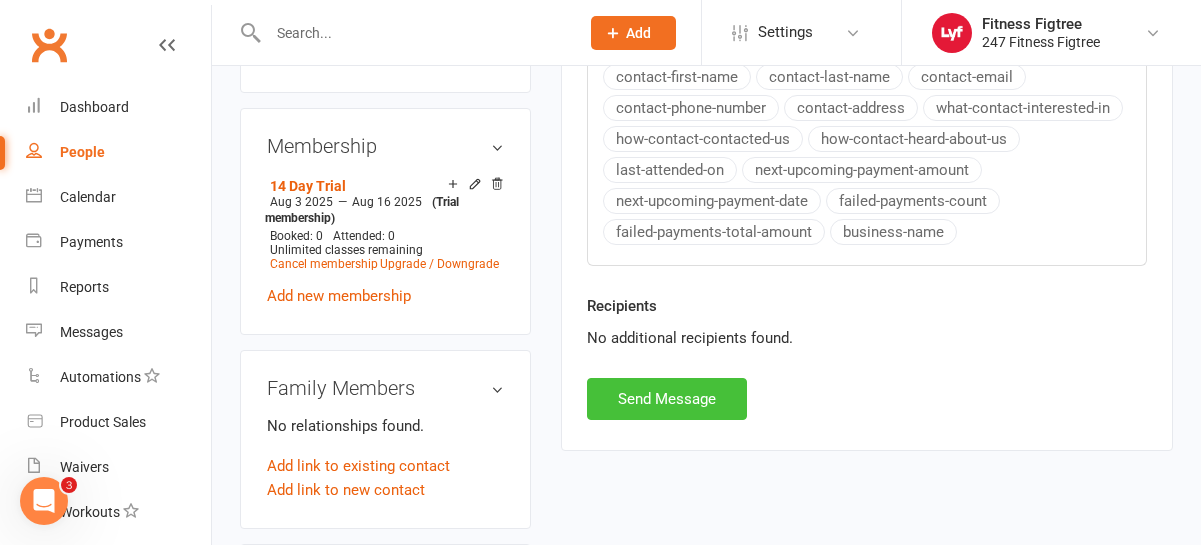 click on "Send Message" at bounding box center (667, 399) 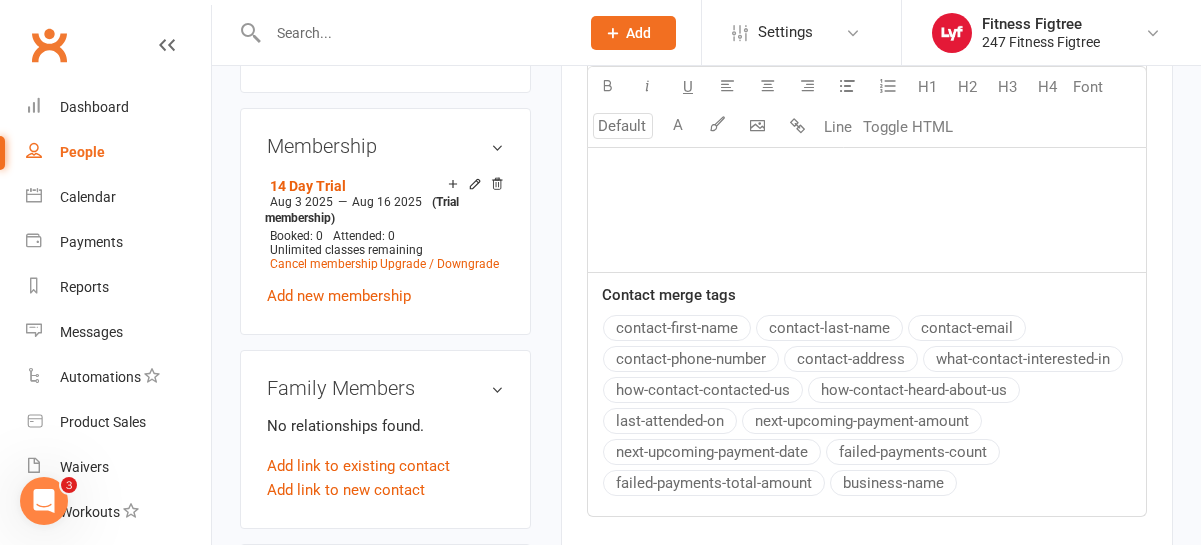 click at bounding box center [413, 33] 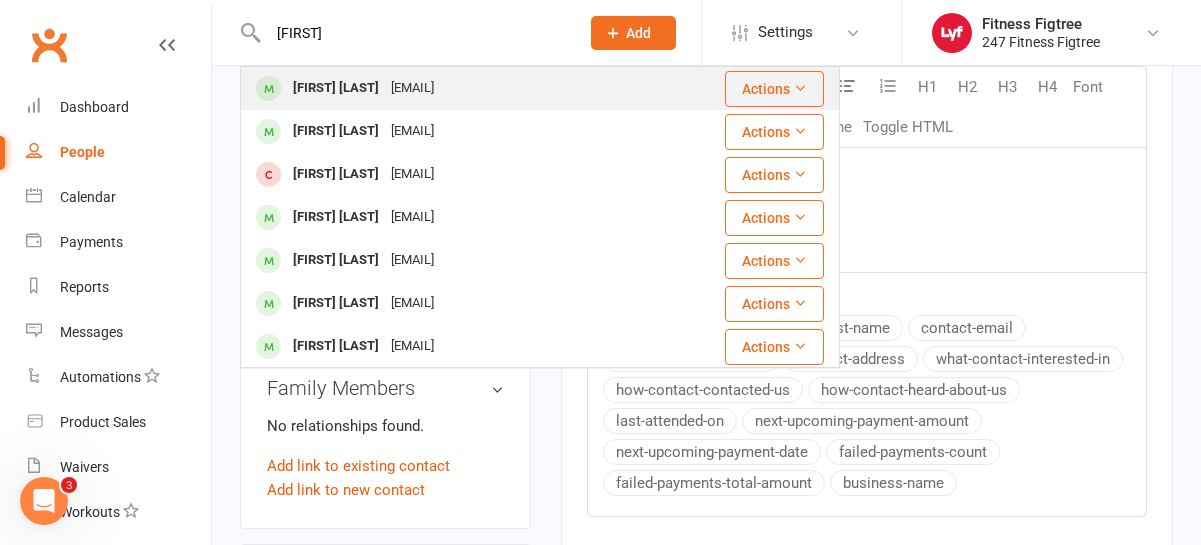 type on "Gracelin" 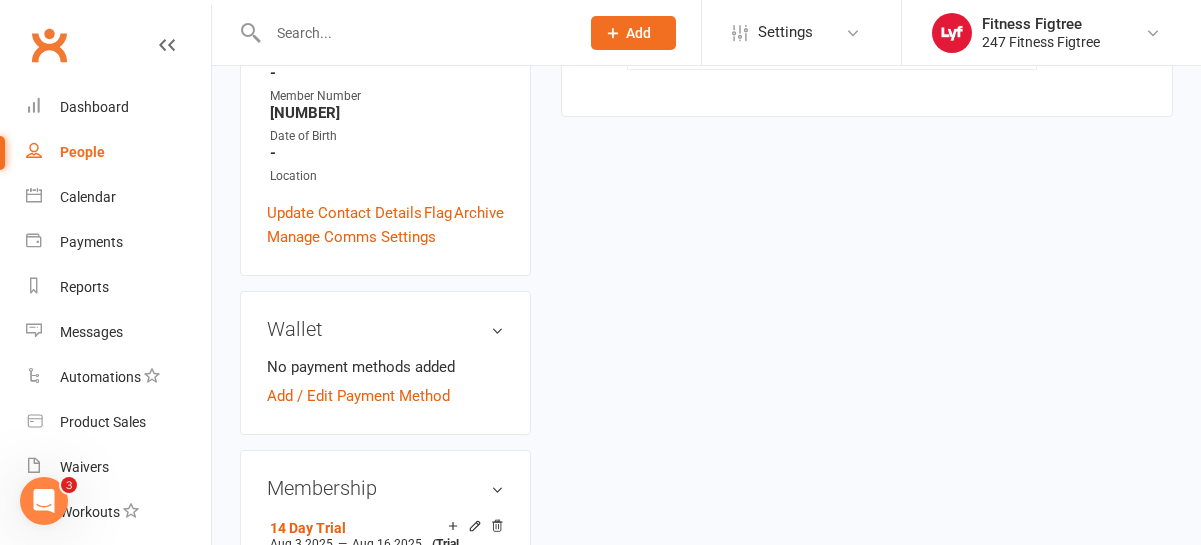 scroll, scrollTop: 0, scrollLeft: 0, axis: both 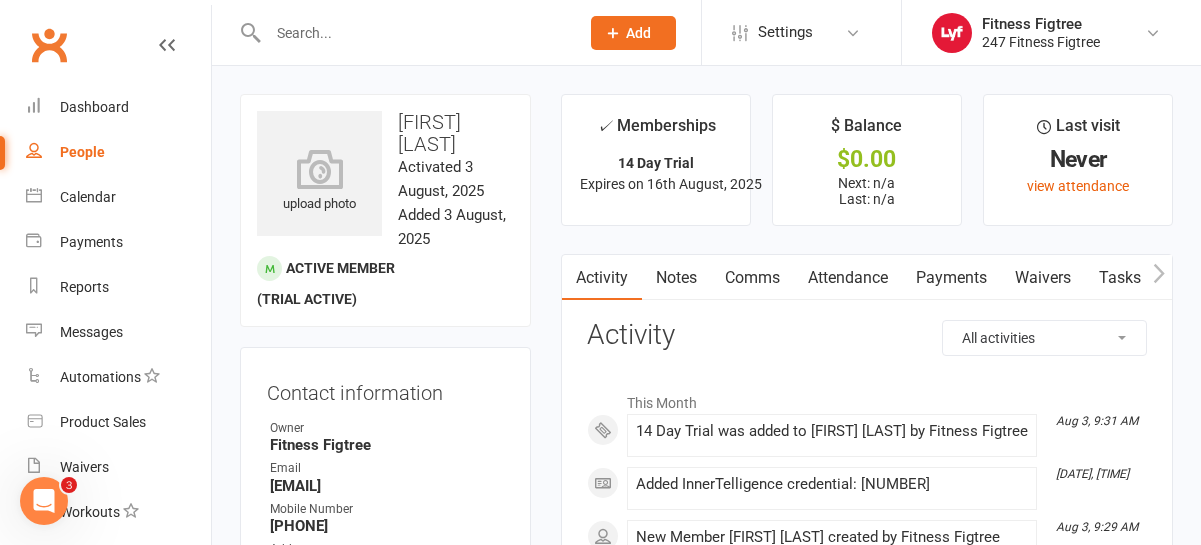 click on "Comms" at bounding box center [752, 278] 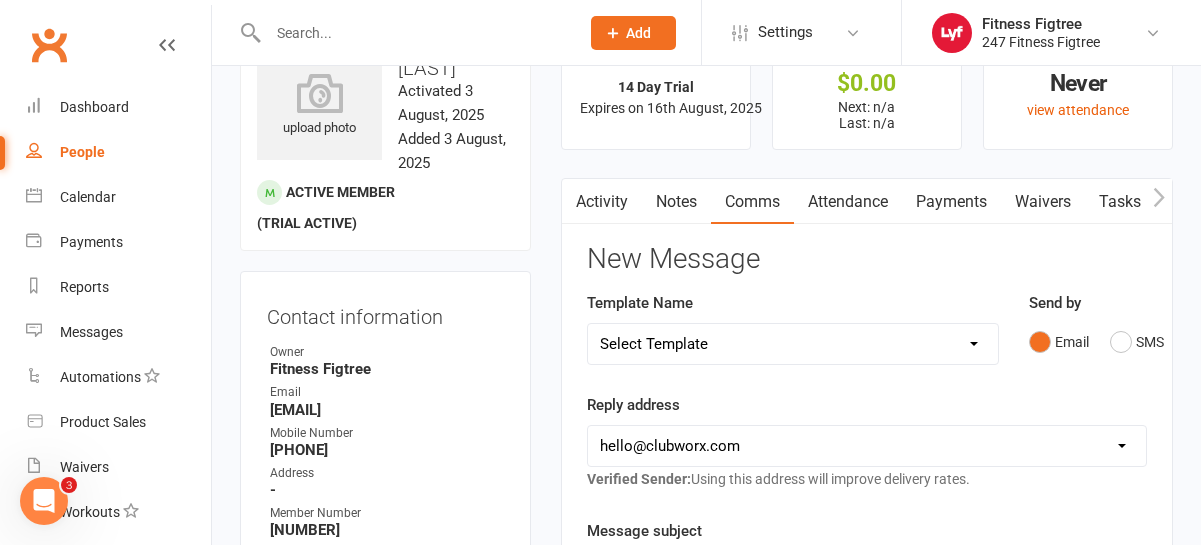 scroll, scrollTop: 80, scrollLeft: 0, axis: vertical 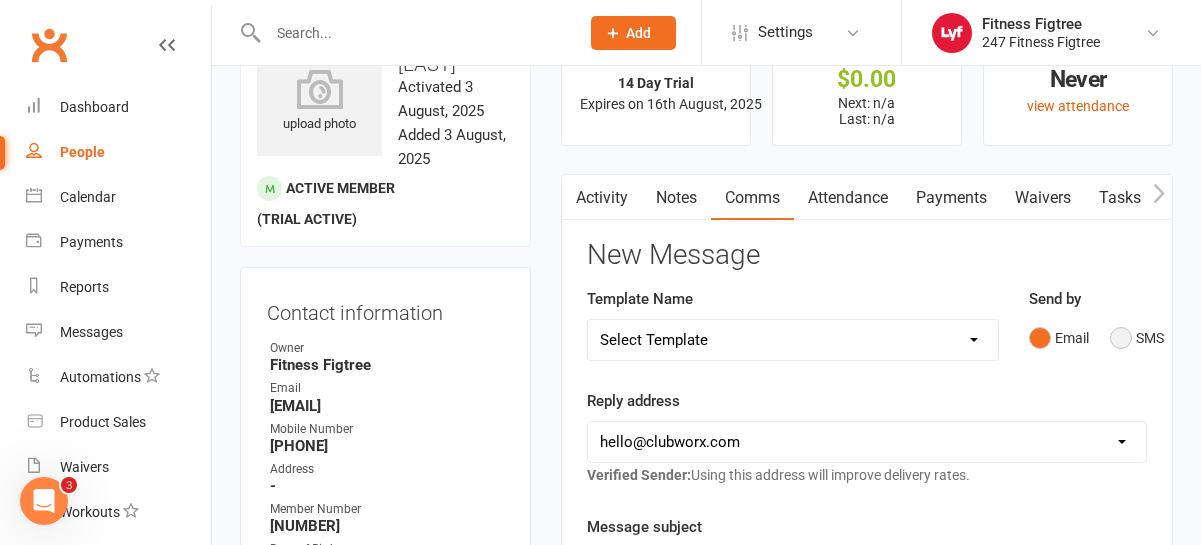 click on "SMS" at bounding box center [1137, 338] 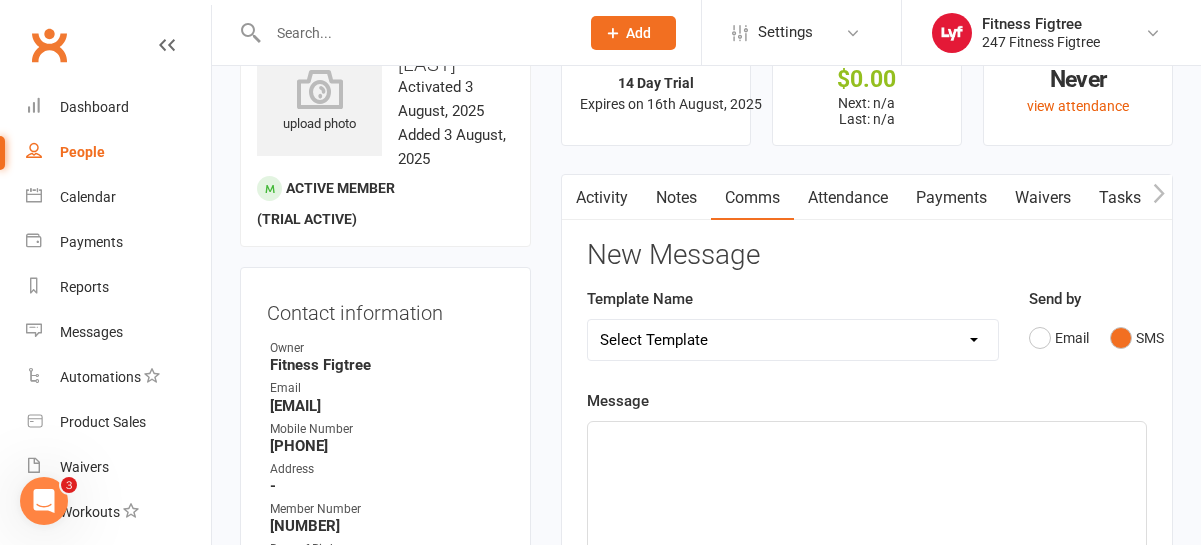 click on "﻿" 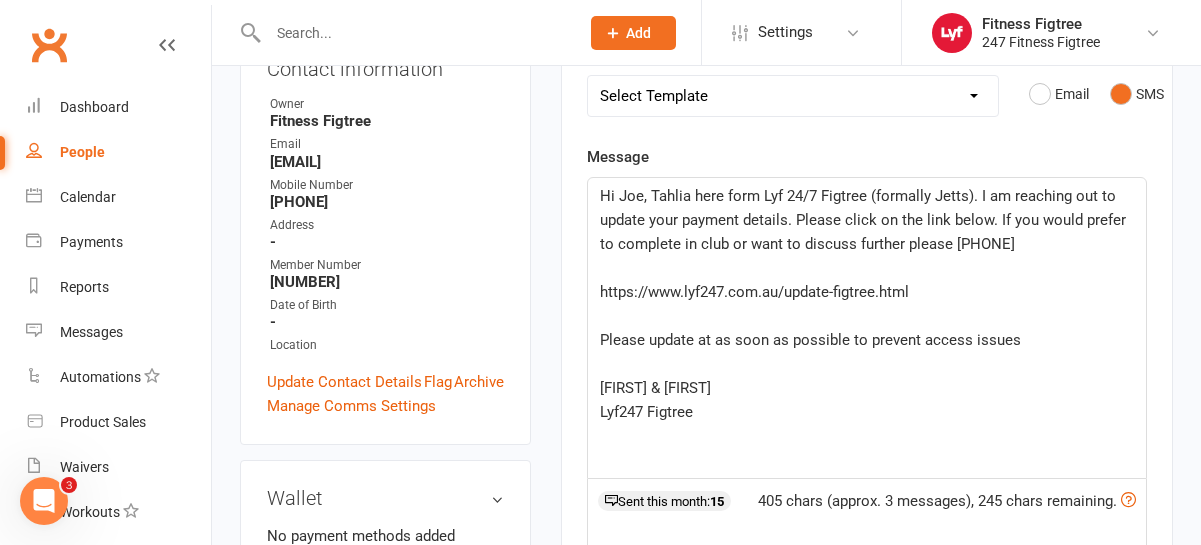 scroll, scrollTop: 320, scrollLeft: 0, axis: vertical 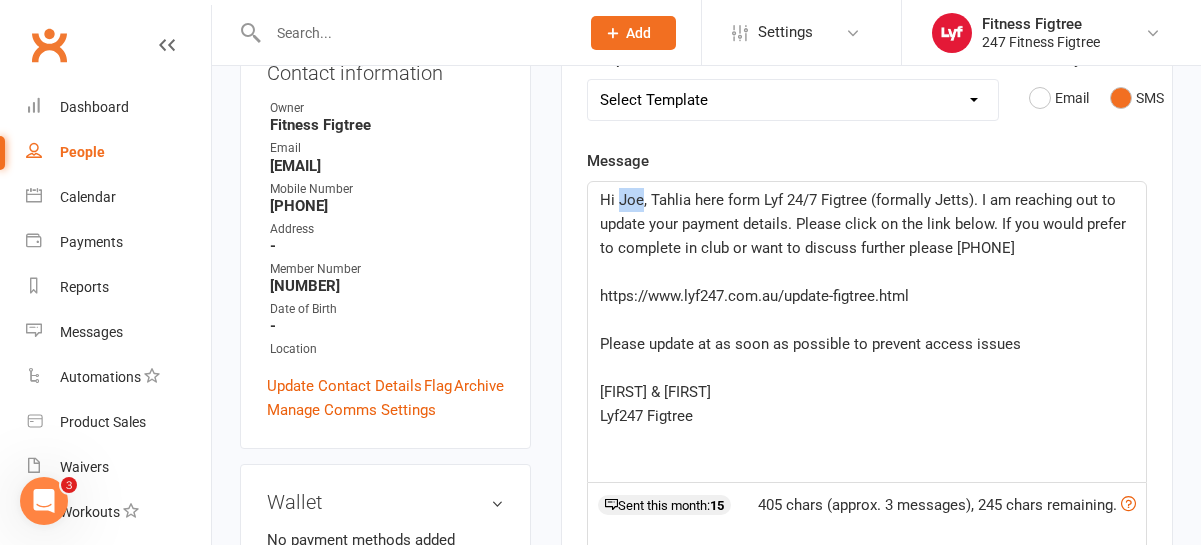 drag, startPoint x: 640, startPoint y: 199, endPoint x: 621, endPoint y: 200, distance: 19.026299 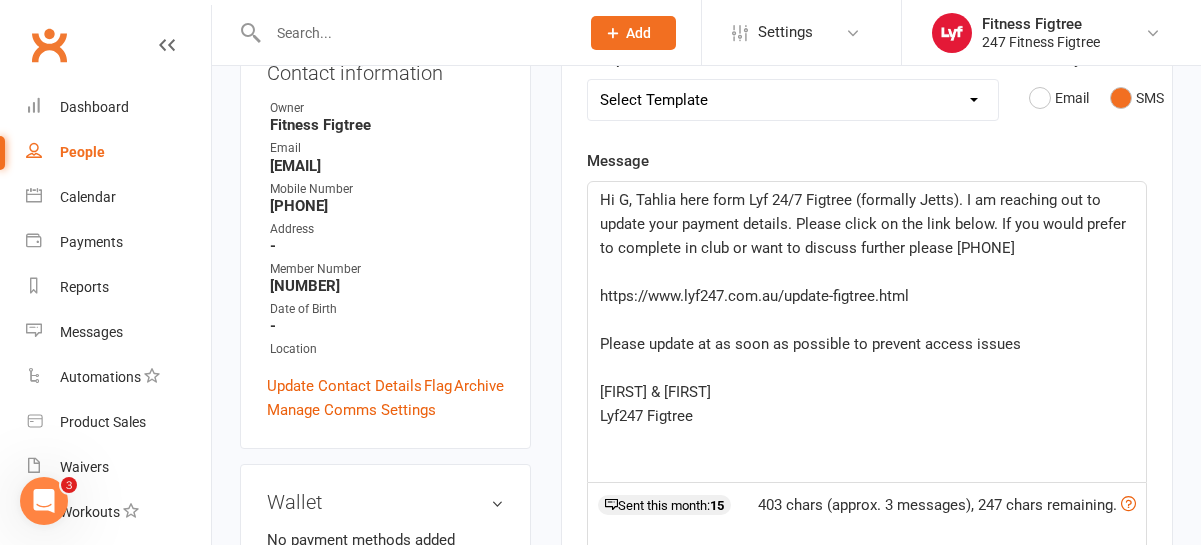 type 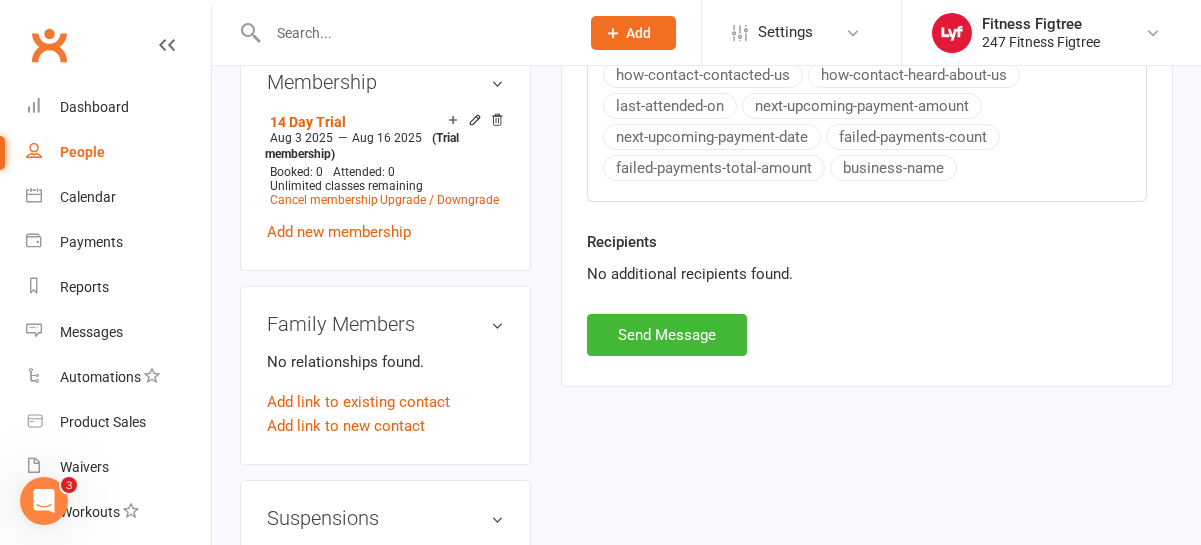 scroll, scrollTop: 1021, scrollLeft: 0, axis: vertical 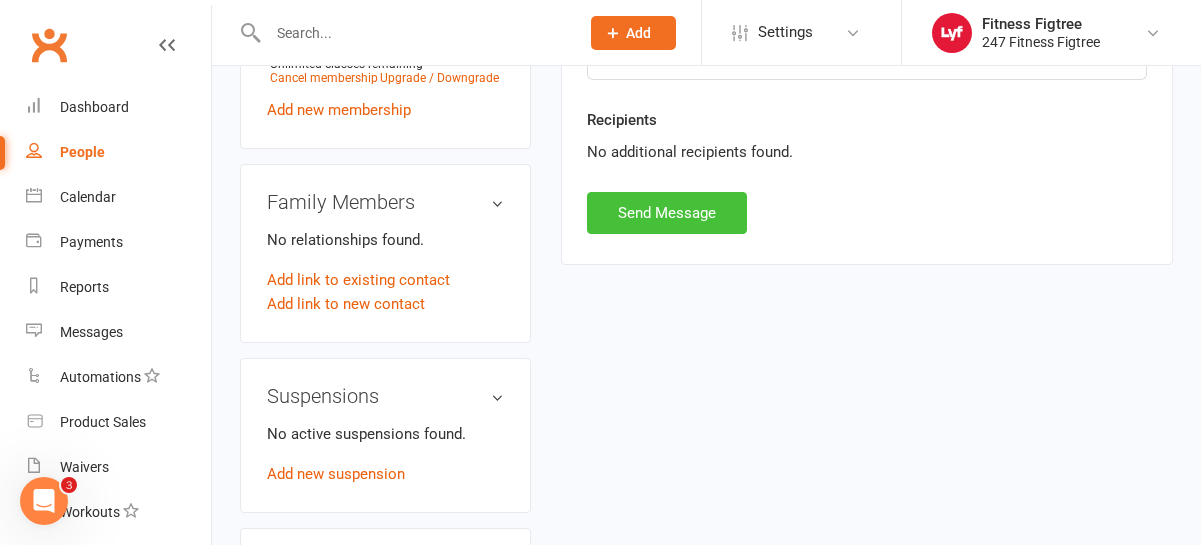click on "Send Message" at bounding box center (667, 213) 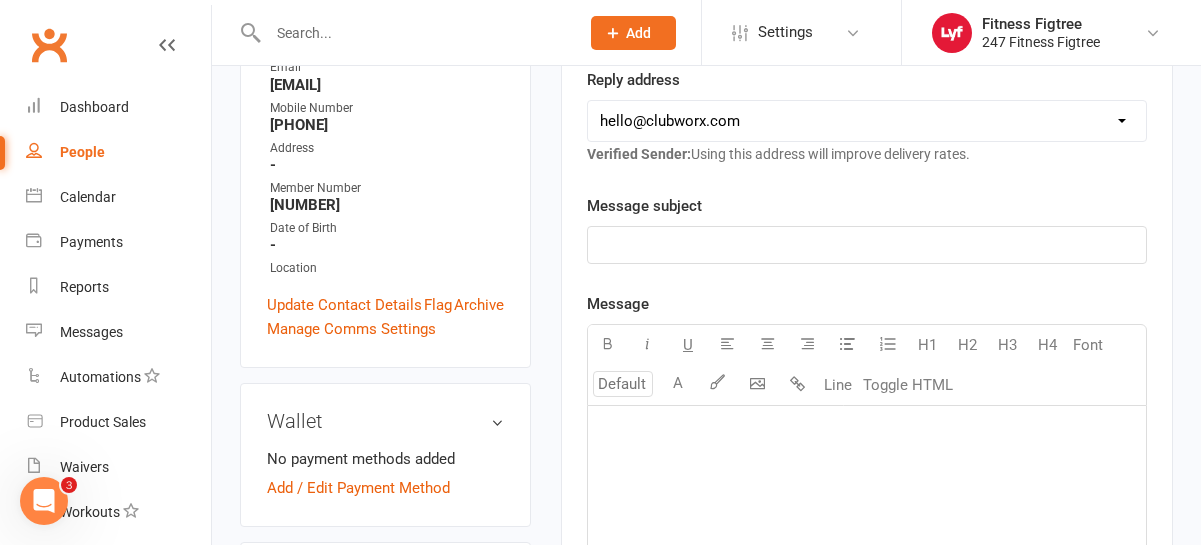 scroll, scrollTop: 0, scrollLeft: 0, axis: both 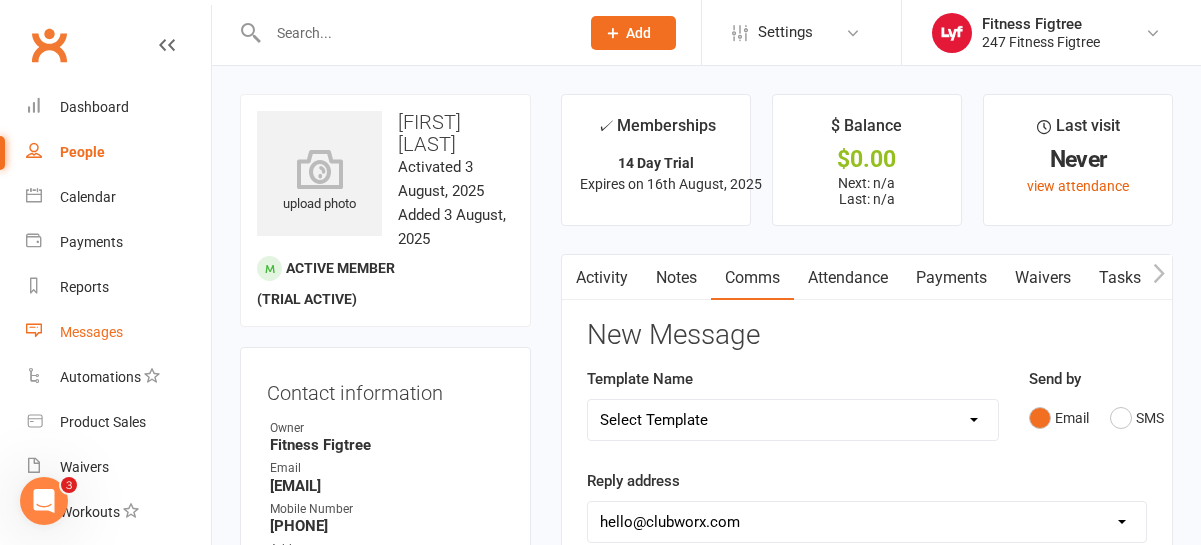 click on "Messages" at bounding box center [91, 332] 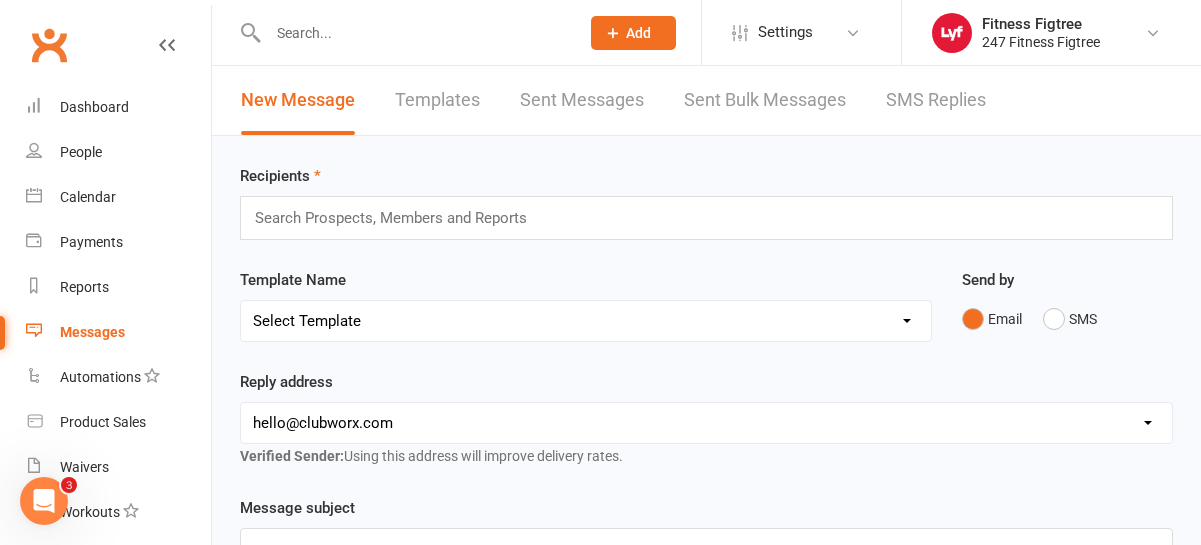 click on "SMS Replies" at bounding box center (936, 100) 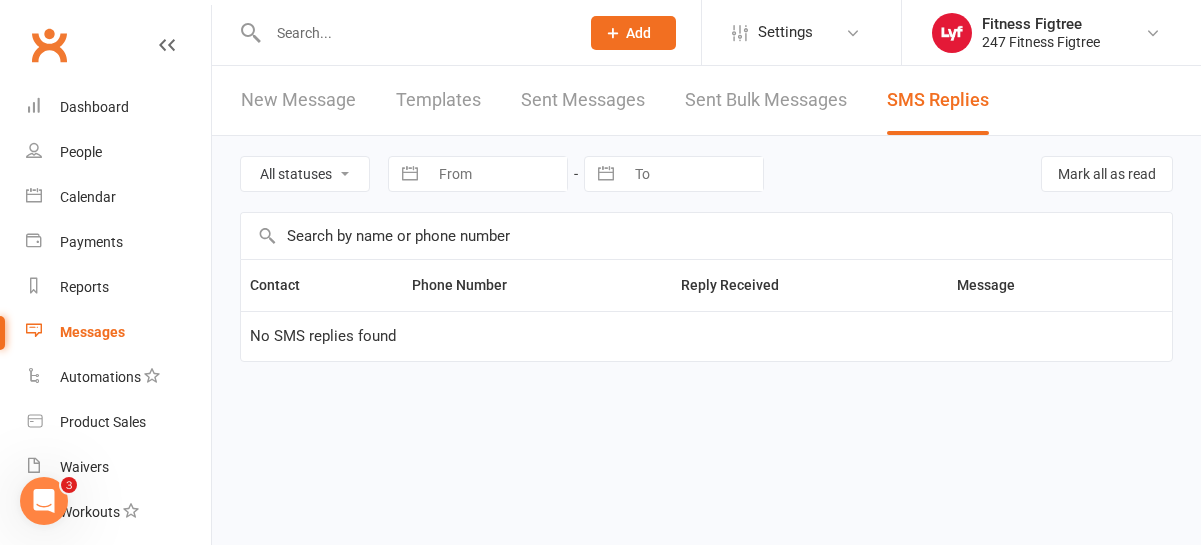 click on "Templates" at bounding box center (438, 100) 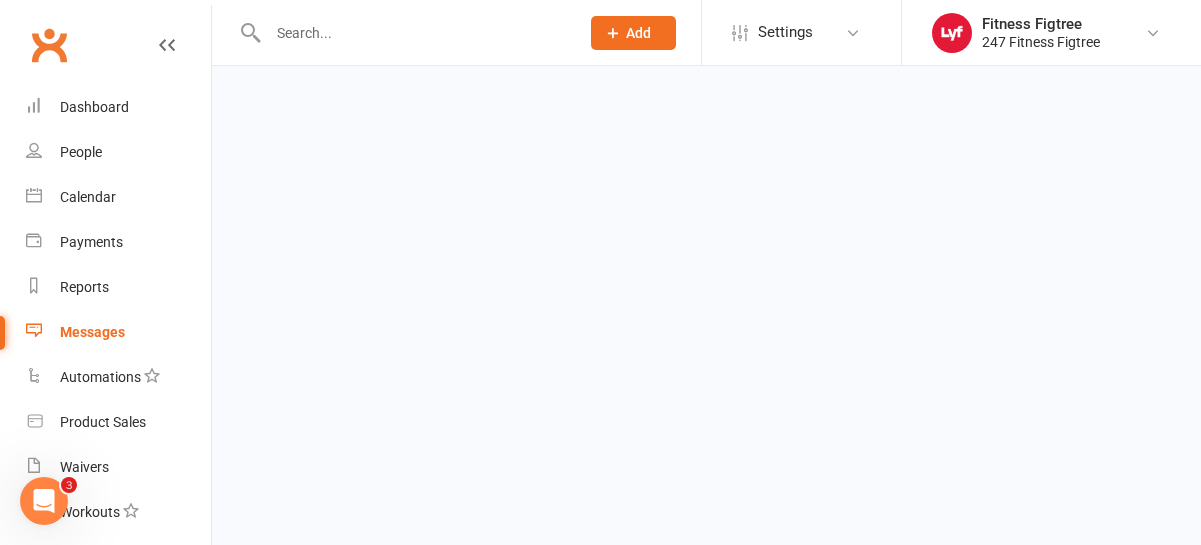 select on "grid" 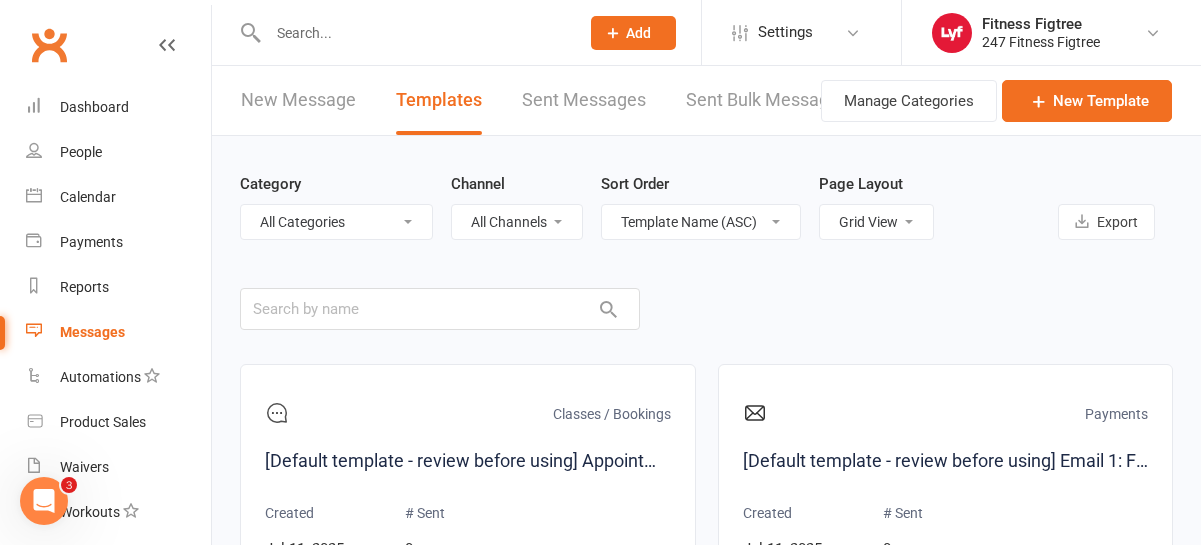 click on "Sent Messages" at bounding box center (584, 100) 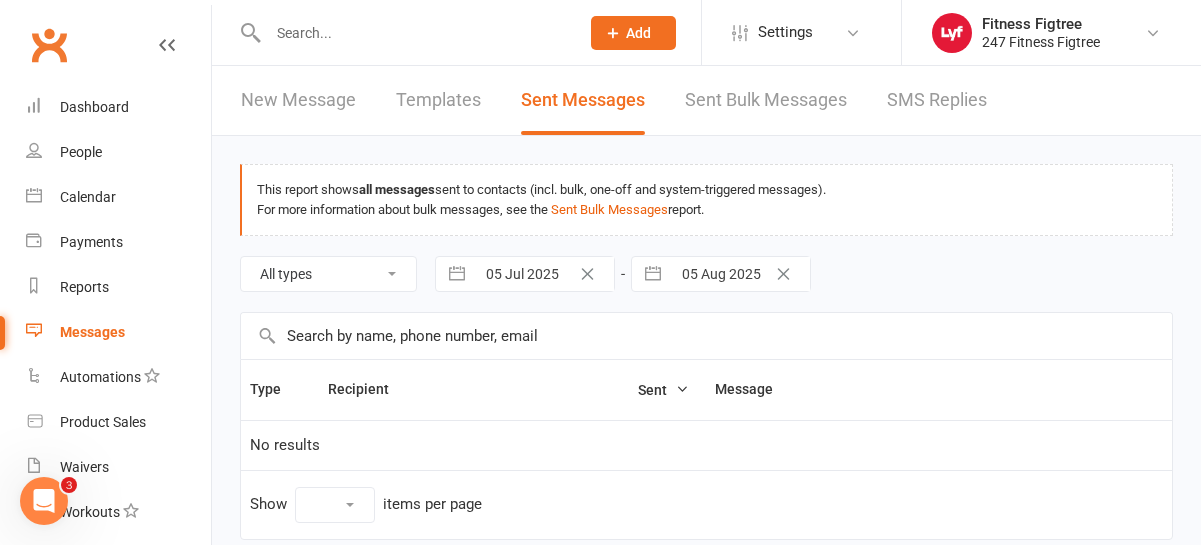 select on "10" 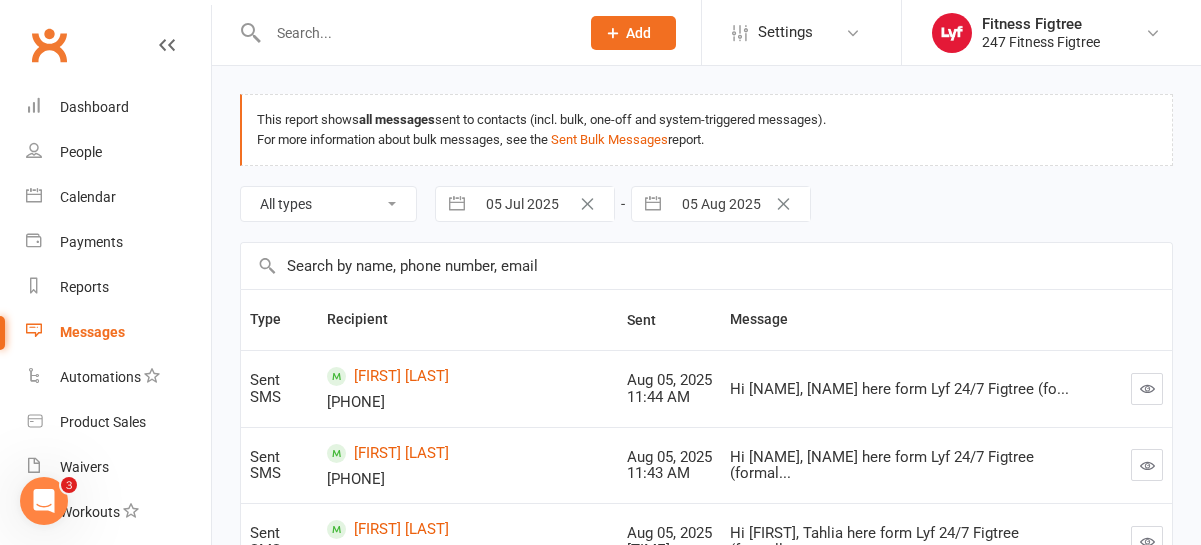 scroll, scrollTop: 0, scrollLeft: 0, axis: both 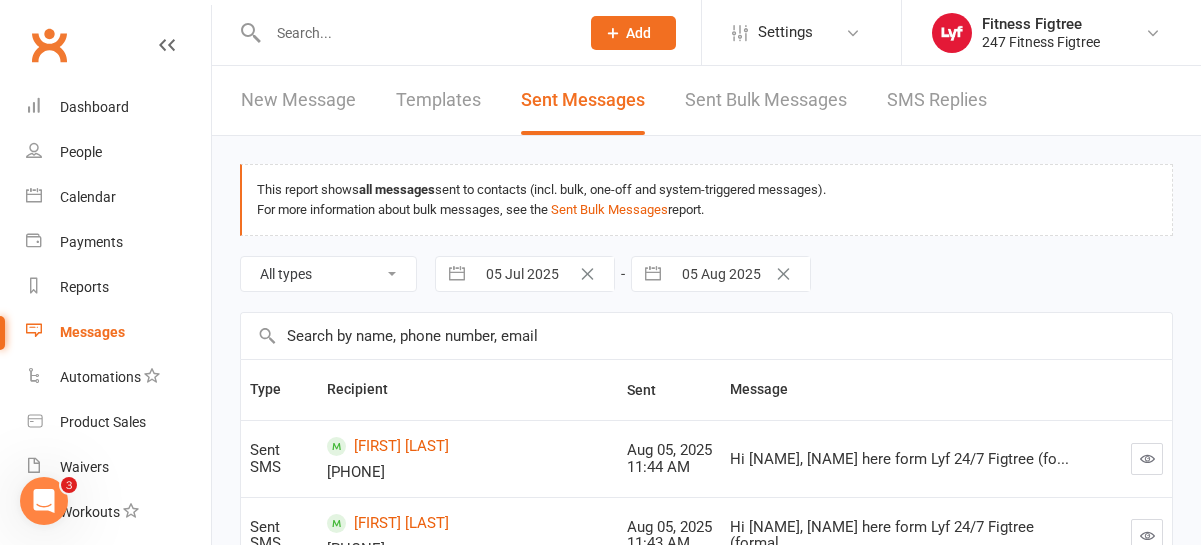click at bounding box center [413, 33] 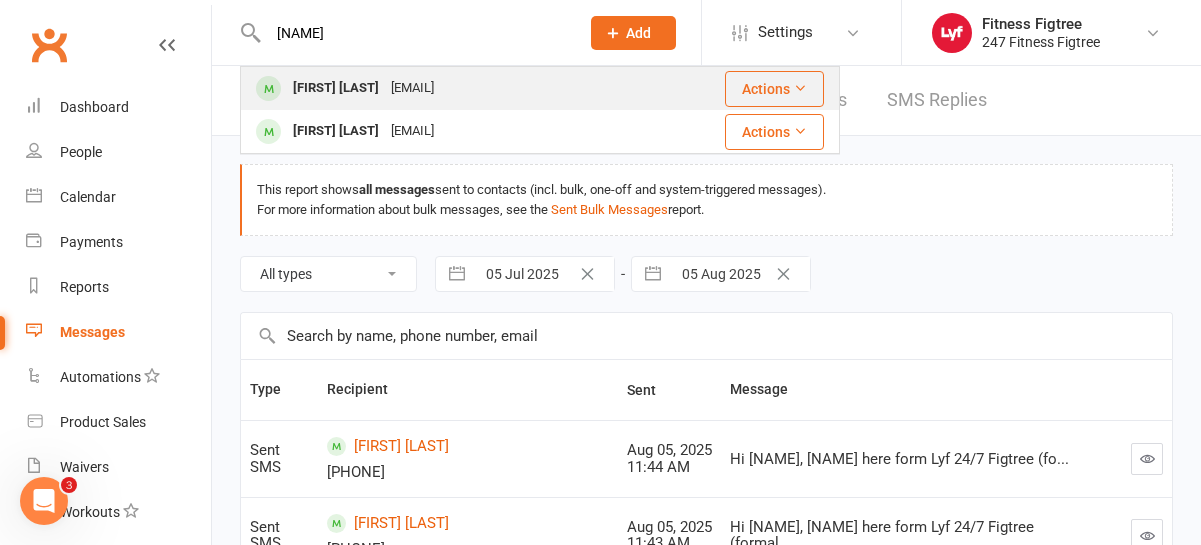 type on "Joe" 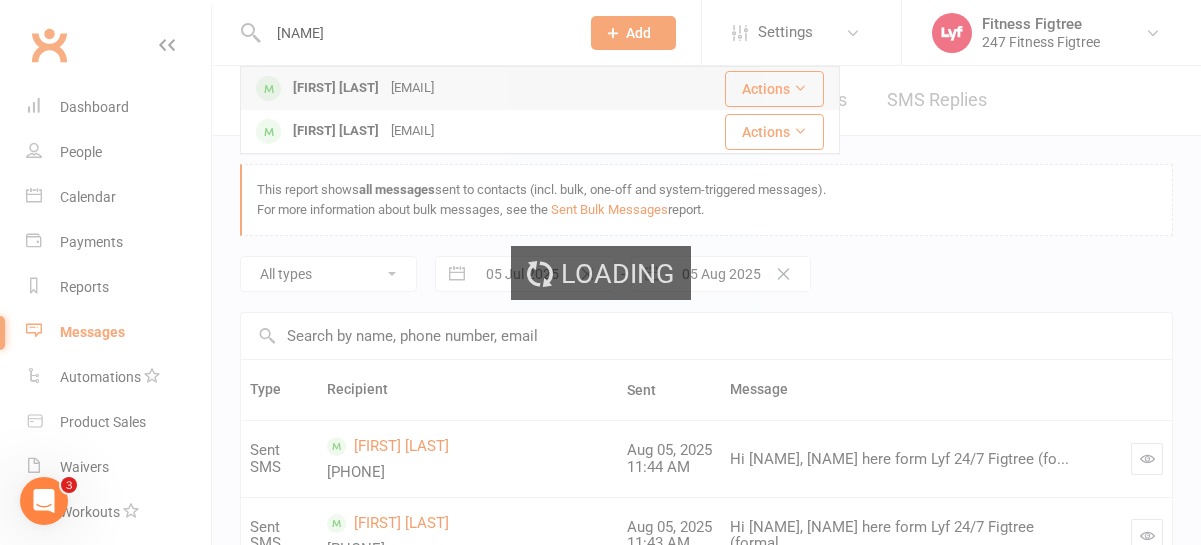 type 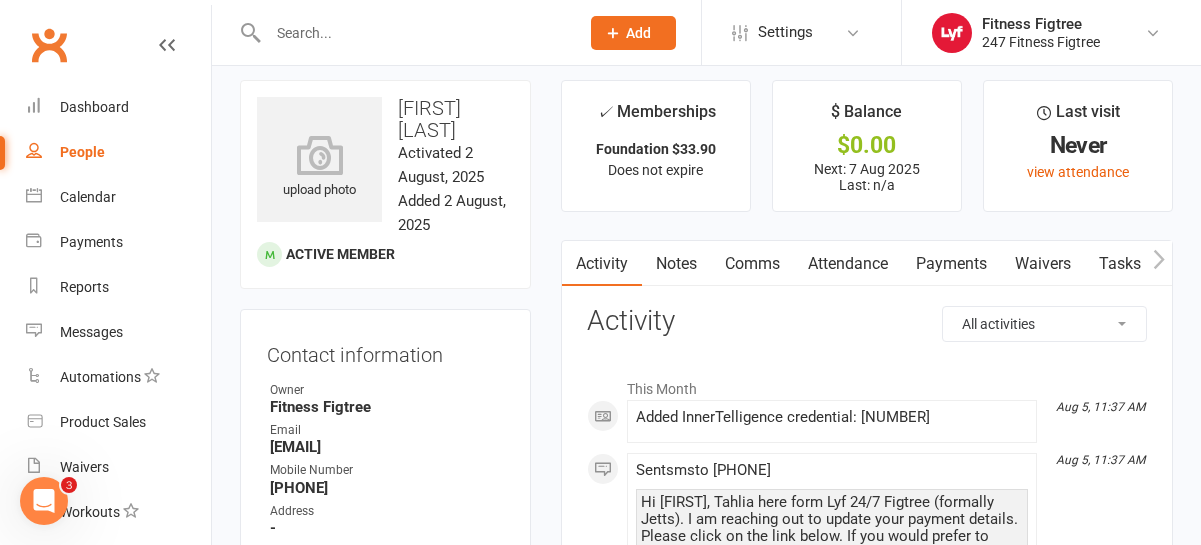scroll, scrollTop: 0, scrollLeft: 0, axis: both 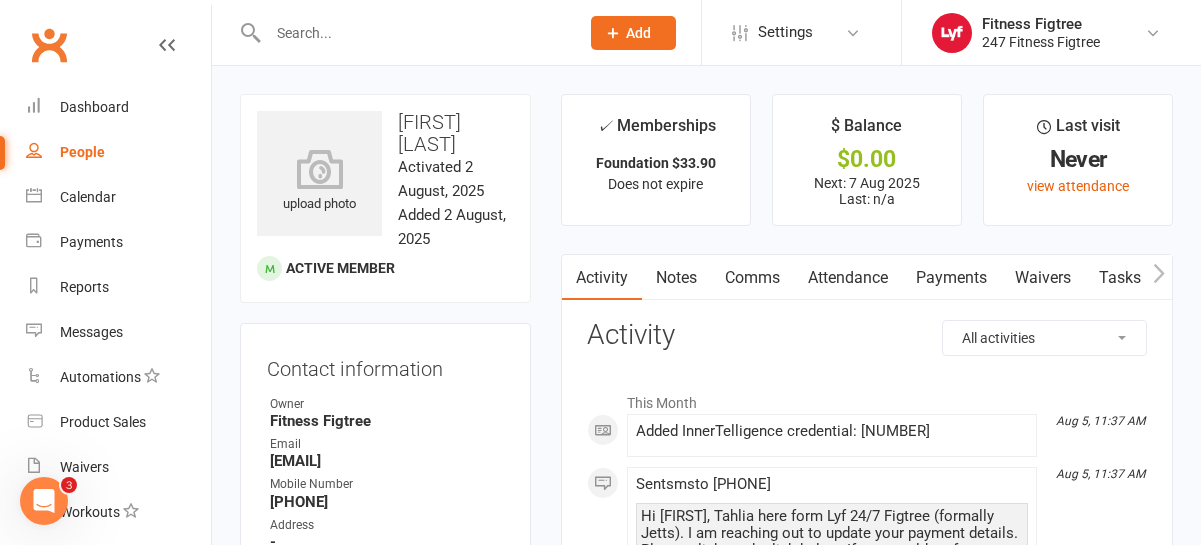 click on "Comms" at bounding box center [752, 278] 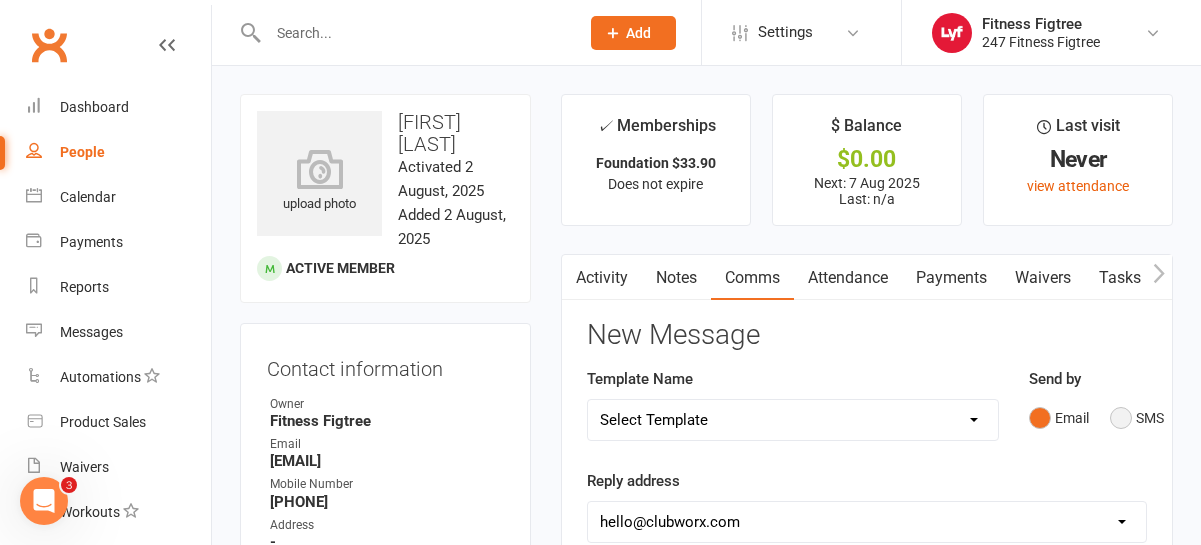 click on "SMS" at bounding box center (1137, 418) 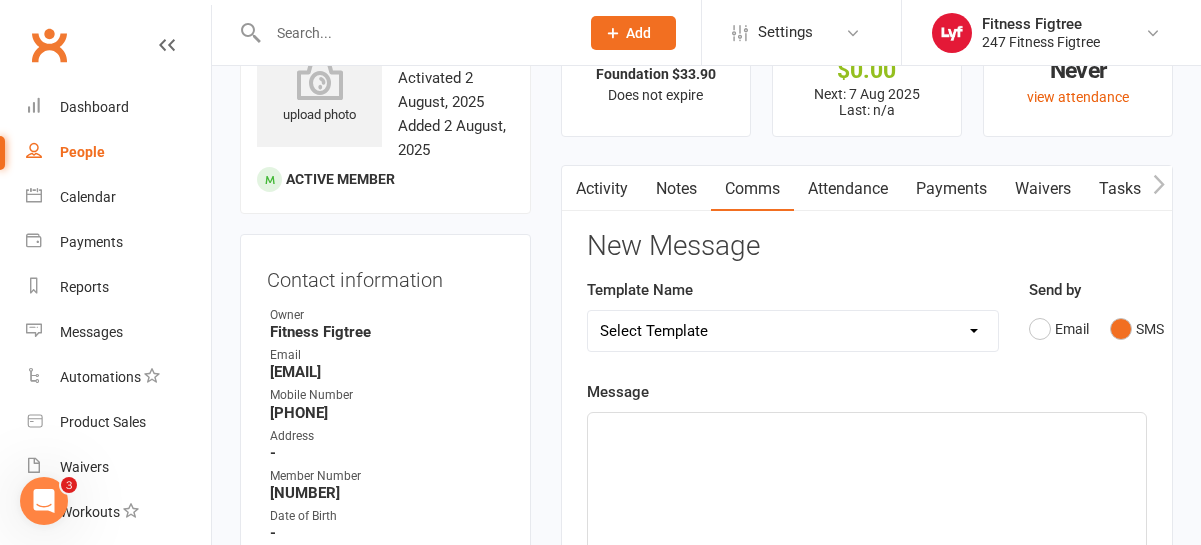 scroll, scrollTop: 187, scrollLeft: 0, axis: vertical 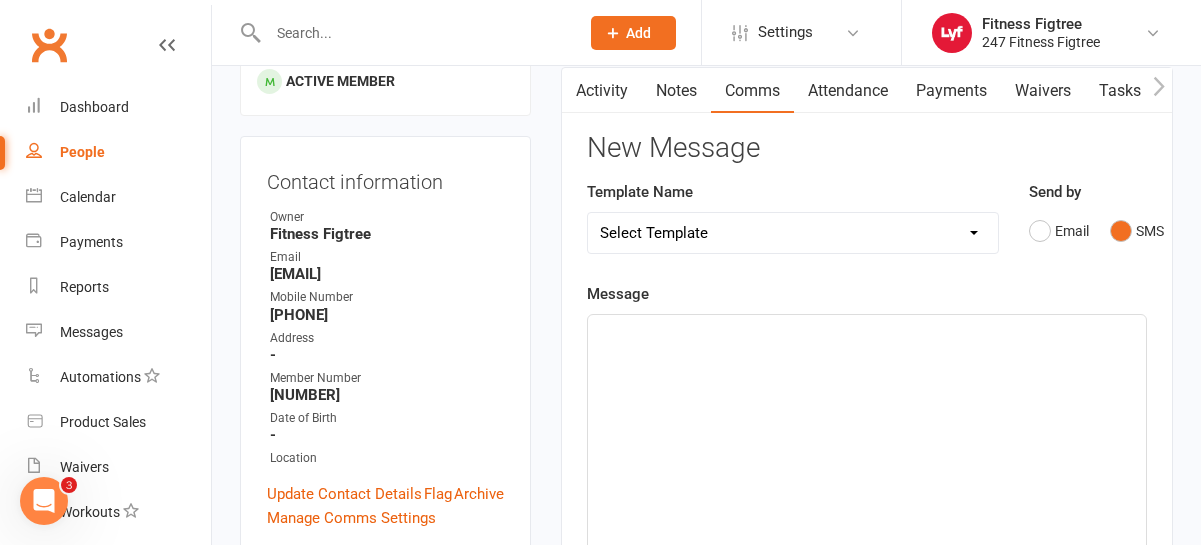 click on "﻿" 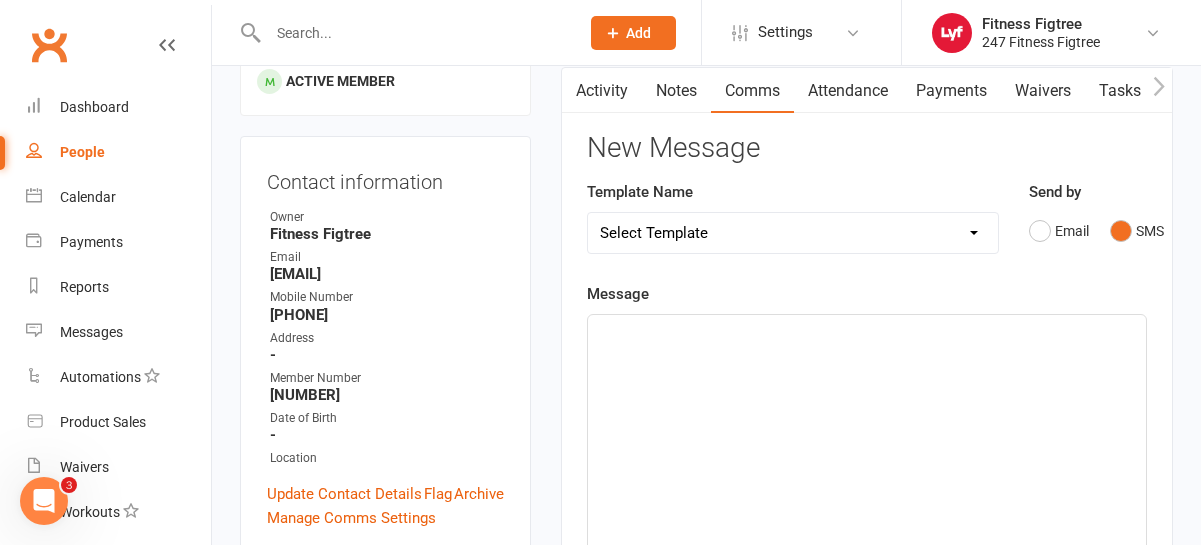 type 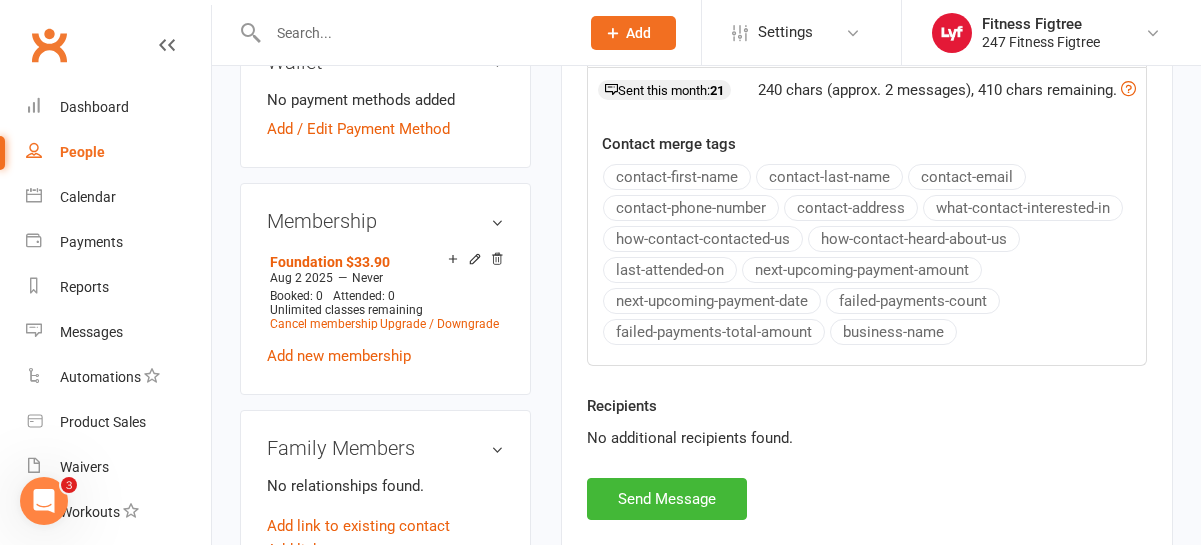 scroll, scrollTop: 873, scrollLeft: 0, axis: vertical 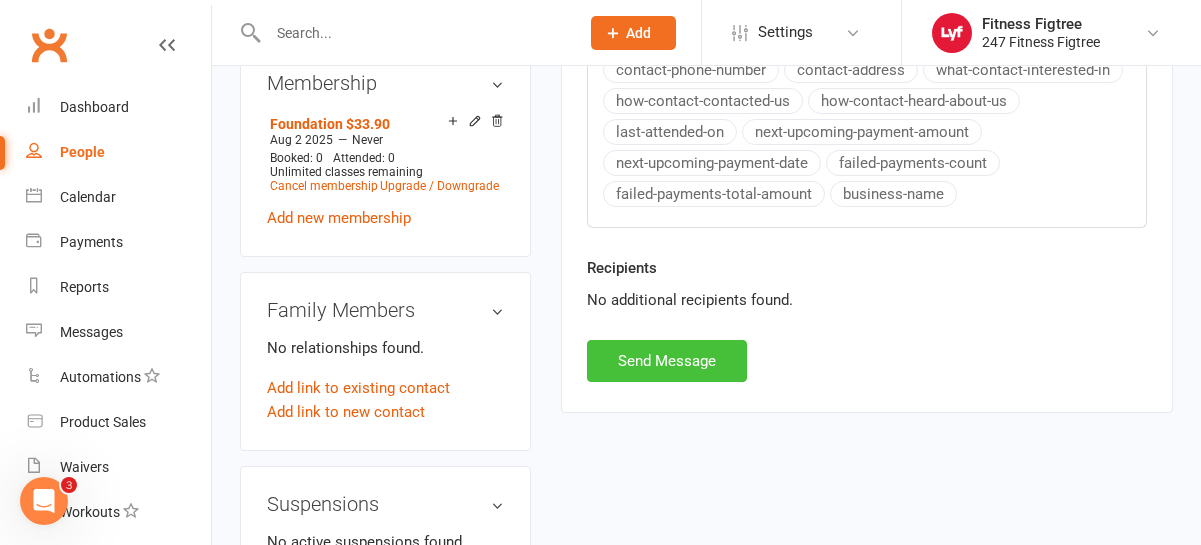 click on "Send Message" at bounding box center [667, 361] 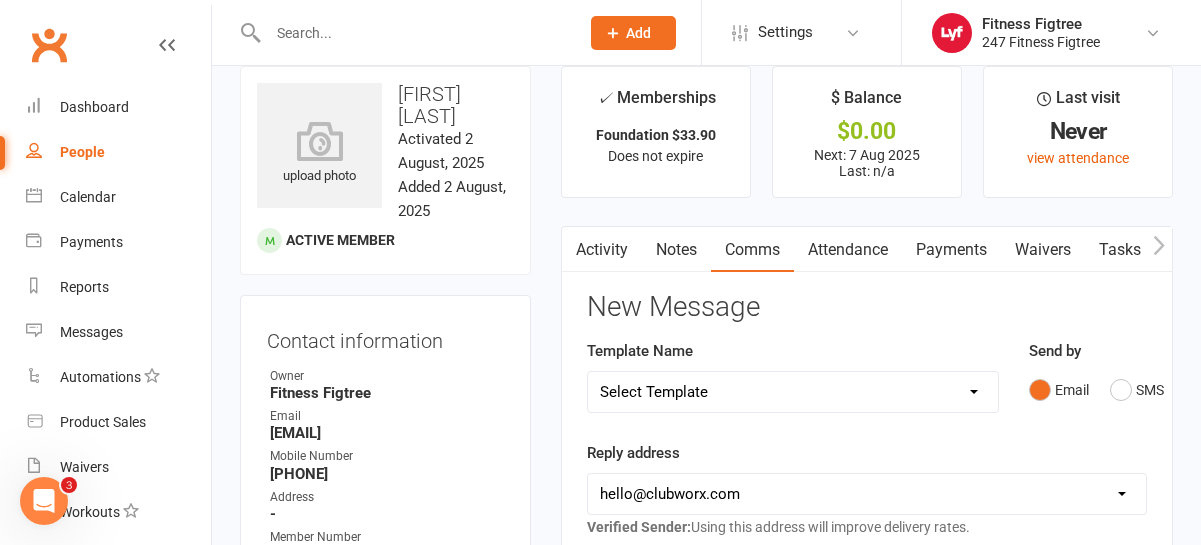 scroll, scrollTop: 0, scrollLeft: 0, axis: both 